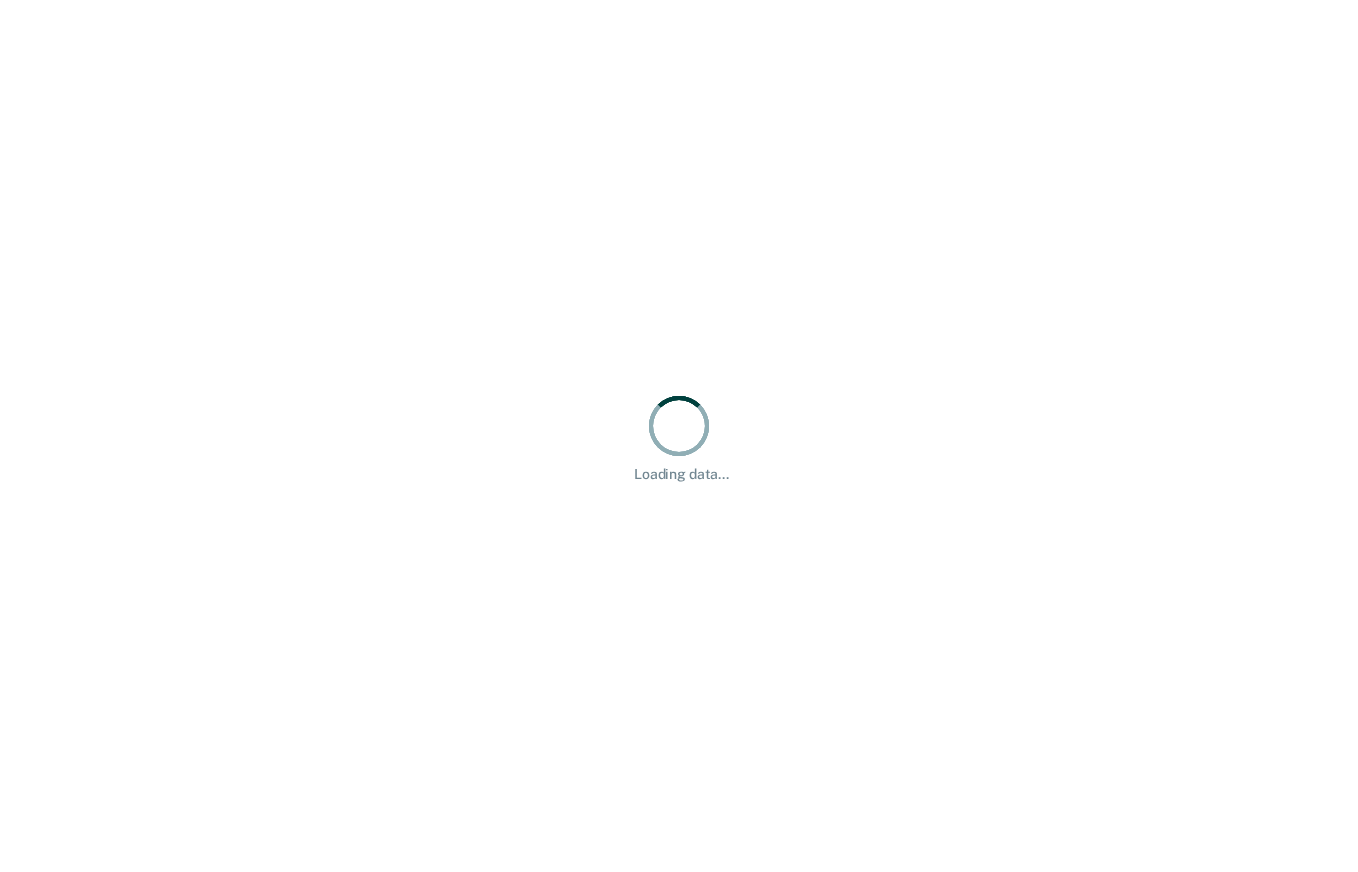 scroll, scrollTop: 0, scrollLeft: 0, axis: both 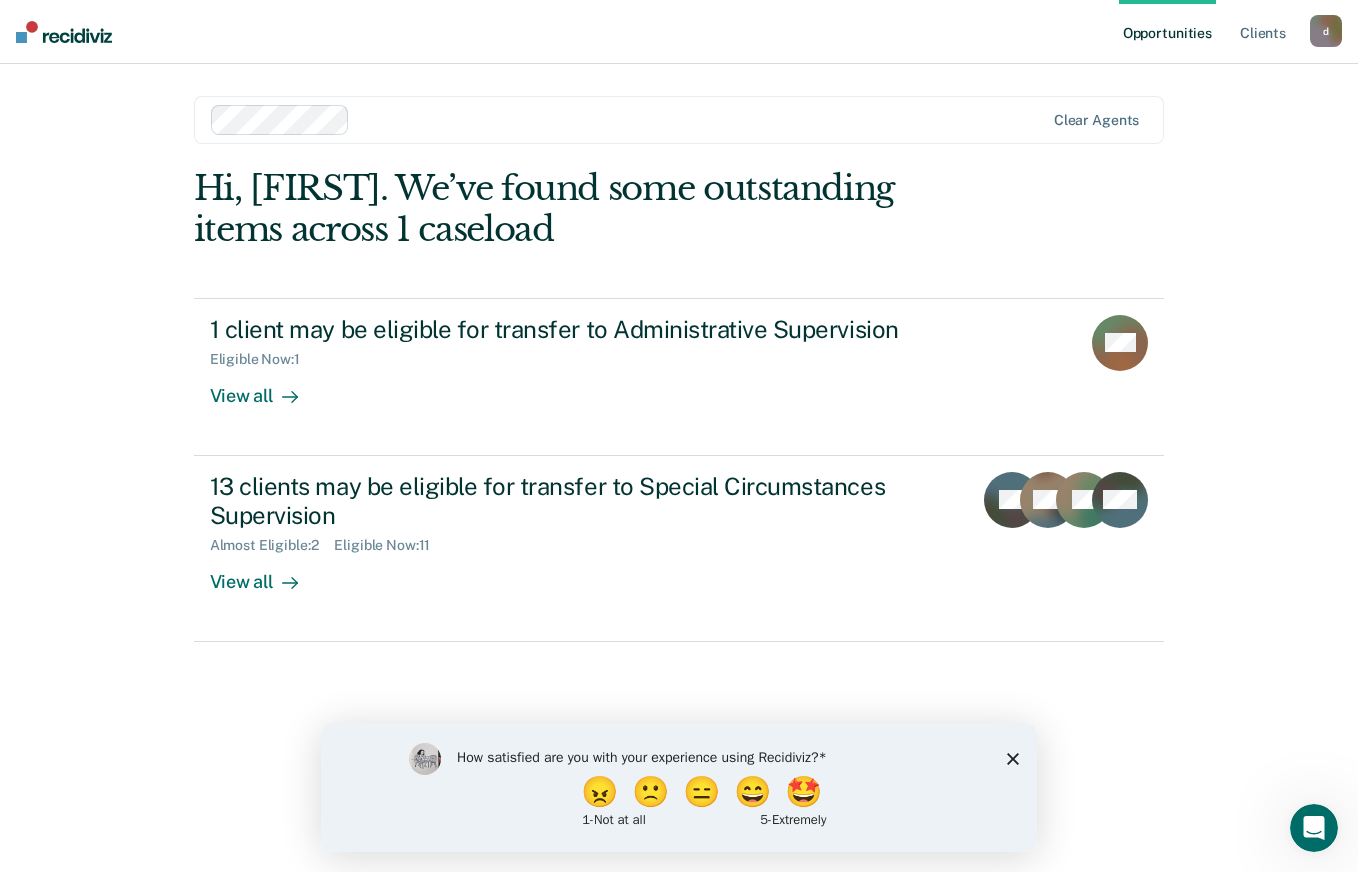 click 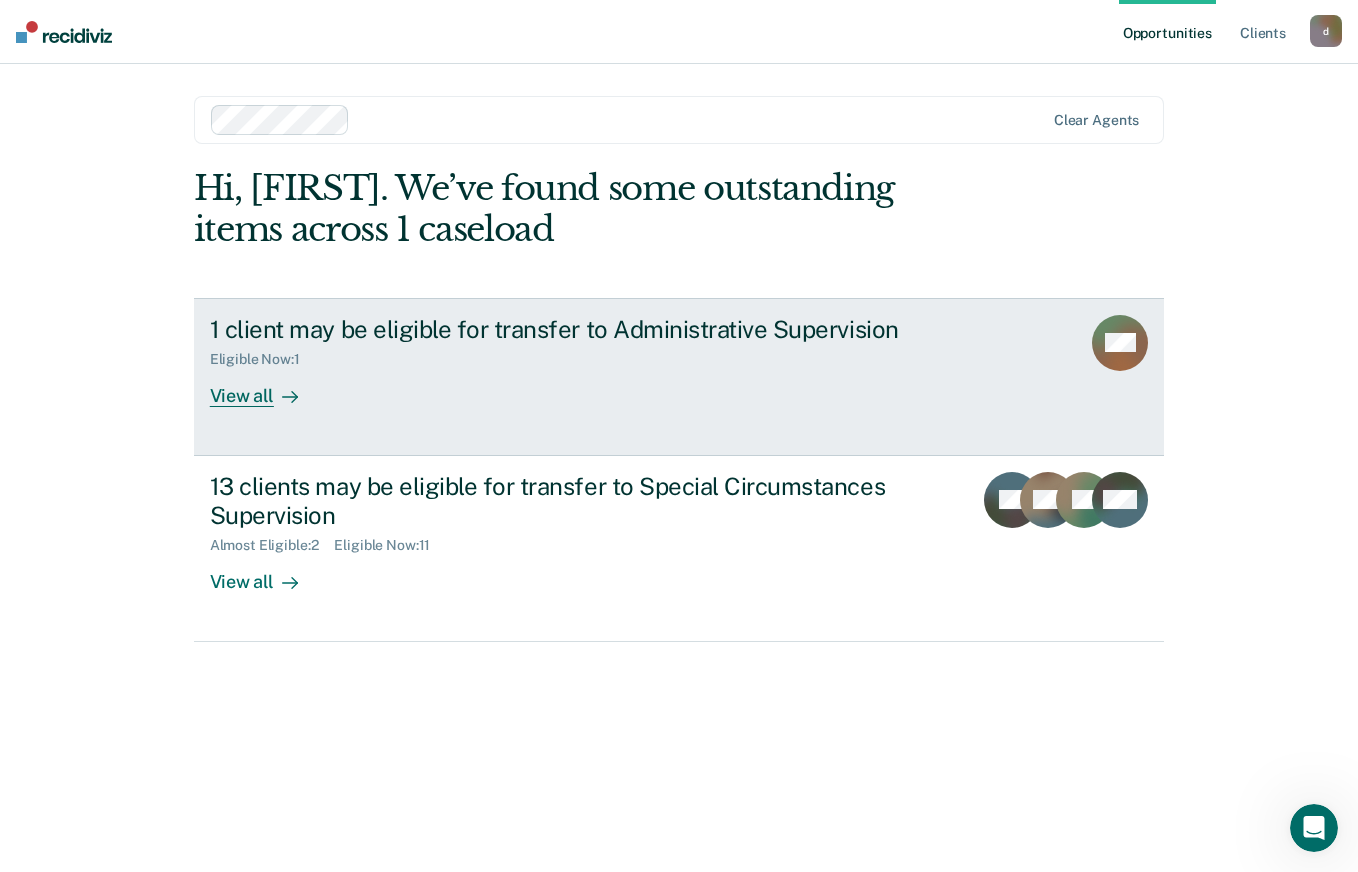 click 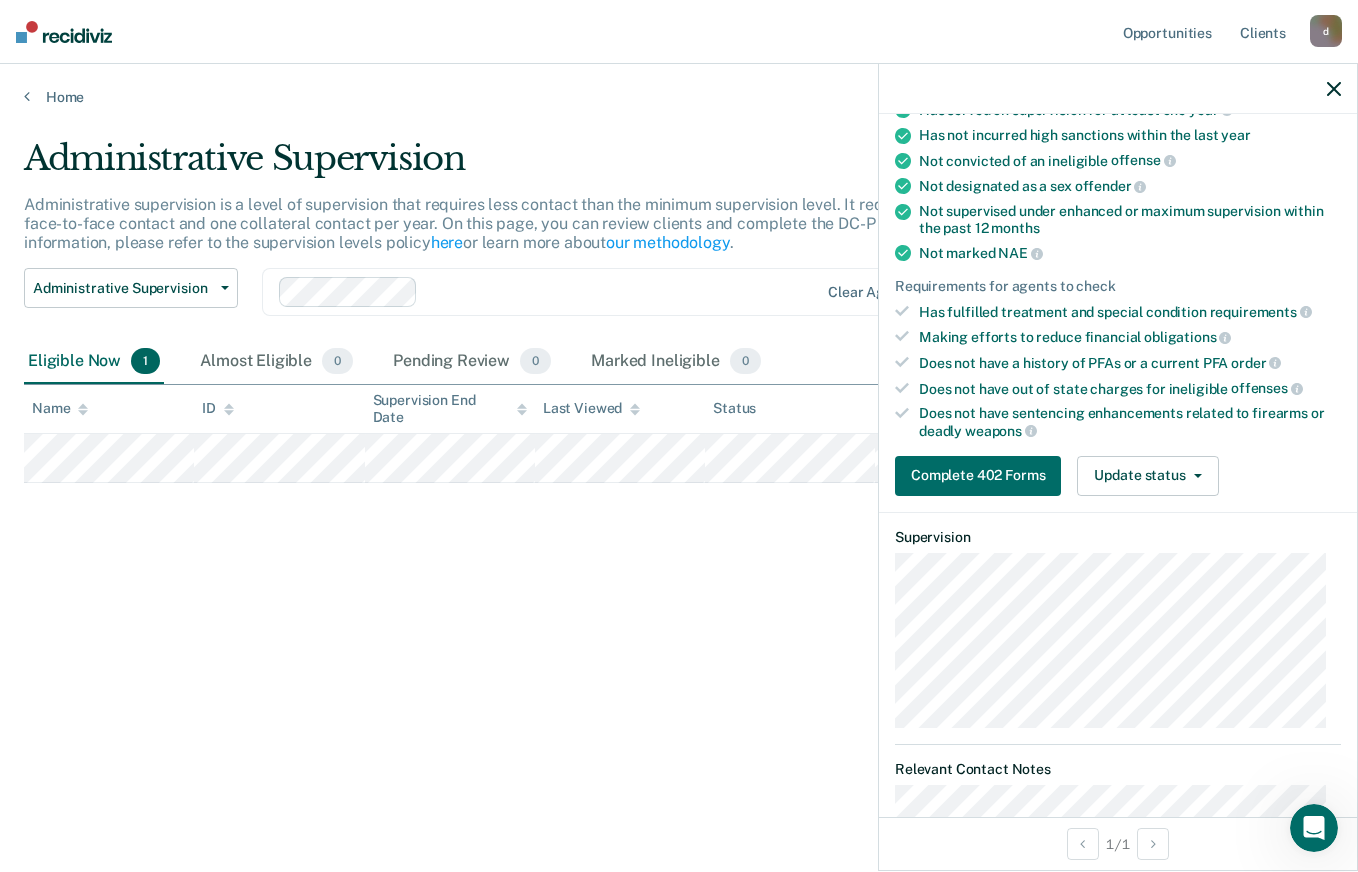 scroll, scrollTop: 194, scrollLeft: 0, axis: vertical 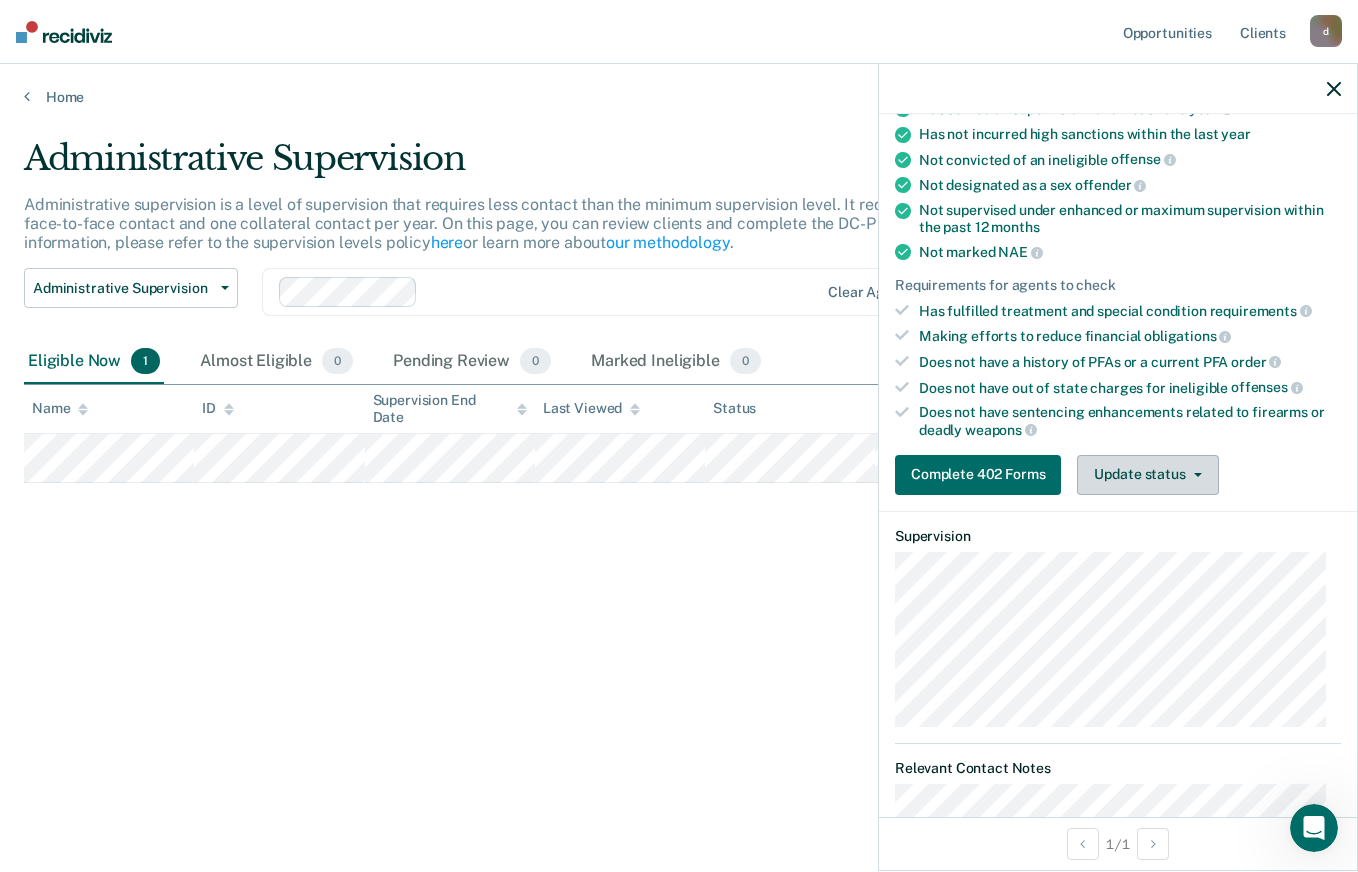 click 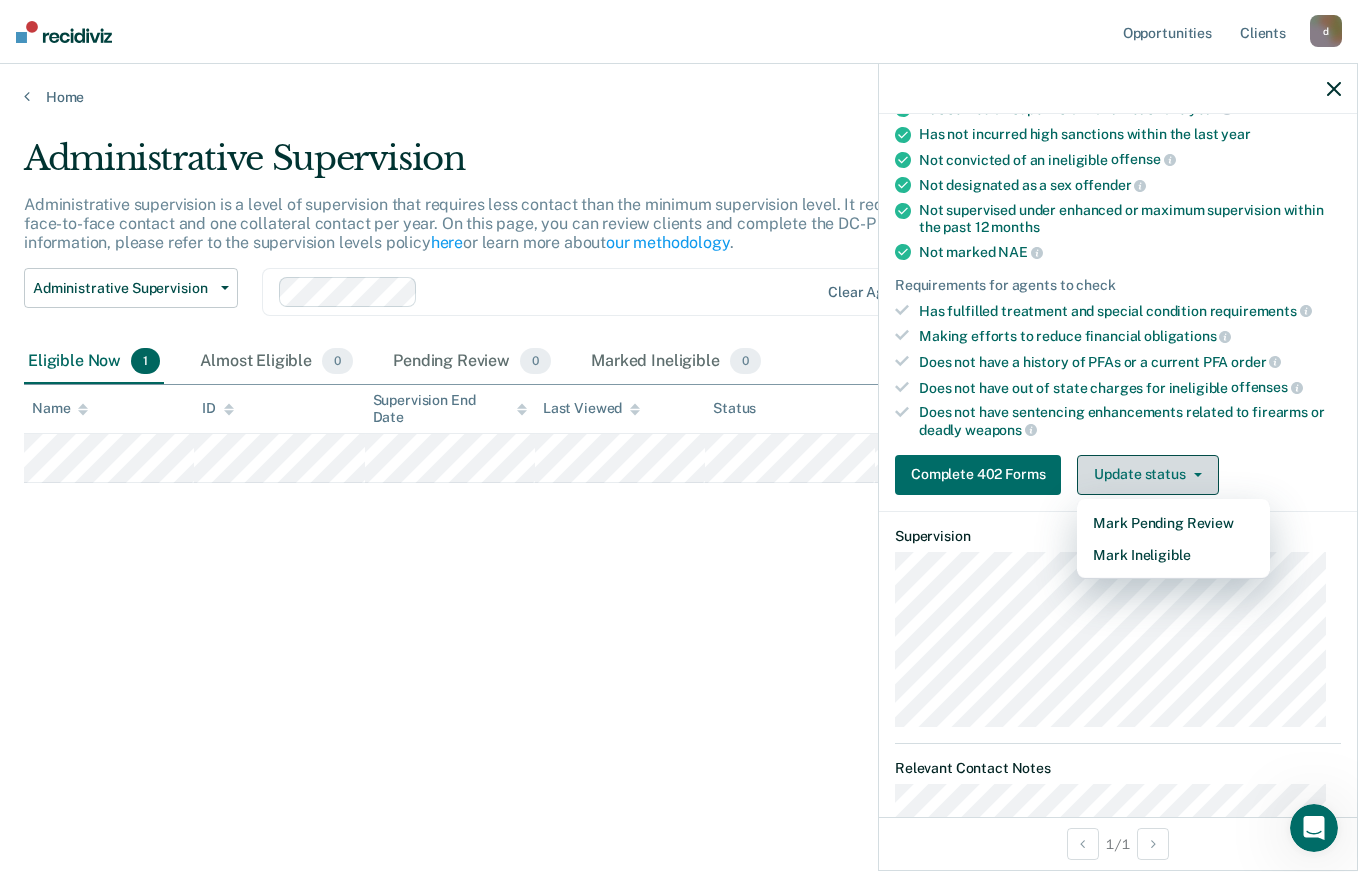 click on "Mark Ineligible" at bounding box center [1173, 555] 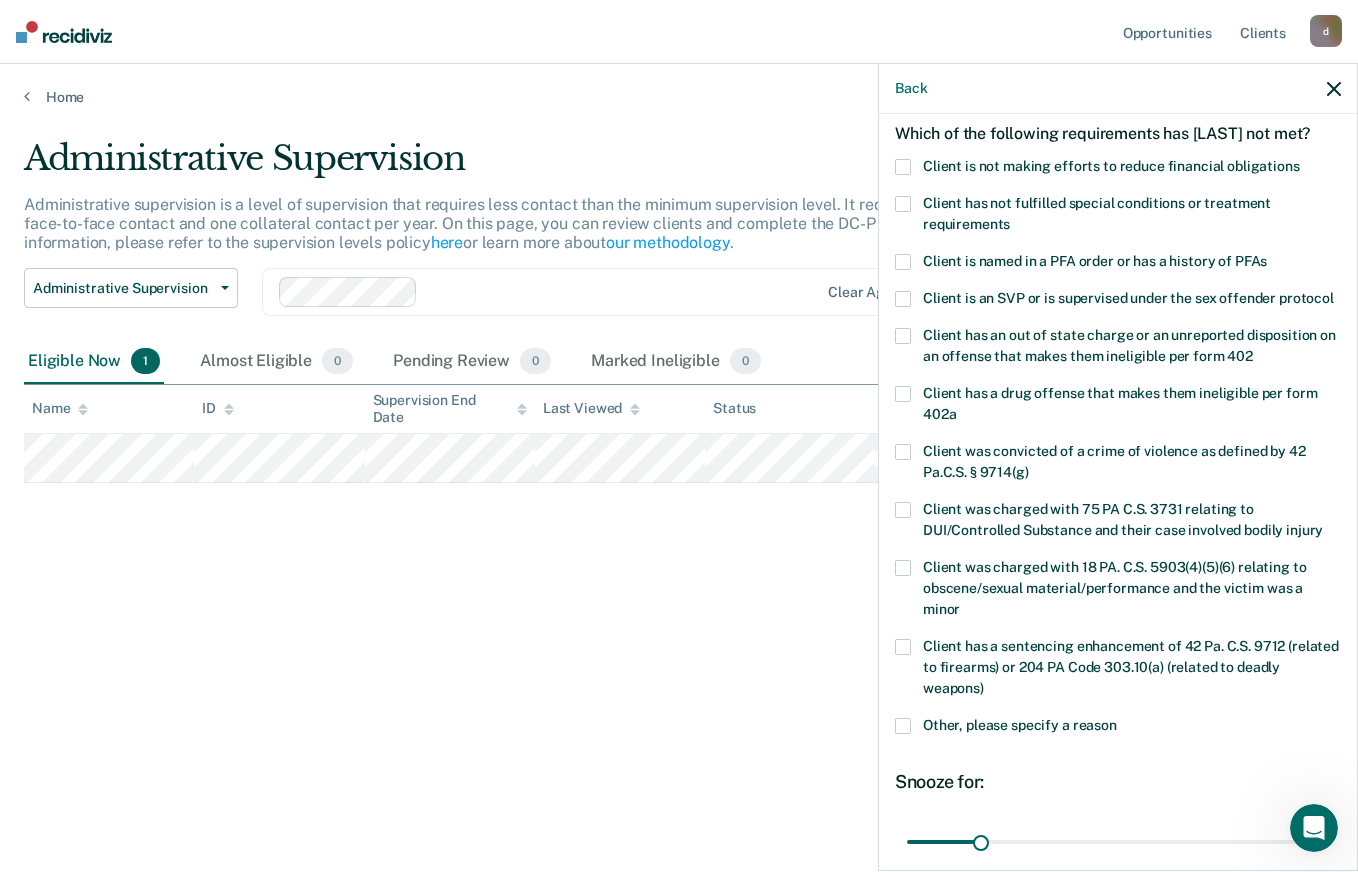 scroll, scrollTop: 0, scrollLeft: 0, axis: both 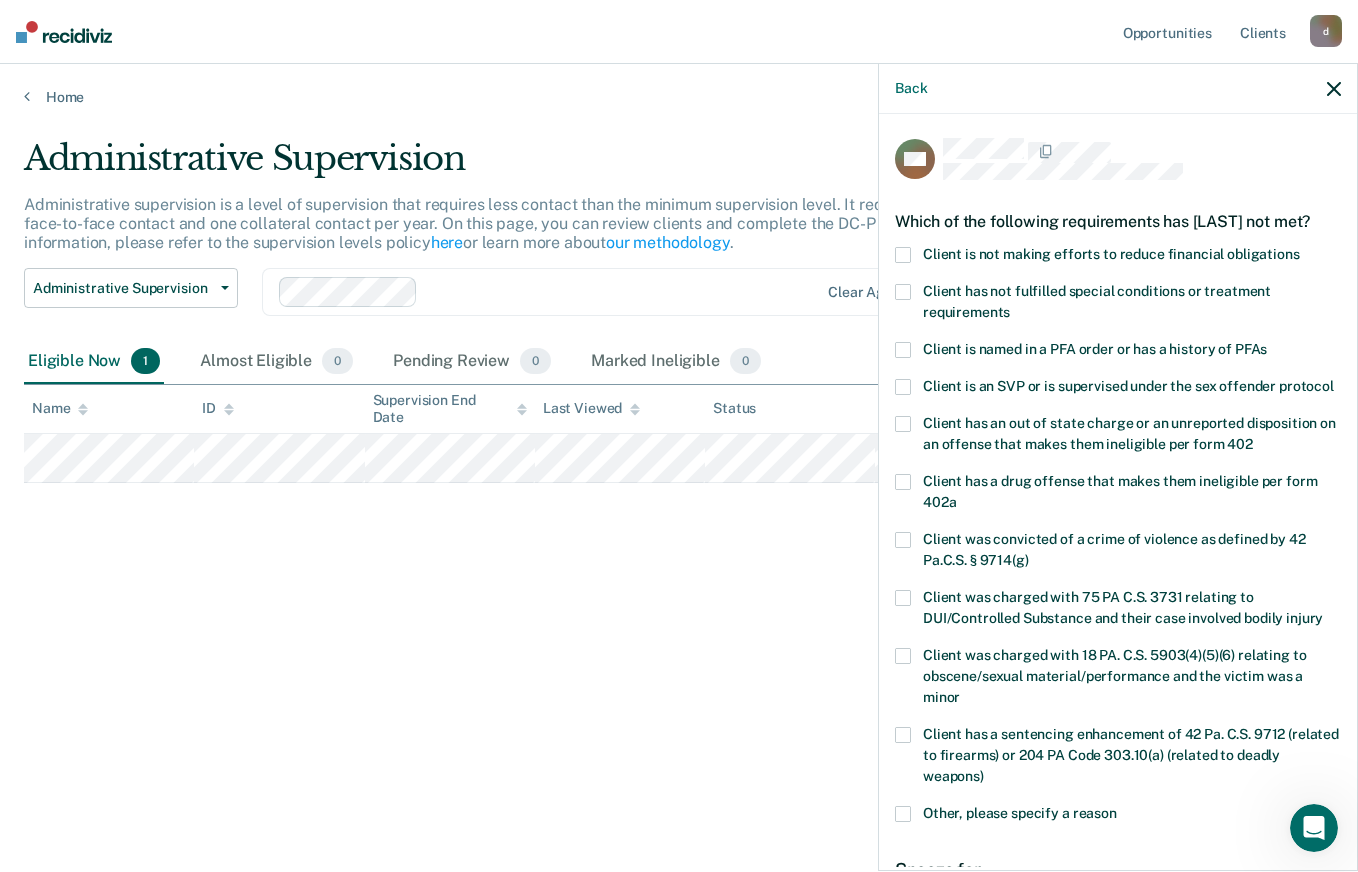 click at bounding box center [903, 255] 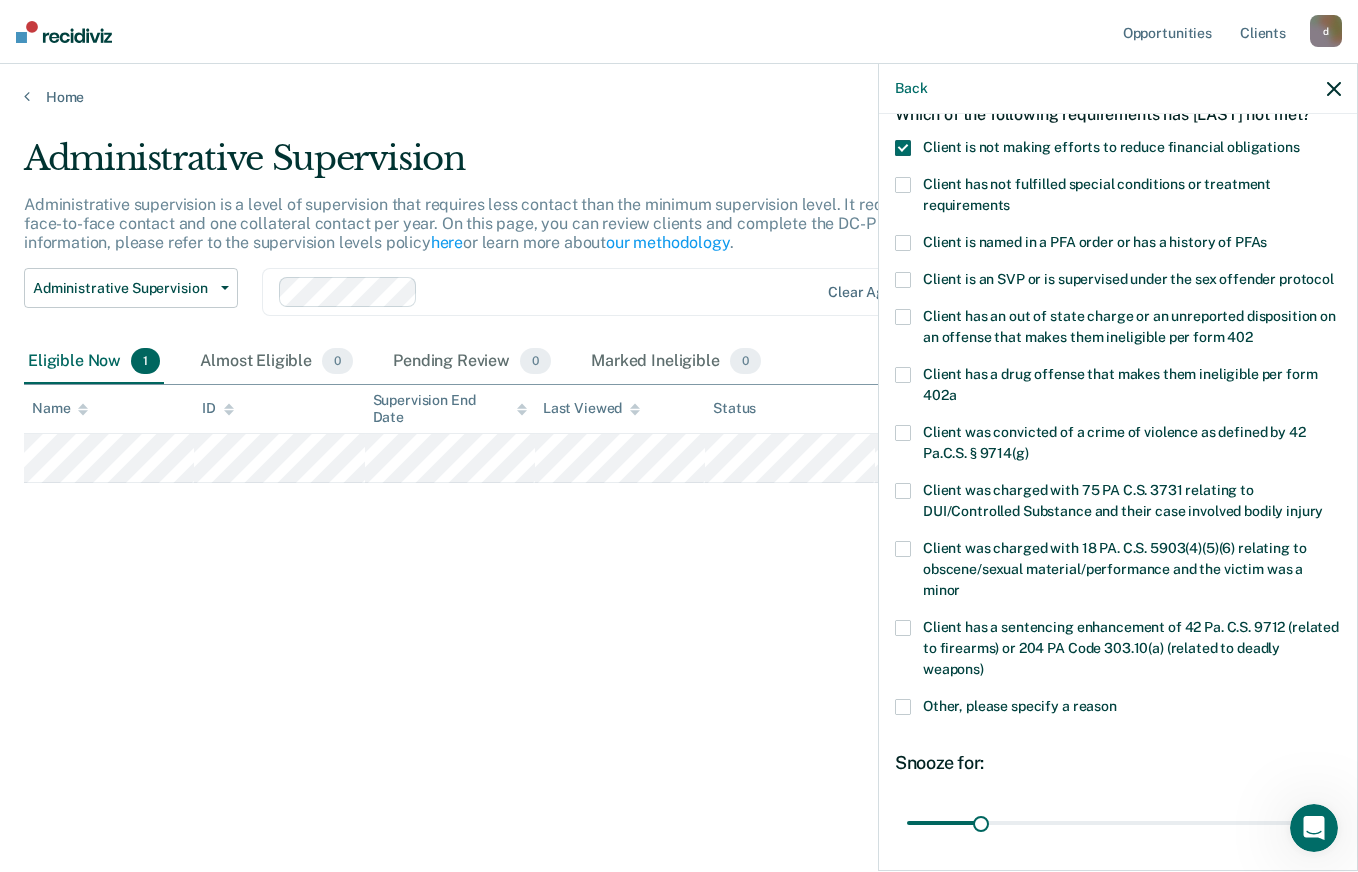 scroll, scrollTop: 109, scrollLeft: 0, axis: vertical 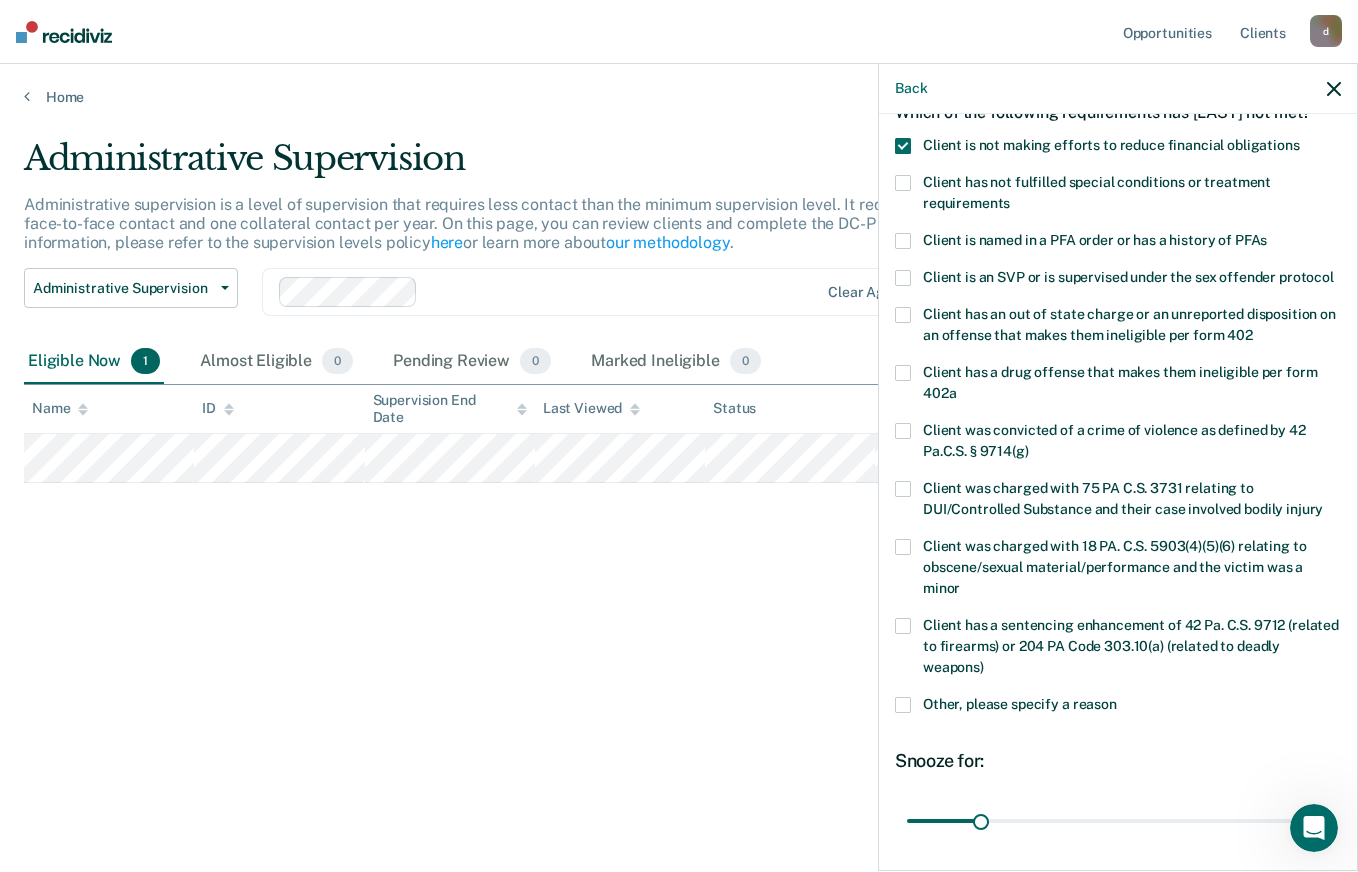click at bounding box center [903, 373] 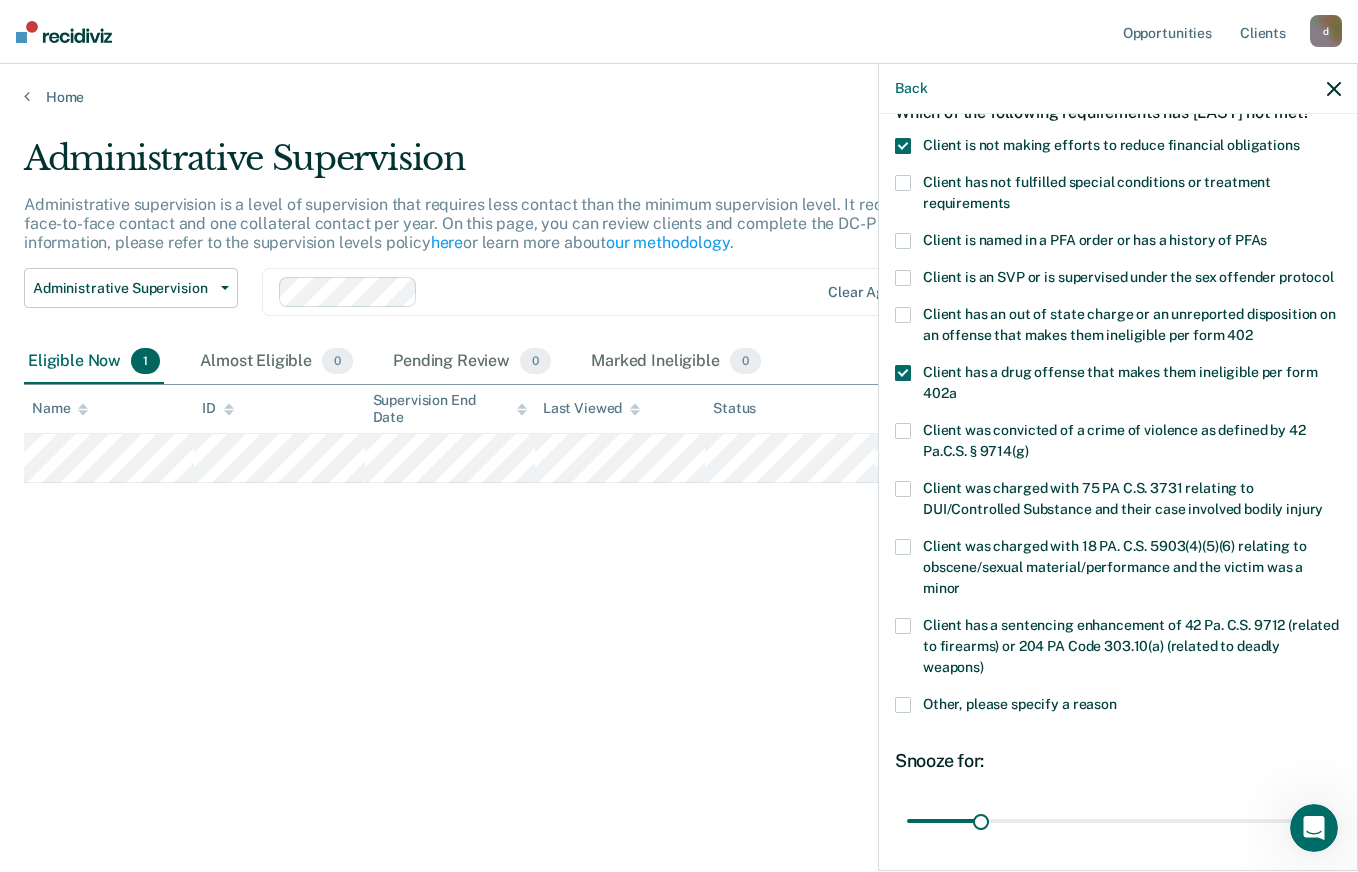 click at bounding box center (903, 315) 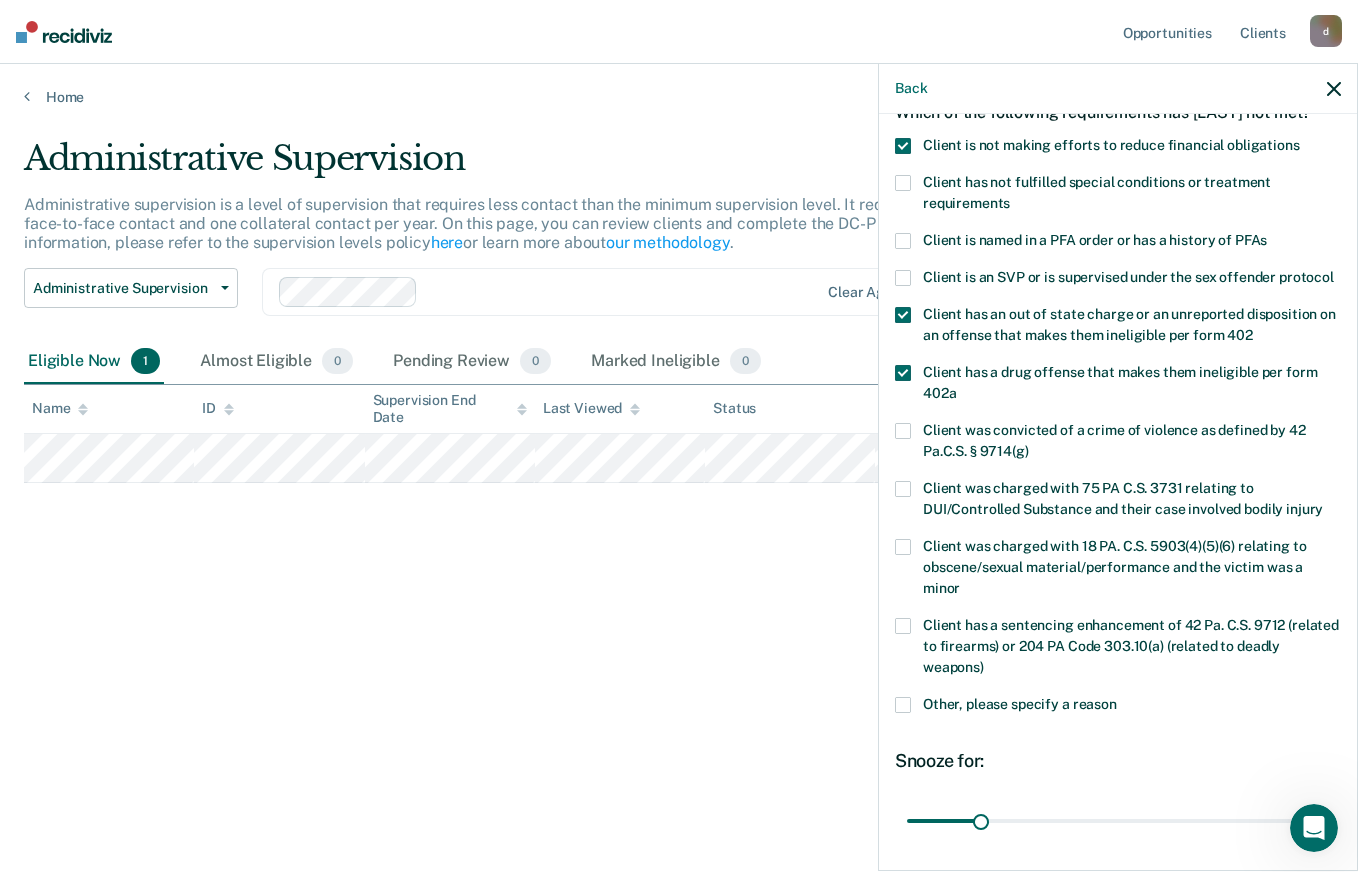 click at bounding box center [903, 373] 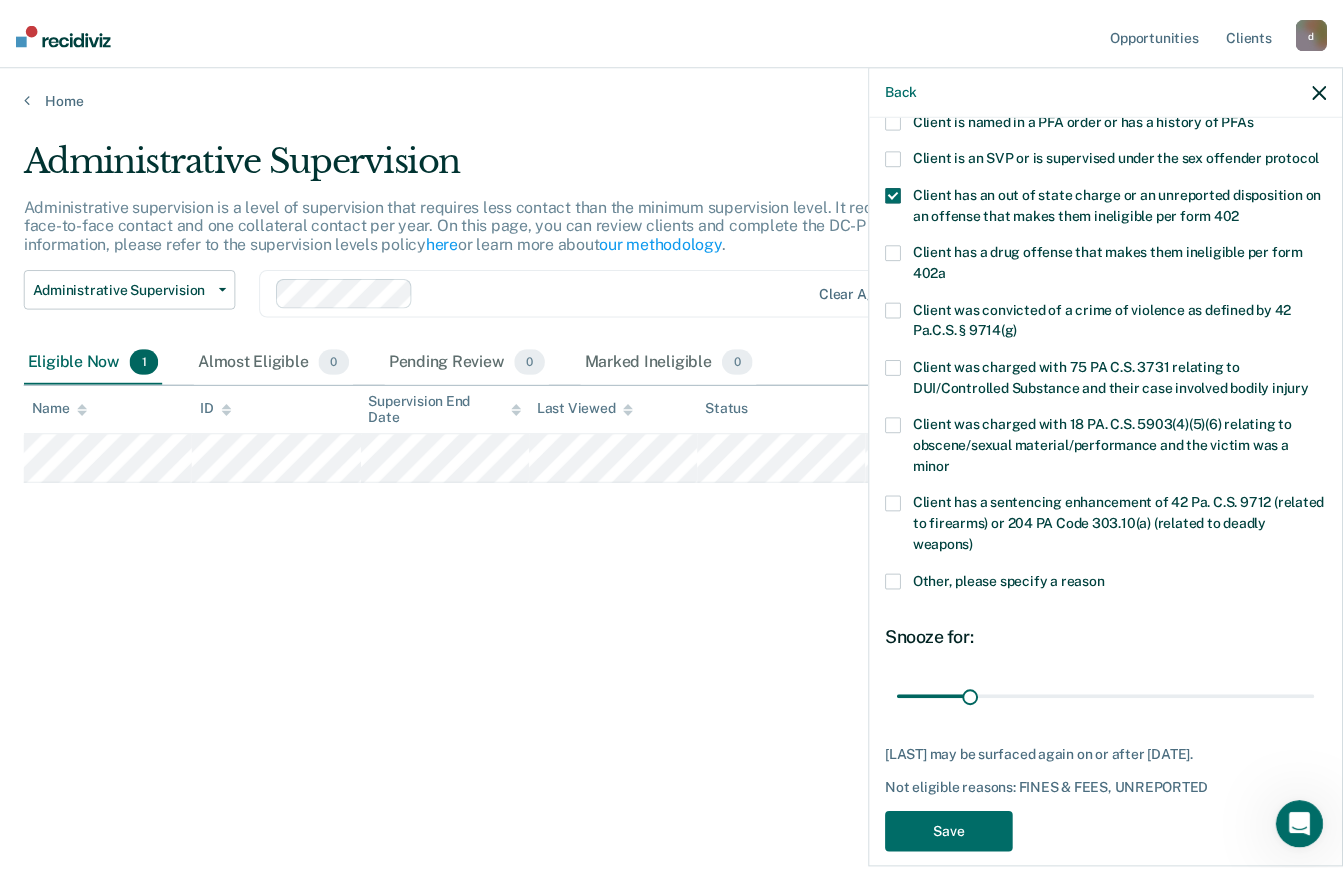scroll, scrollTop: 294, scrollLeft: 0, axis: vertical 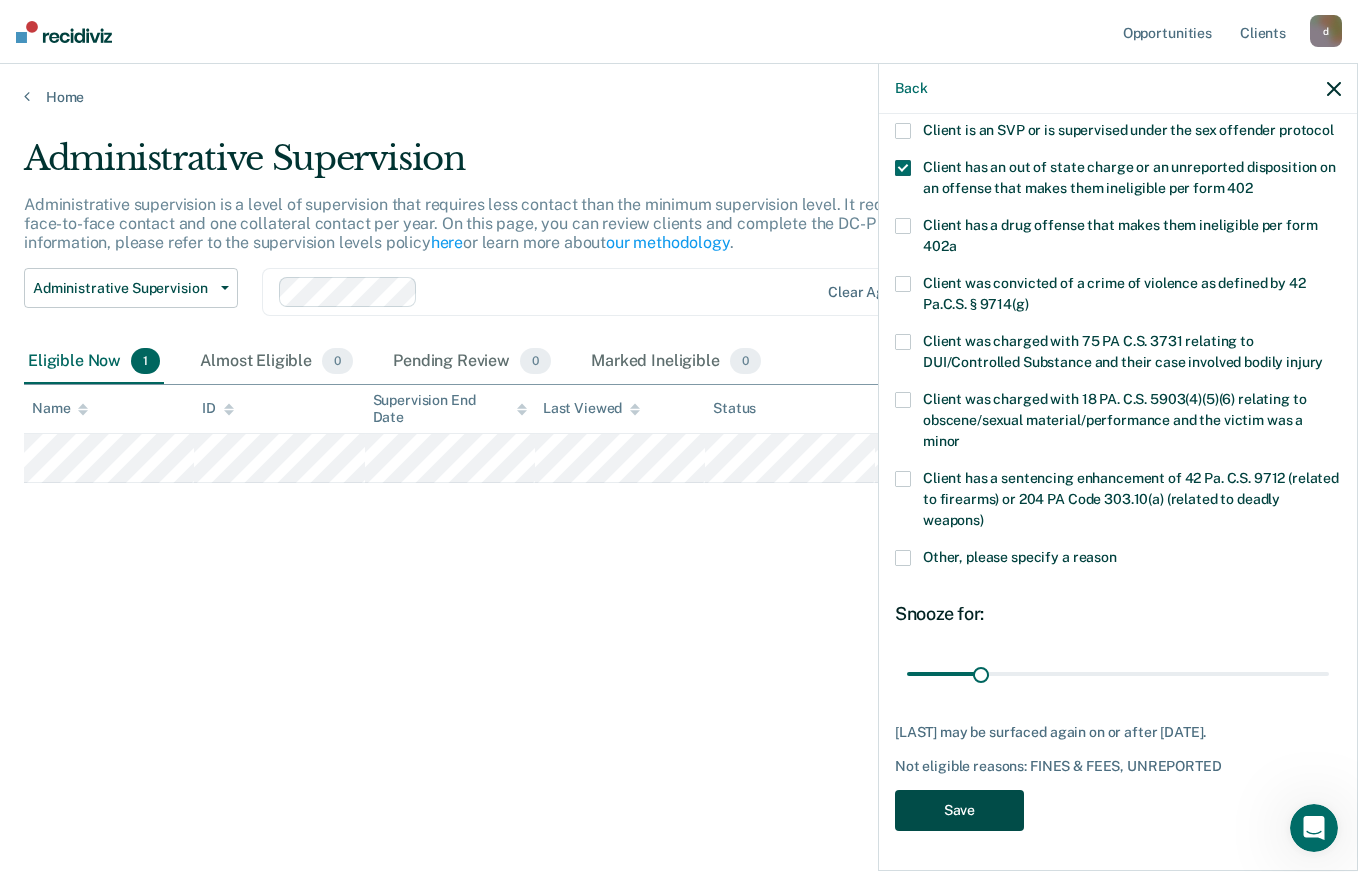 click on "Save" at bounding box center [959, 810] 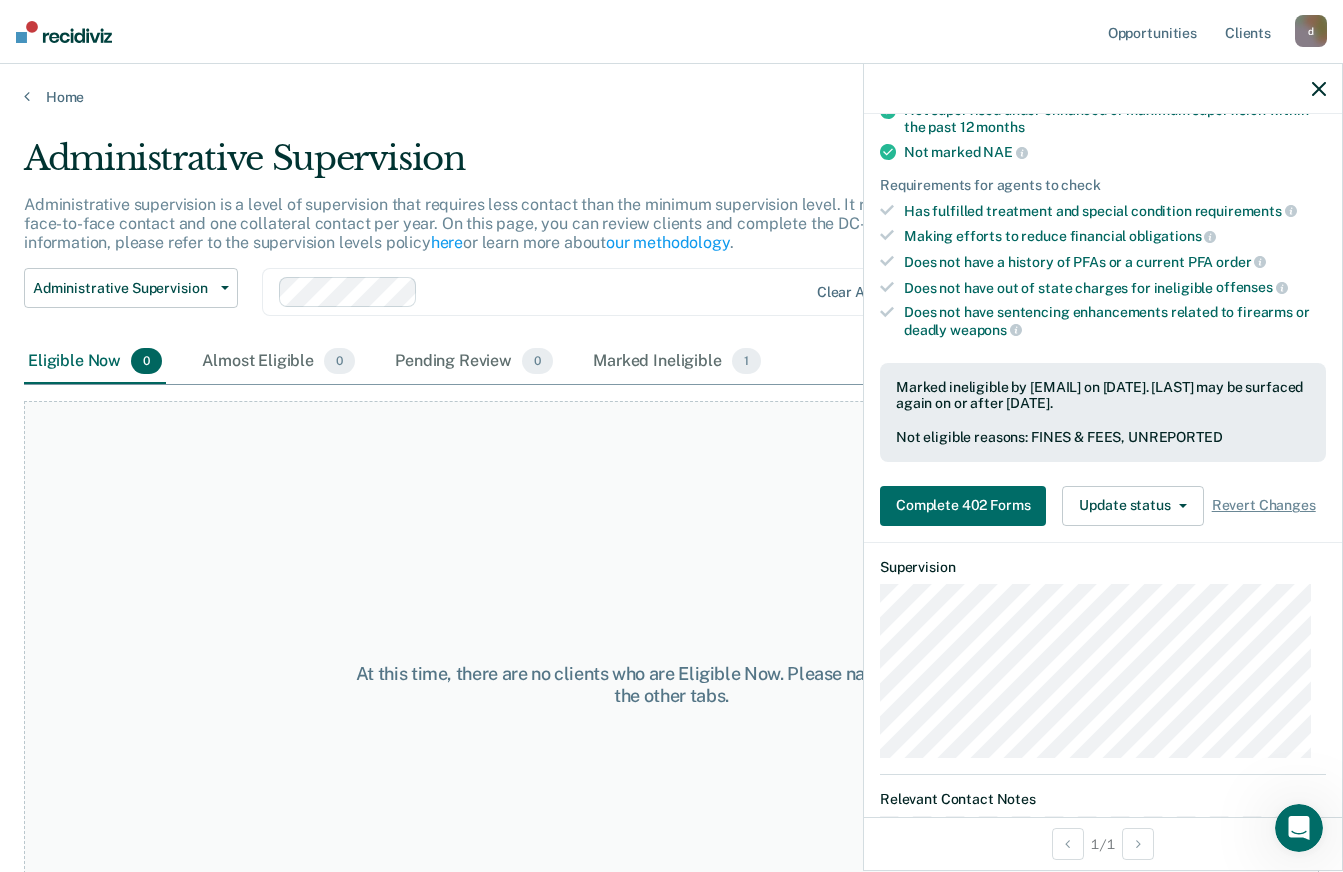 click 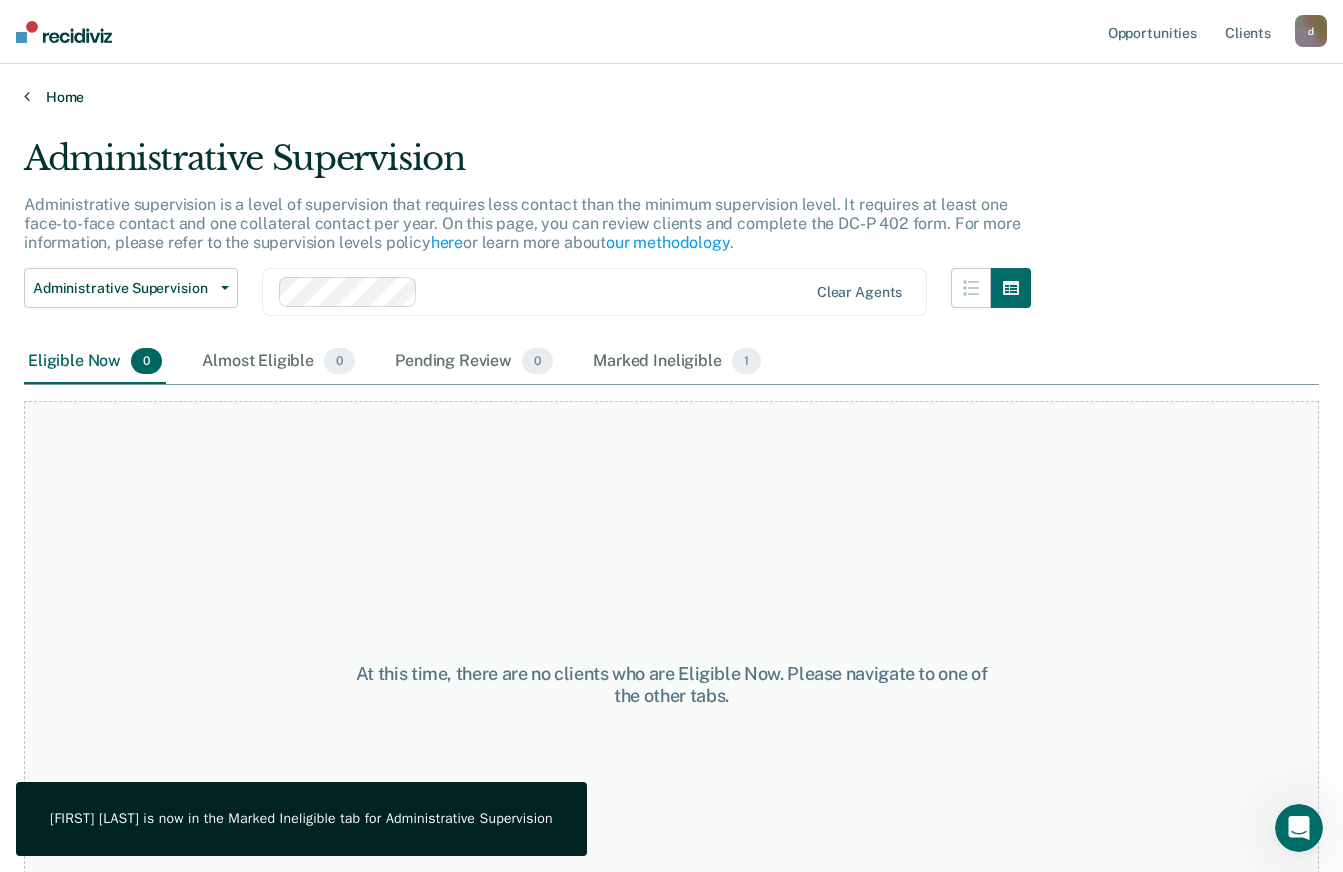 click on "Home" at bounding box center [671, 97] 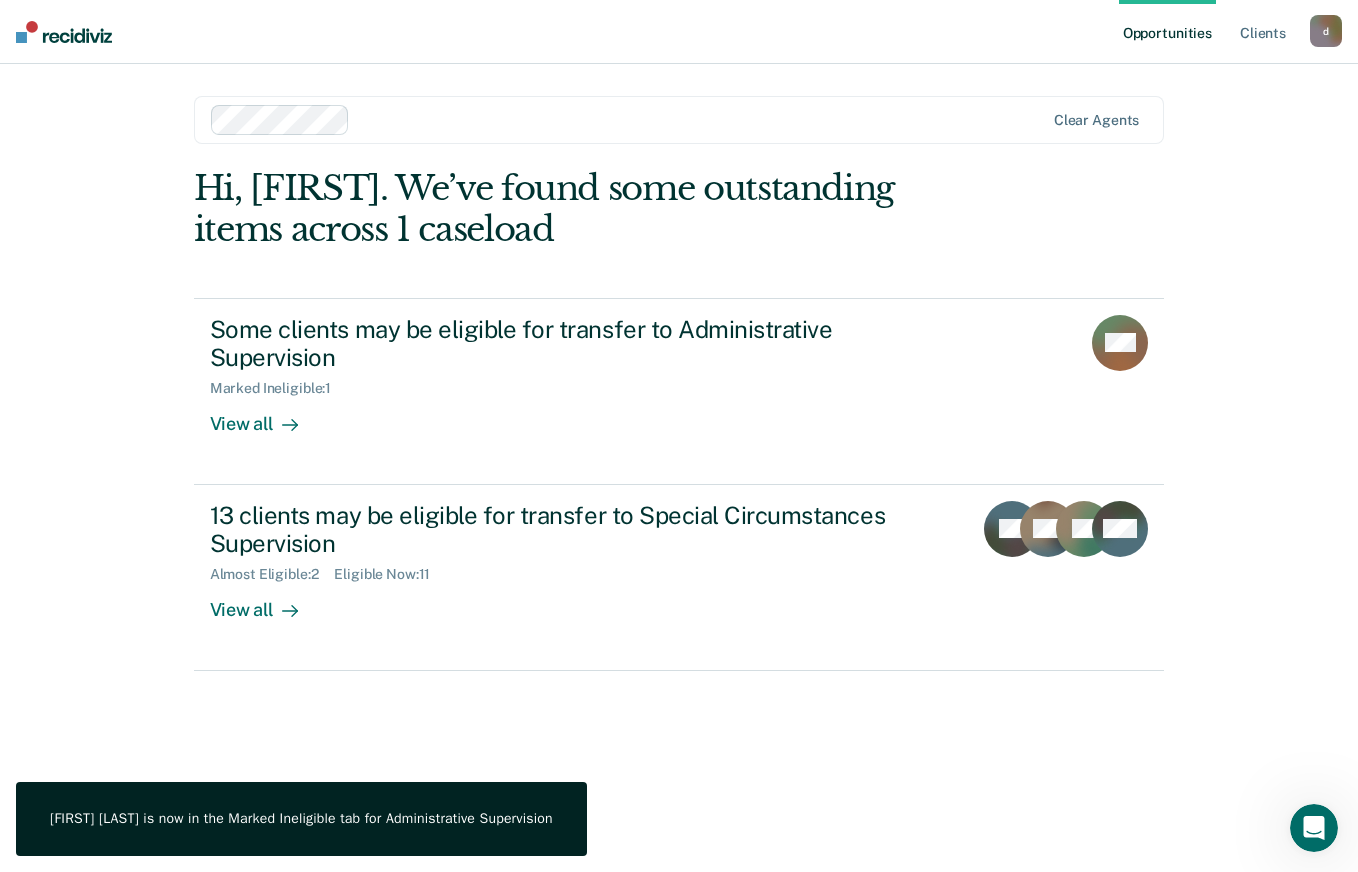 click on "13 clients may be eligible for transfer to Special Circumstances Supervision" at bounding box center (561, 530) 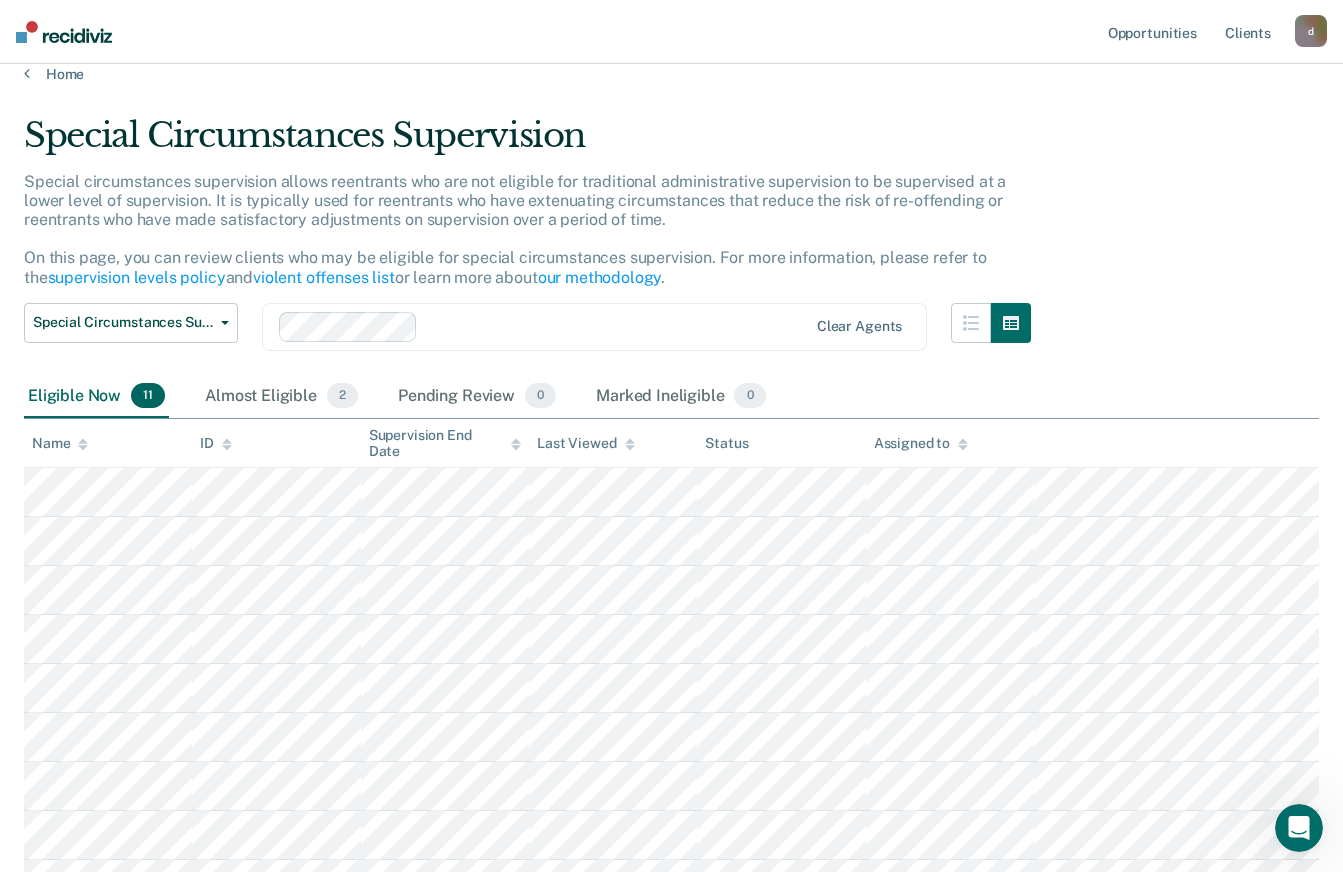 scroll, scrollTop: 0, scrollLeft: 0, axis: both 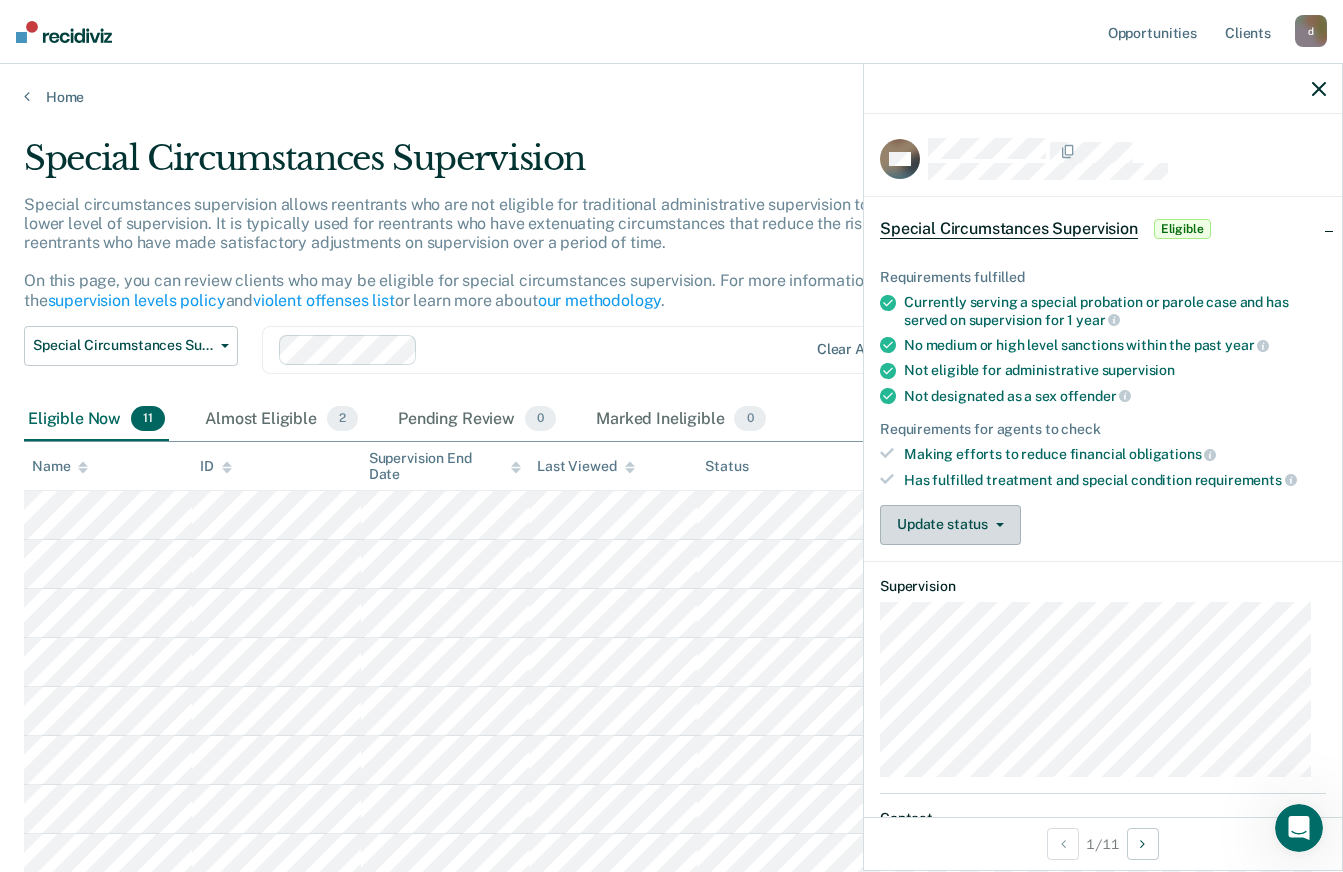 click 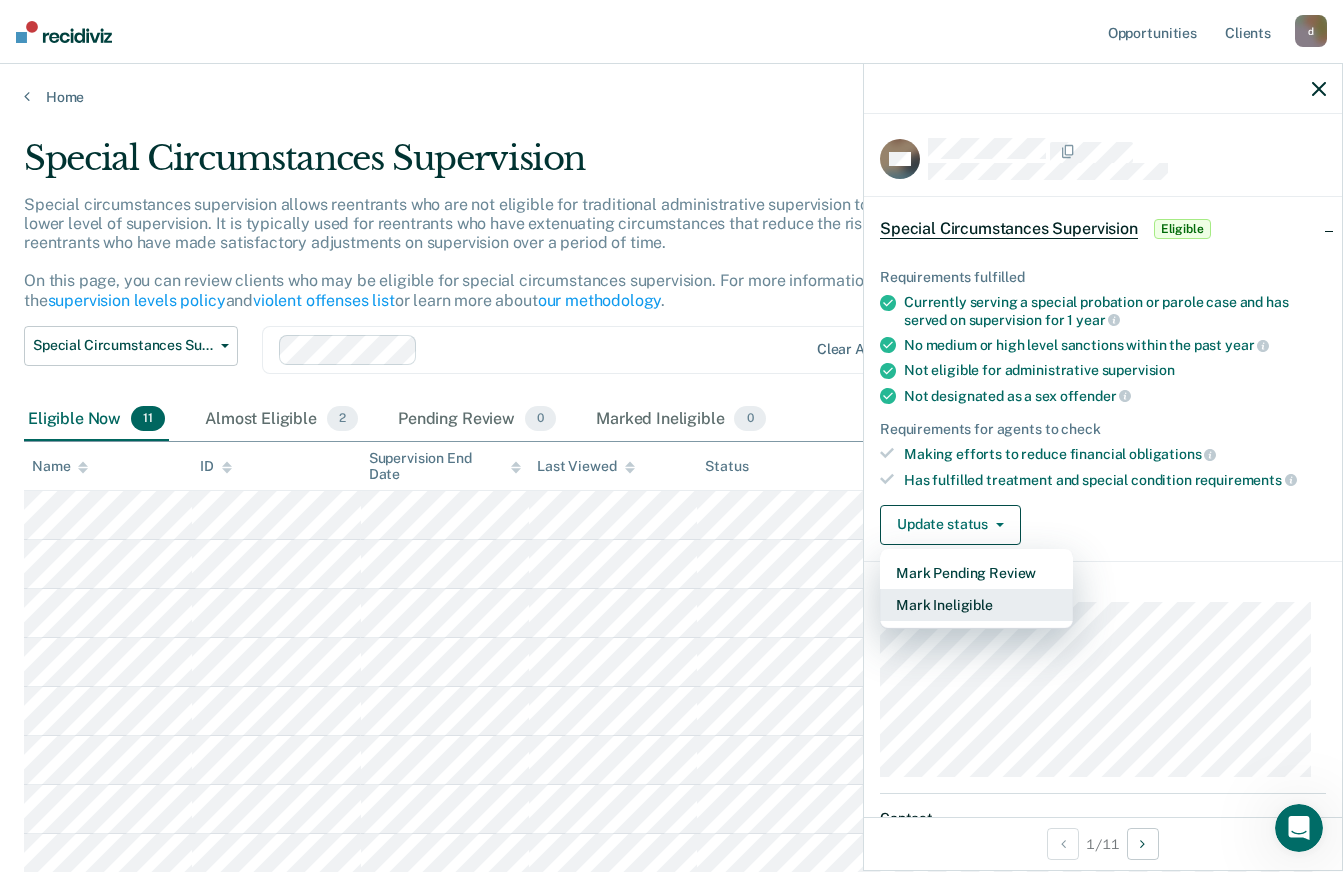click on "Mark Ineligible" at bounding box center (976, 605) 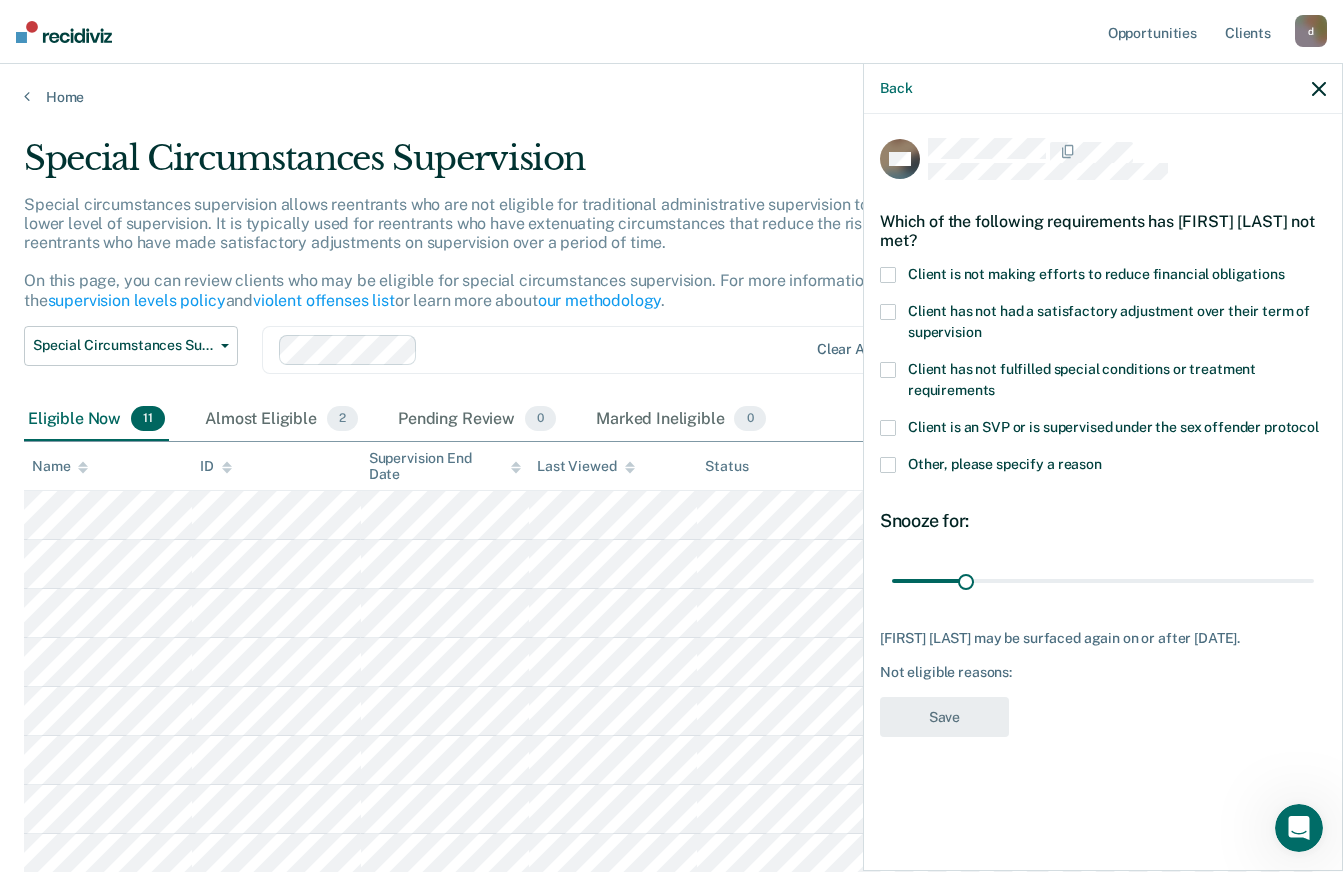 click at bounding box center [888, 275] 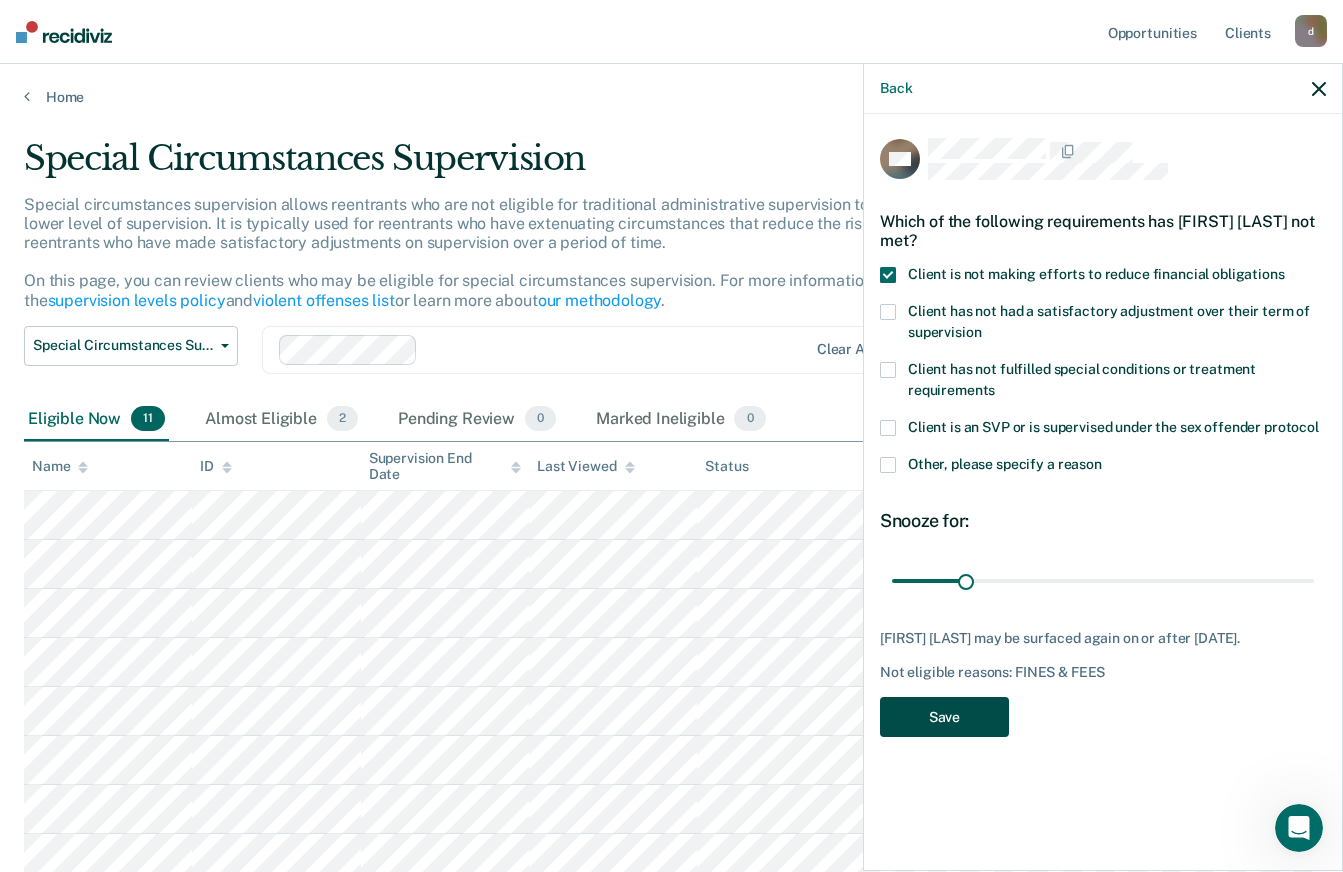 click on "Save" at bounding box center [944, 717] 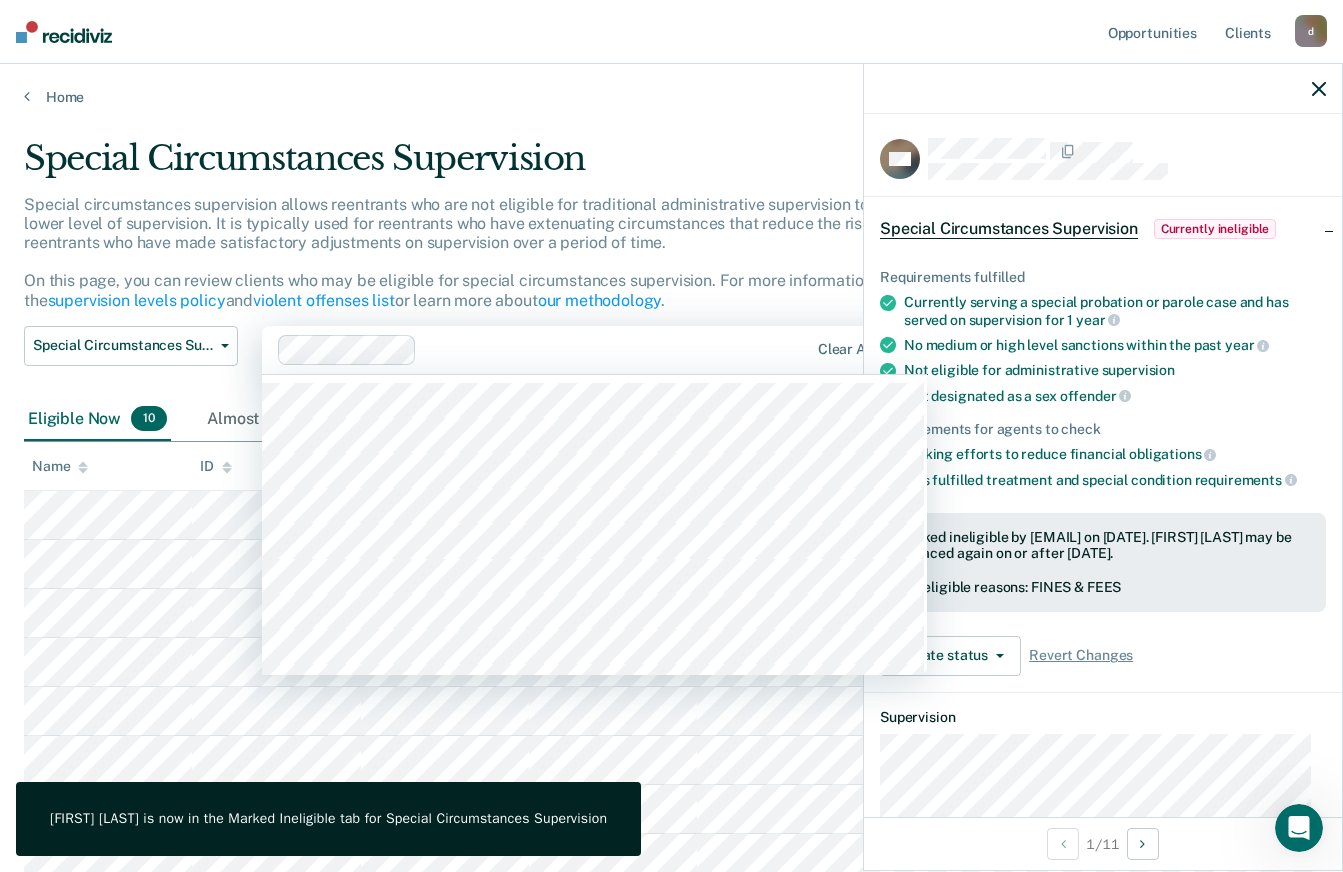click on "Special Circumstances Supervision" at bounding box center (527, 166) 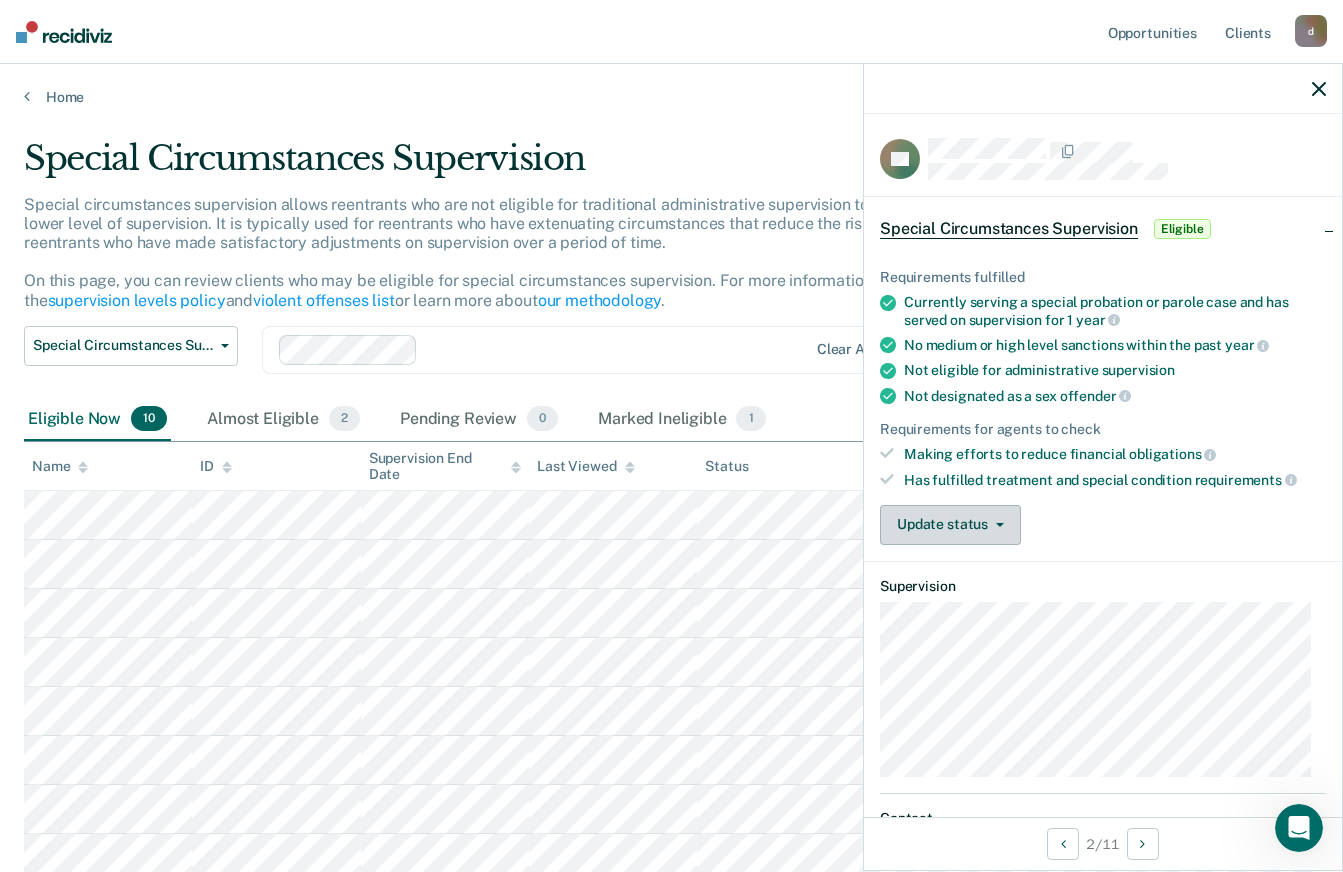 click 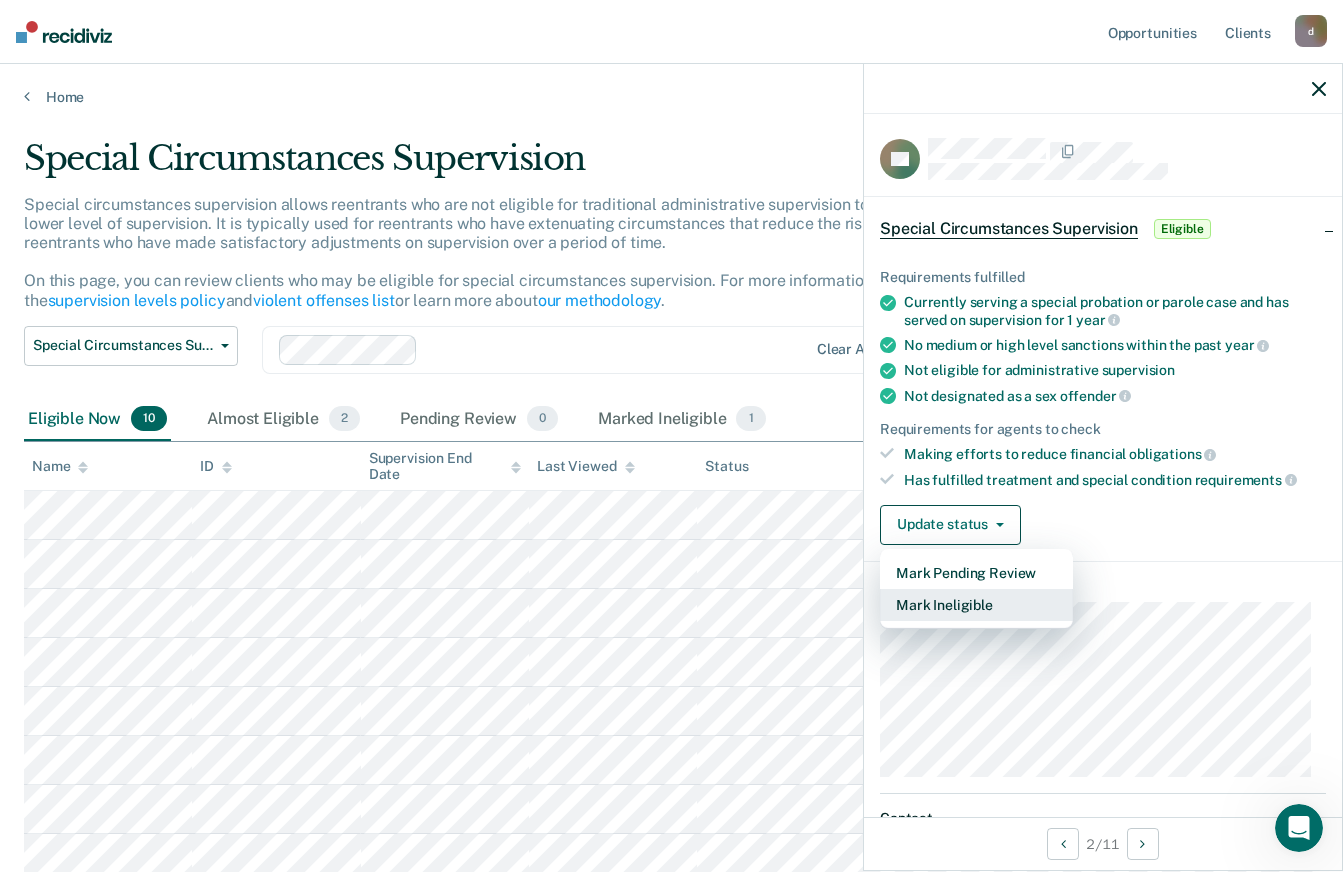 click on "Mark Ineligible" at bounding box center [976, 605] 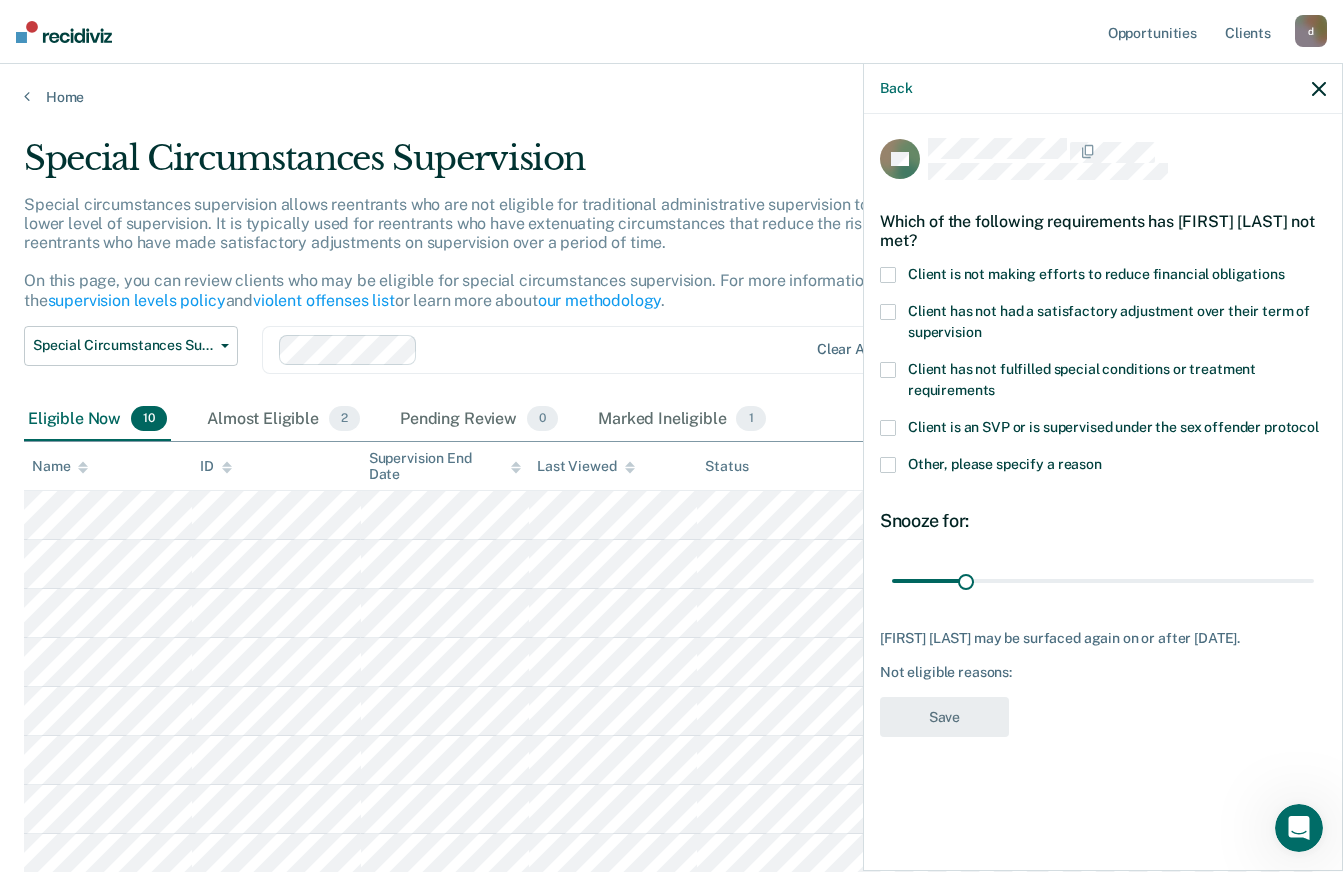 click at bounding box center [888, 275] 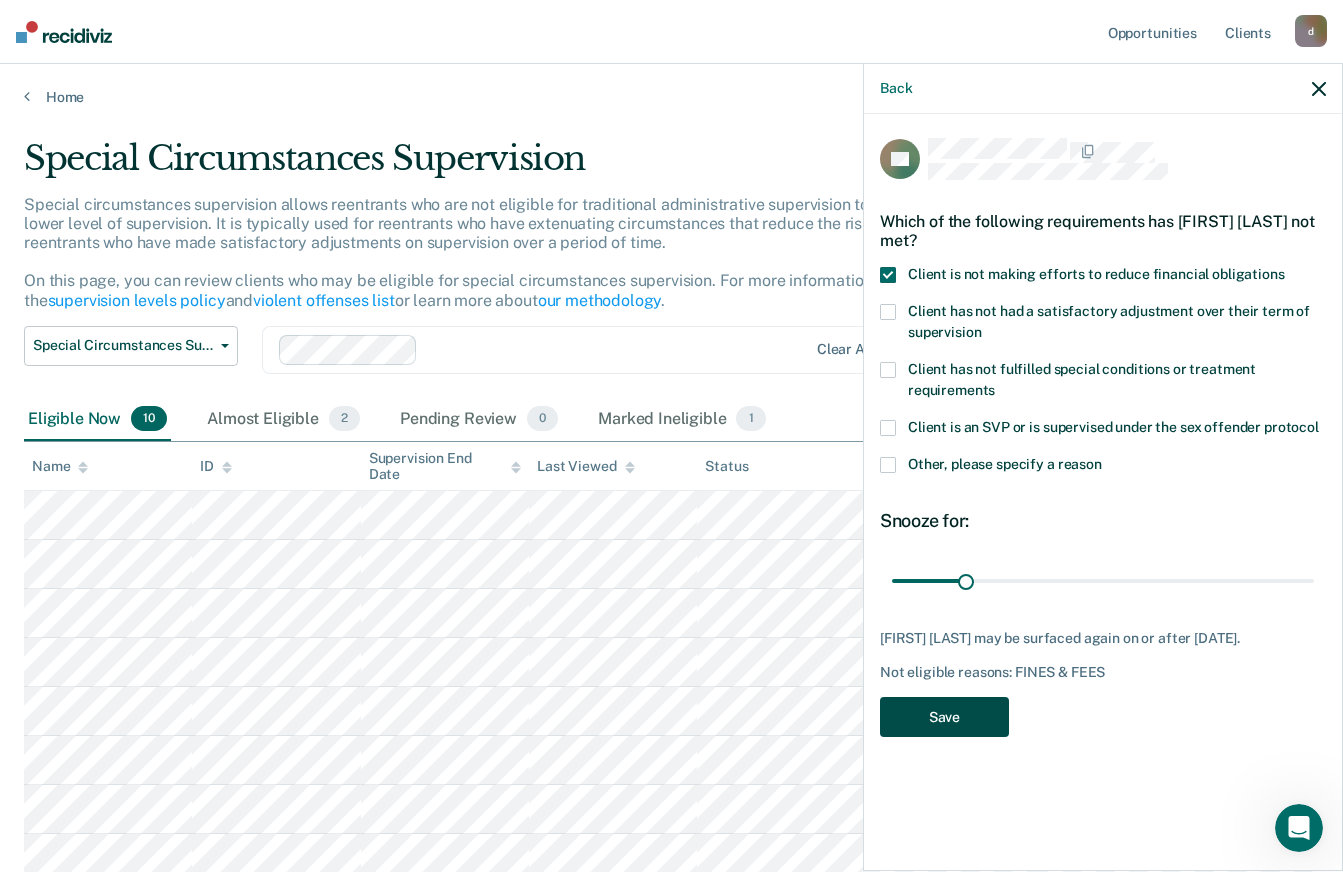 click on "Save" at bounding box center [944, 717] 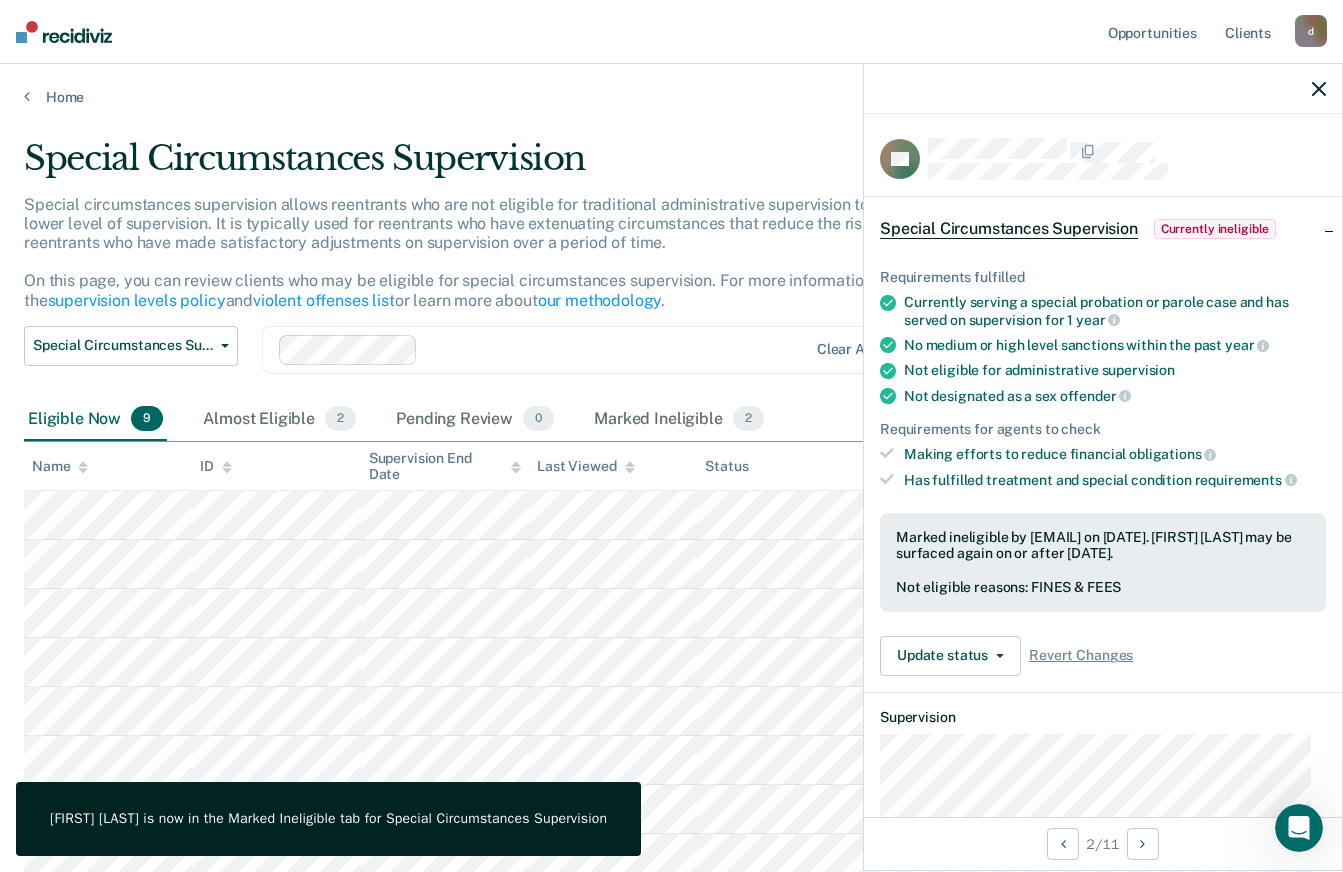 click 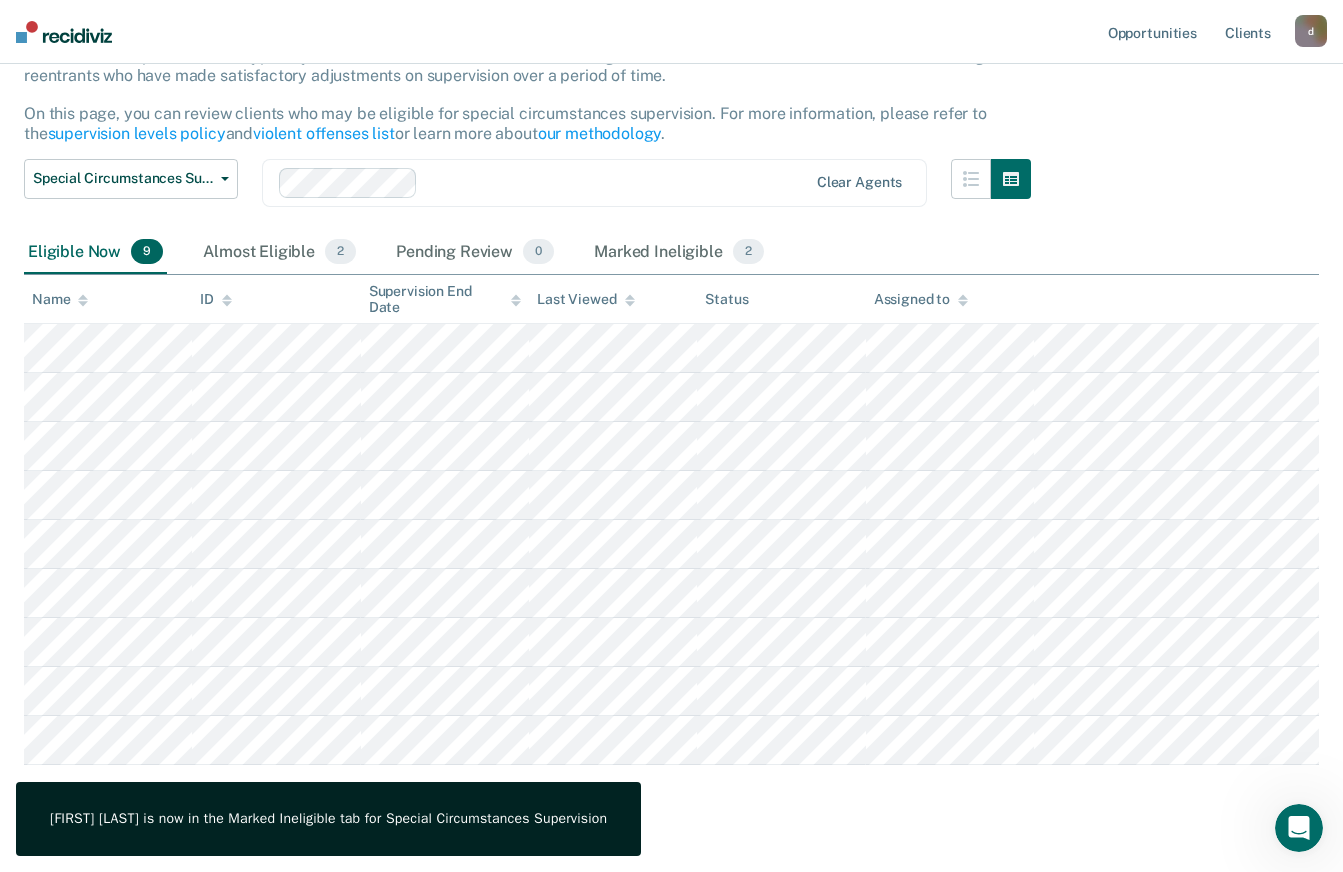 scroll, scrollTop: 168, scrollLeft: 0, axis: vertical 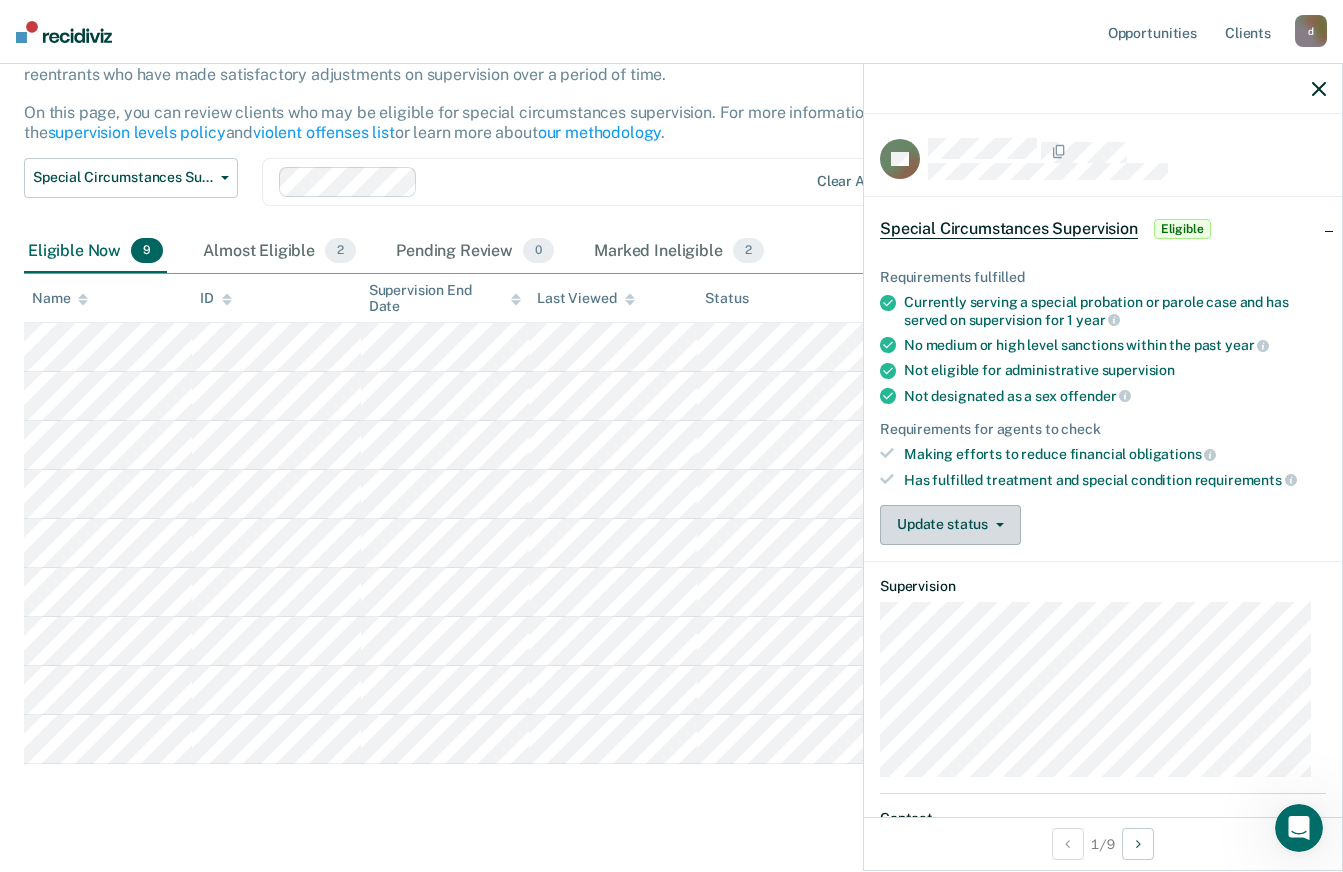 click on "Update status" at bounding box center [950, 525] 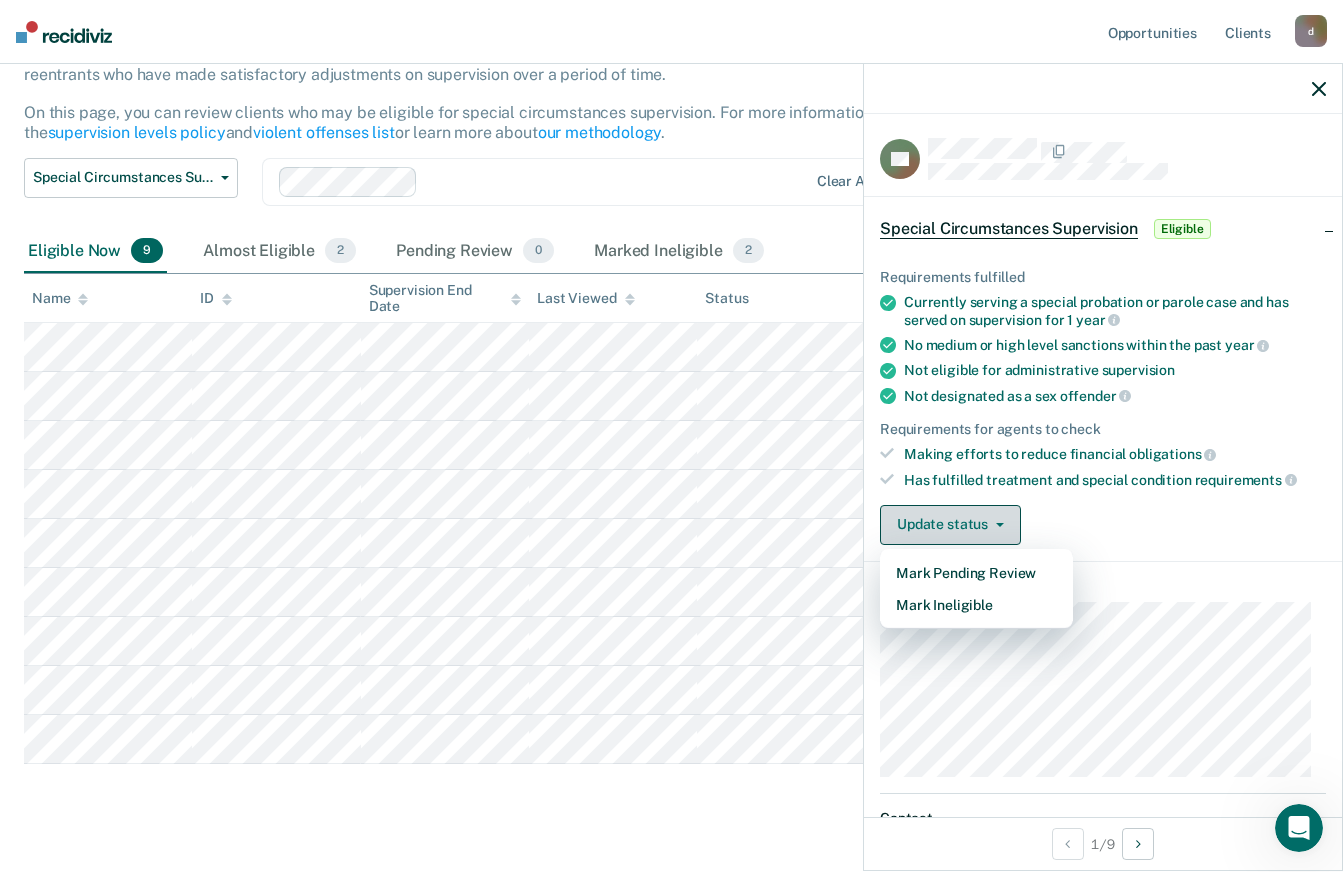 click on "Mark Ineligible" at bounding box center (976, 605) 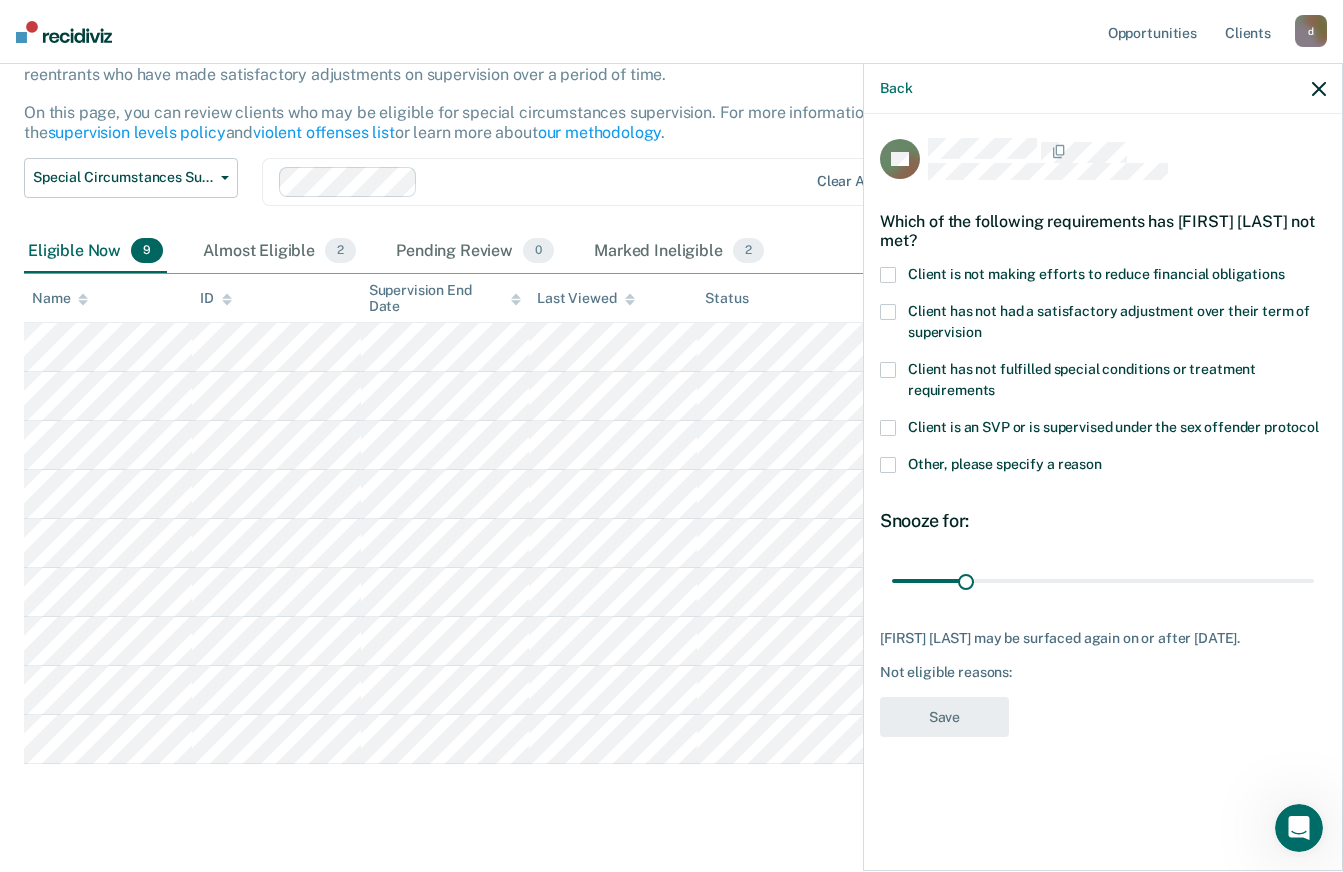 click at bounding box center [888, 275] 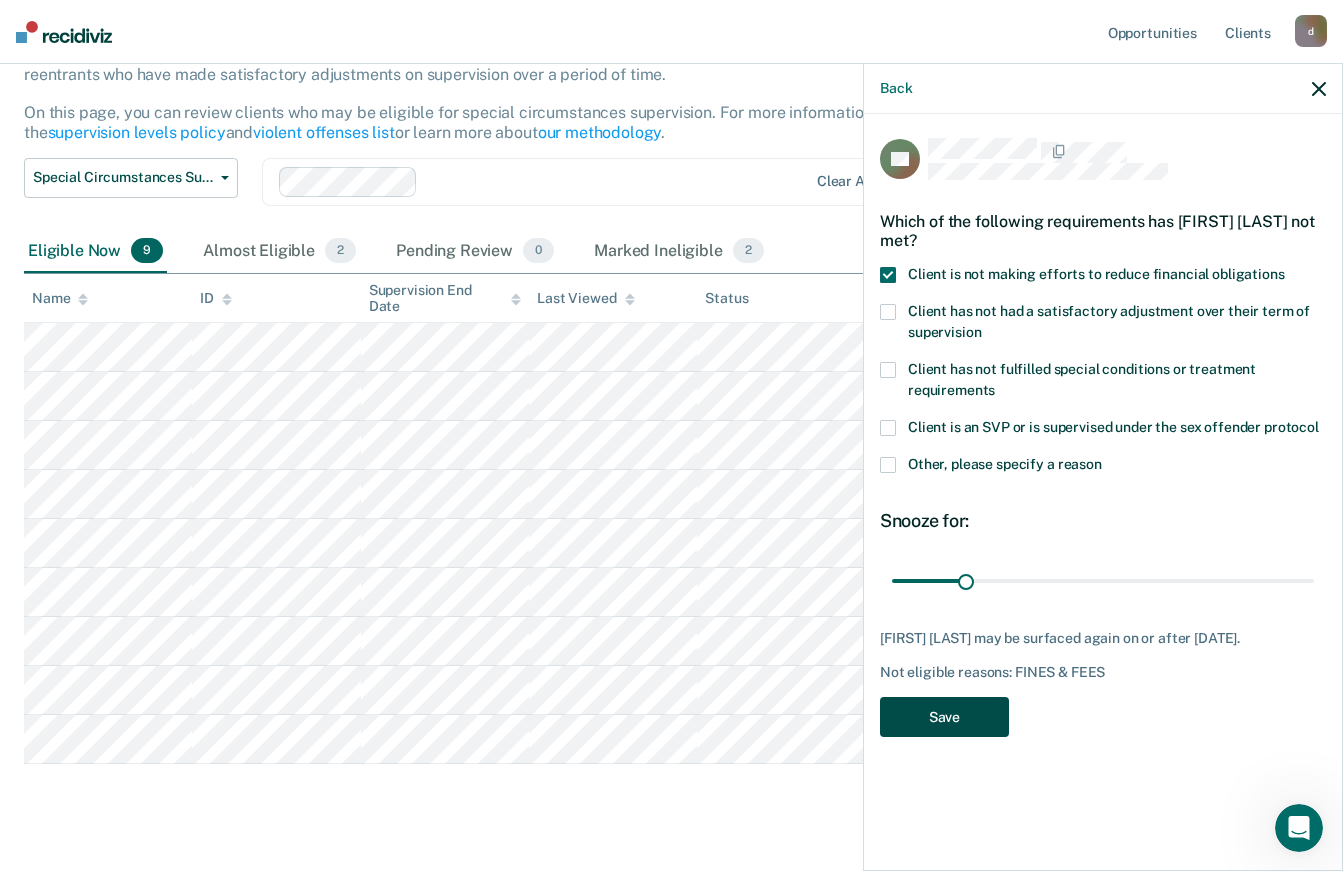 click on "Save" at bounding box center (944, 717) 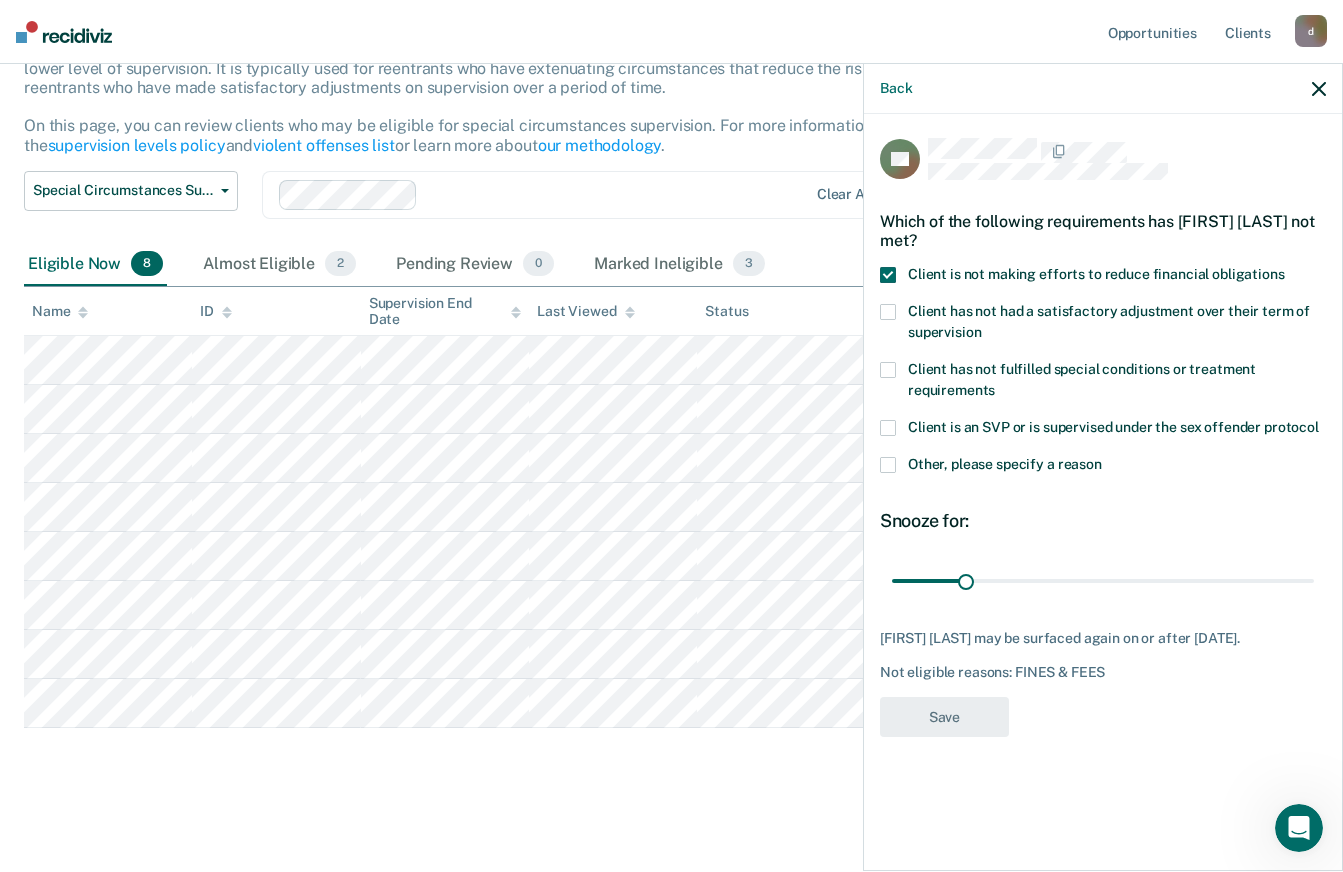 scroll, scrollTop: 155, scrollLeft: 0, axis: vertical 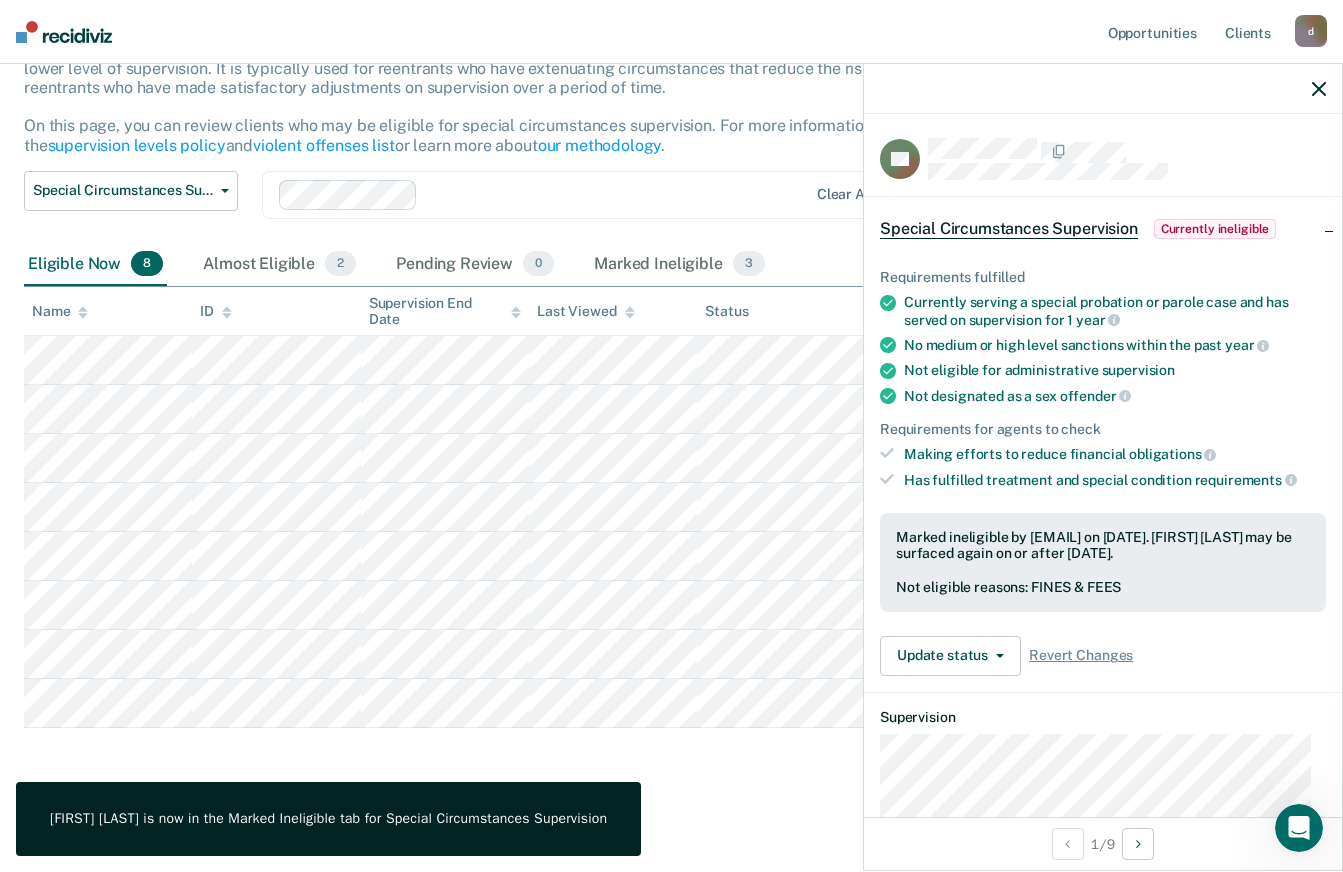 click 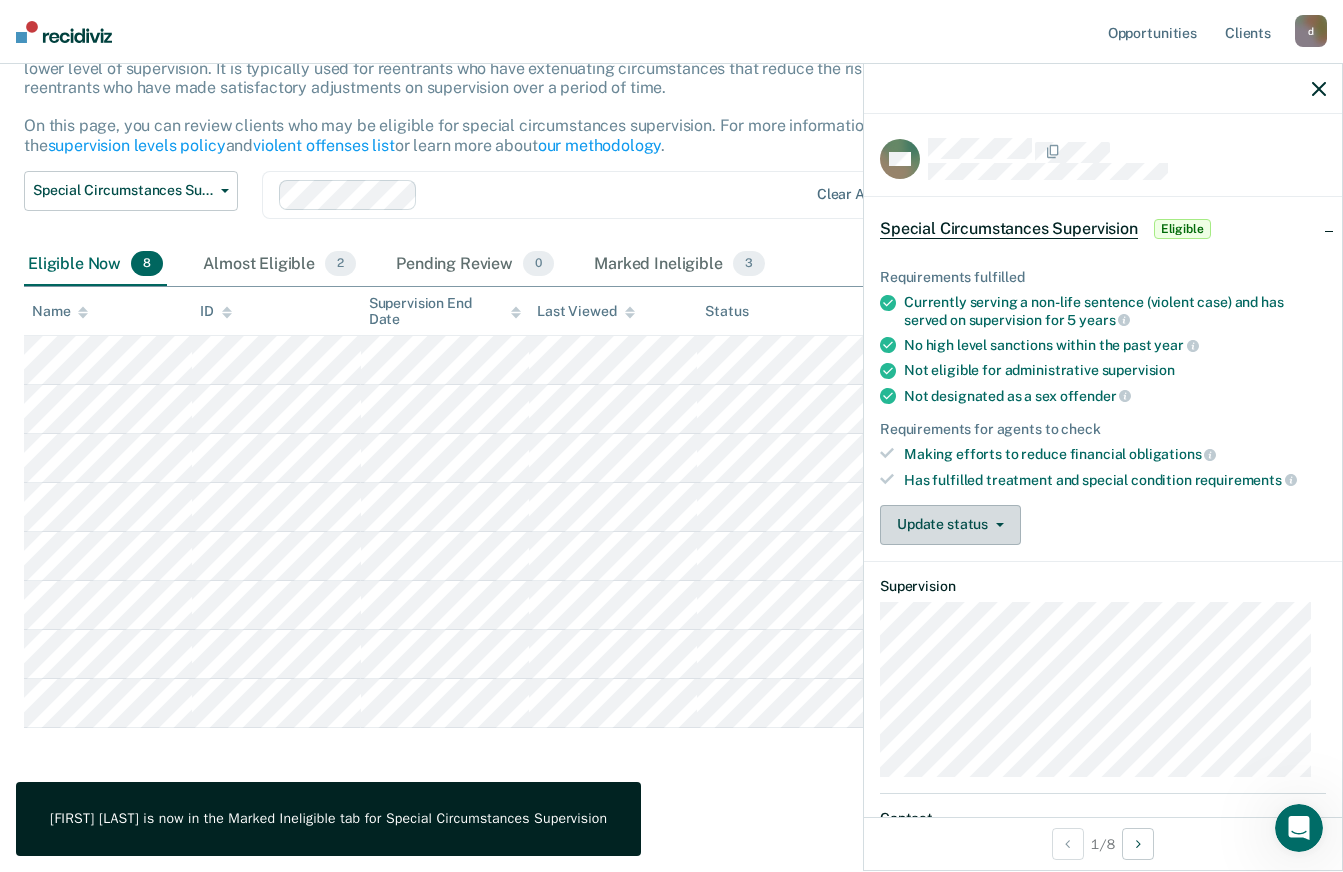 click 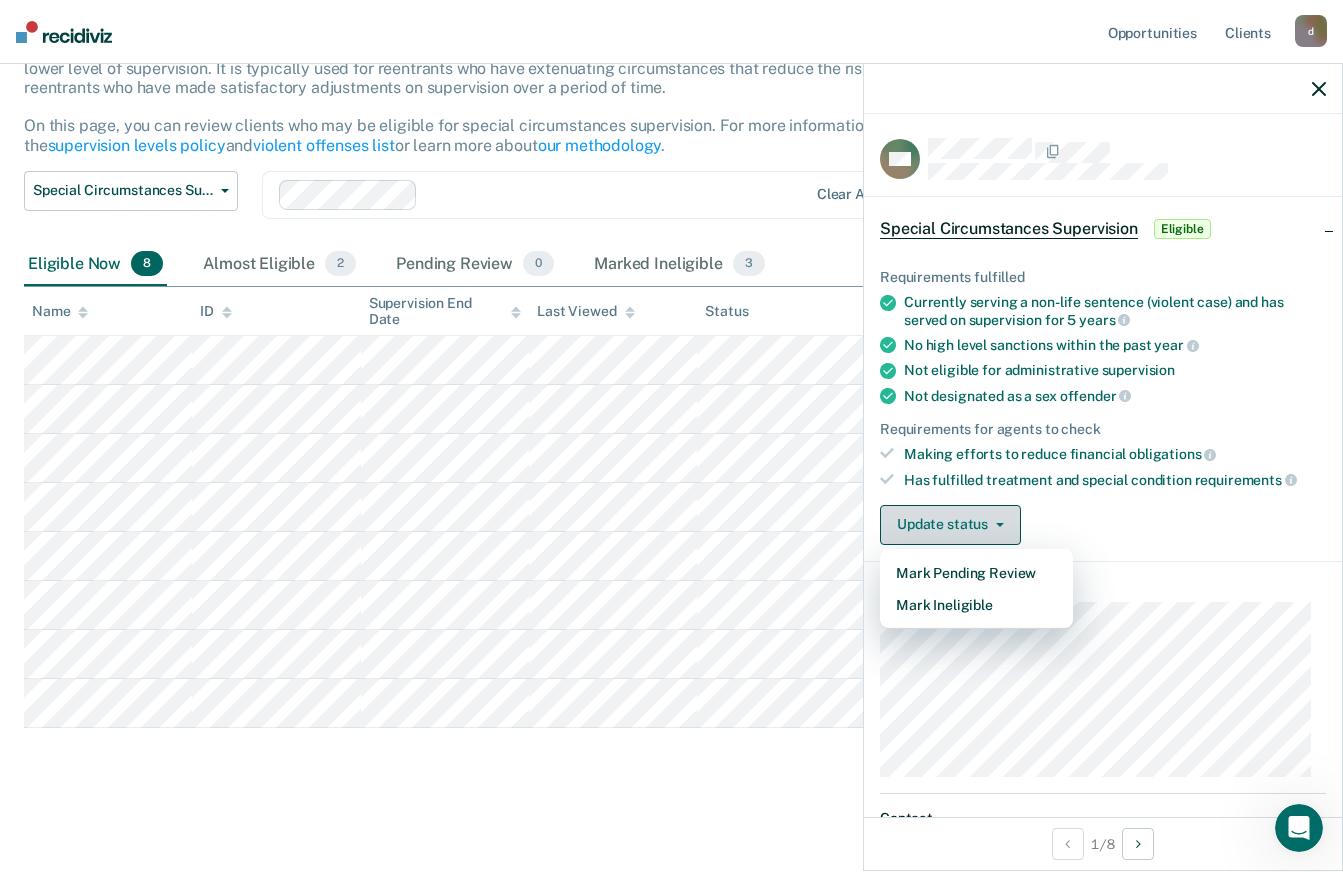 click on "Mark Ineligible" at bounding box center (976, 605) 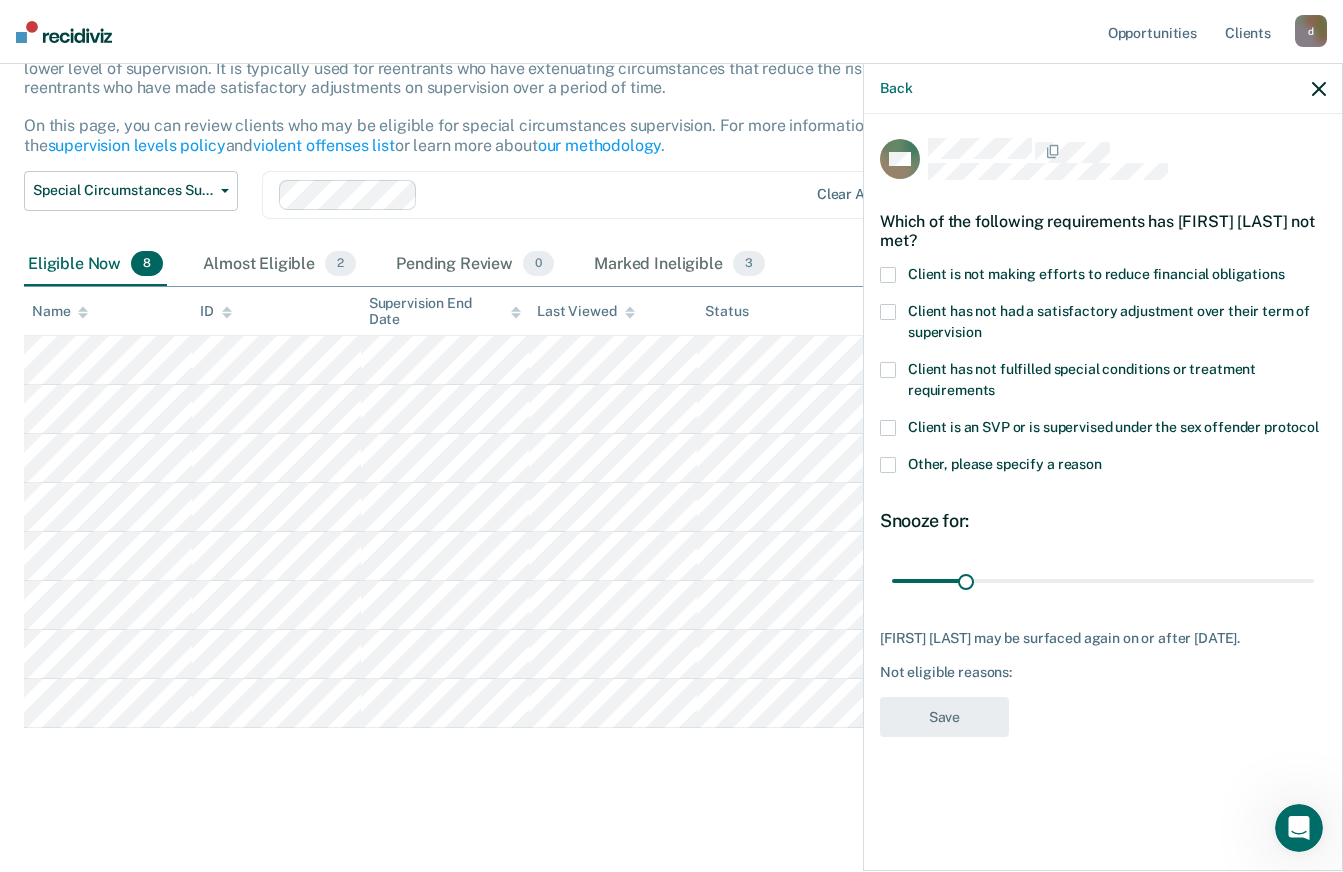 click at bounding box center (888, 312) 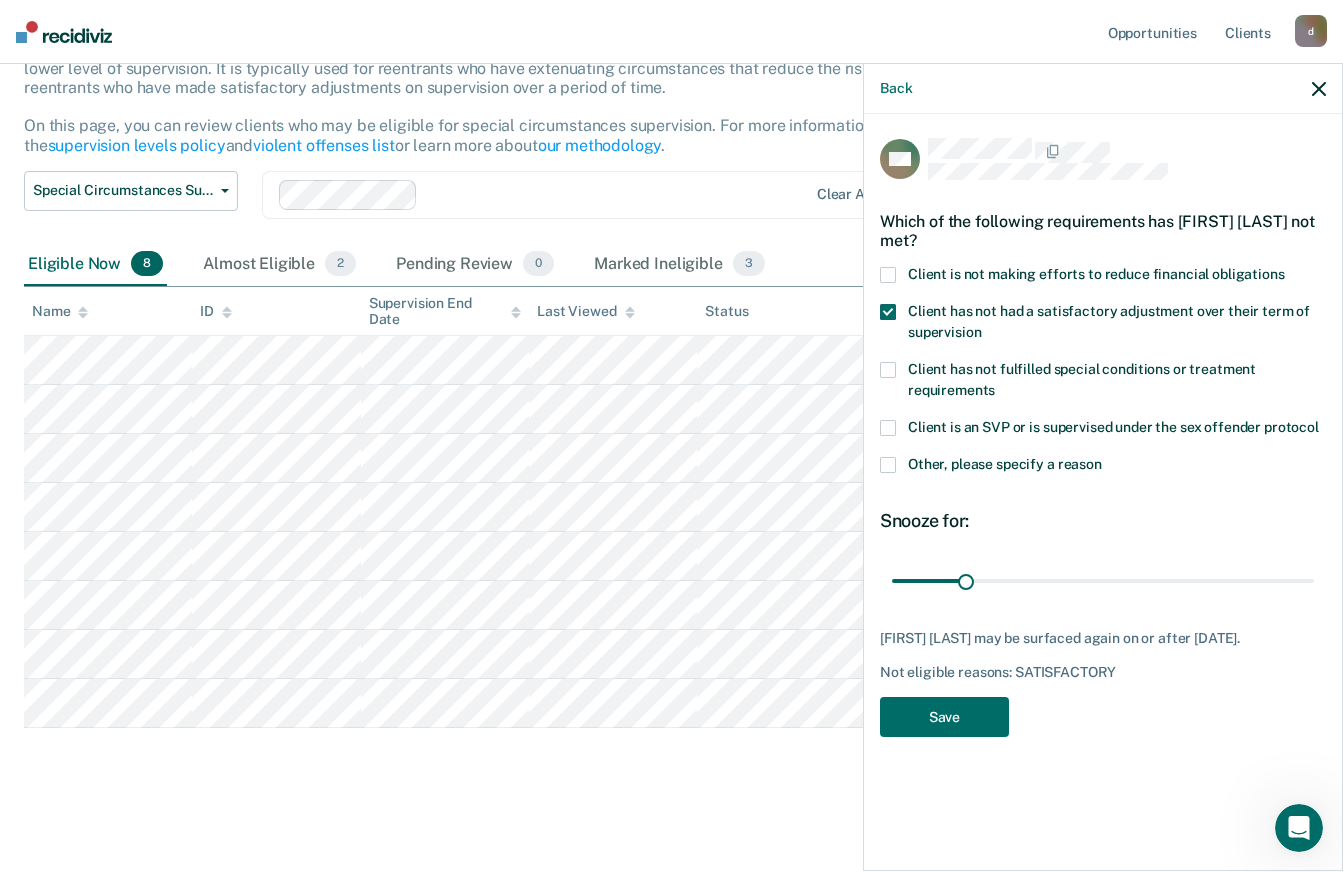 click at bounding box center (888, 312) 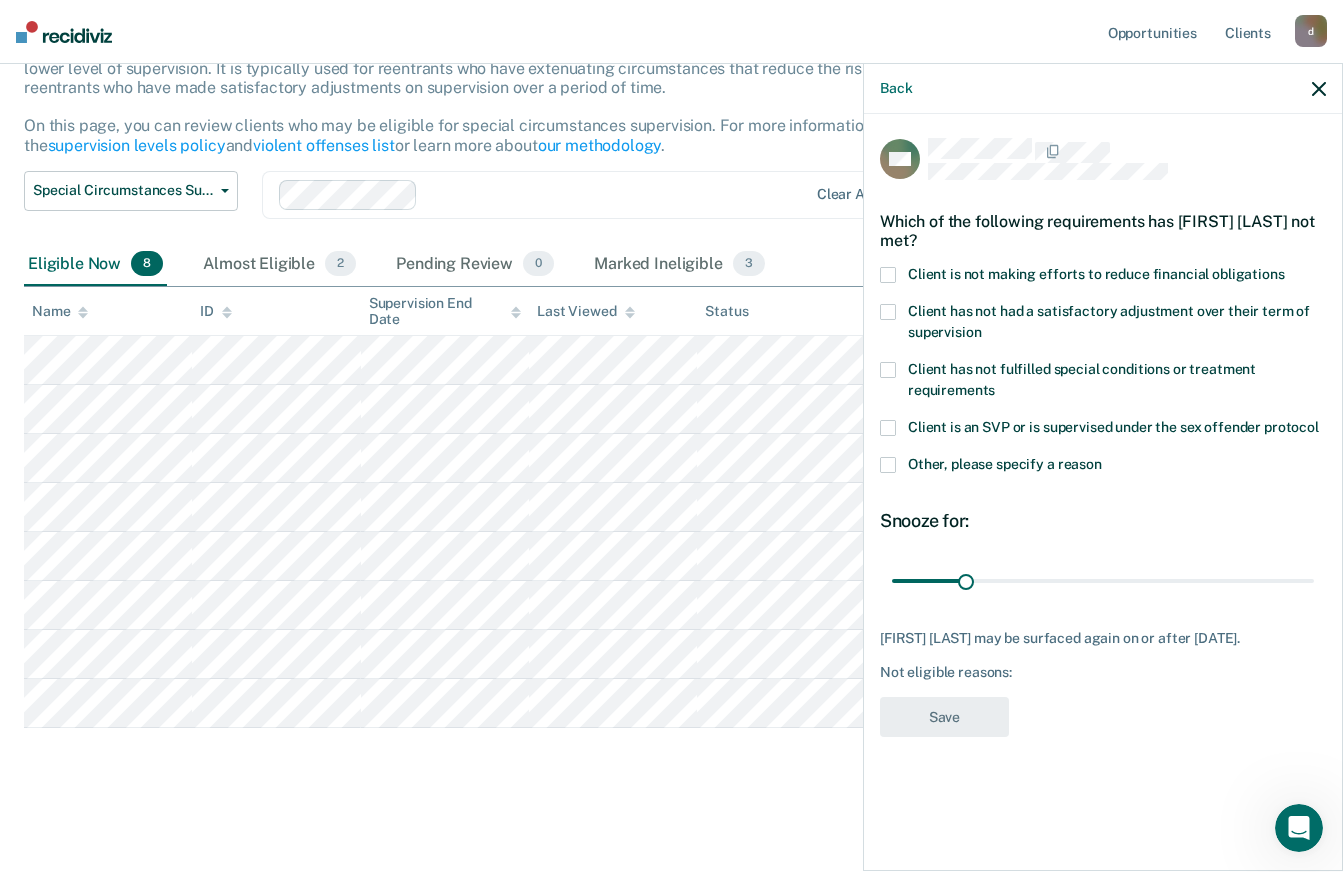 click on "Which of the following requirements has [FIRST] [LAST] not met?" at bounding box center [1103, 231] 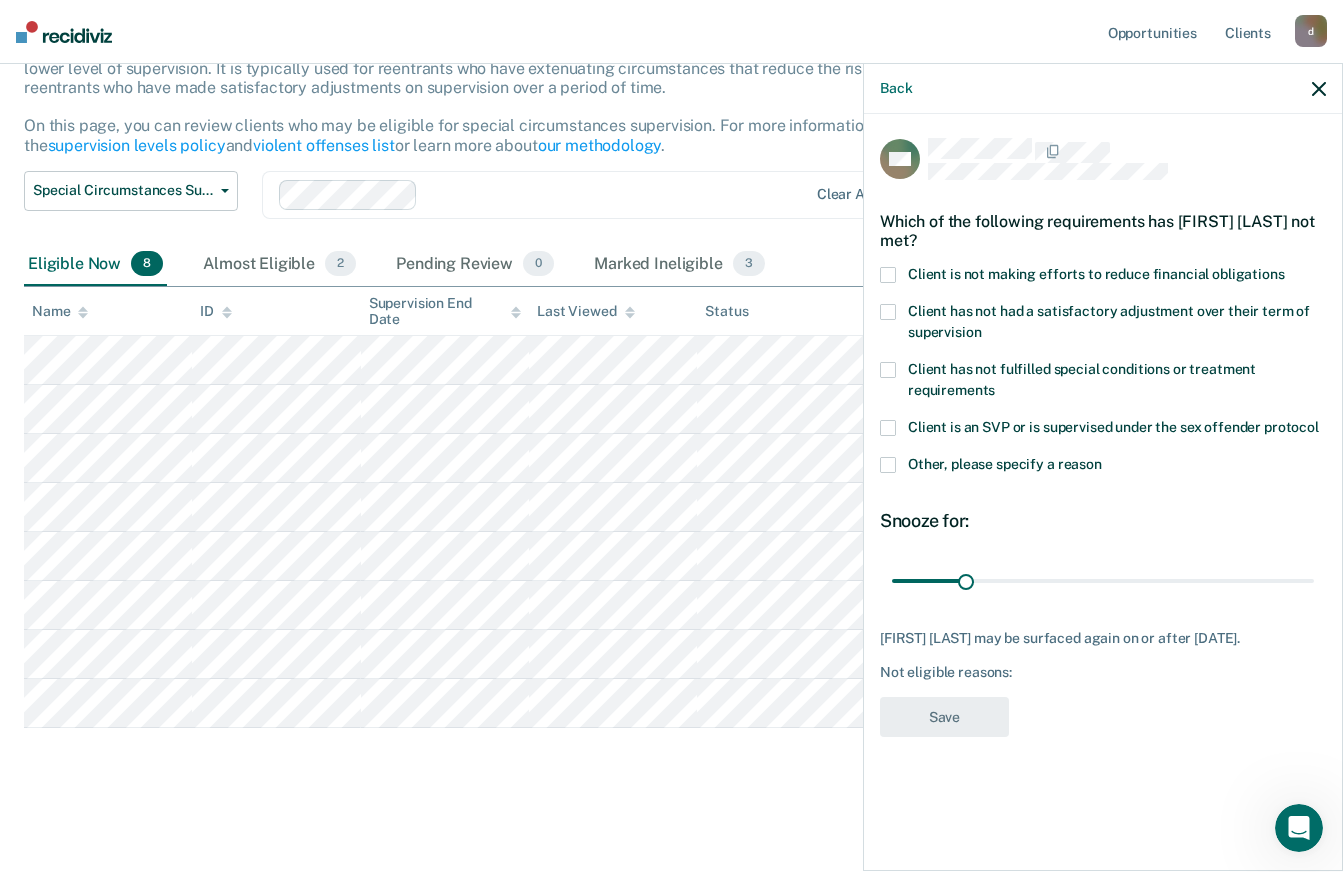 click at bounding box center (888, 275) 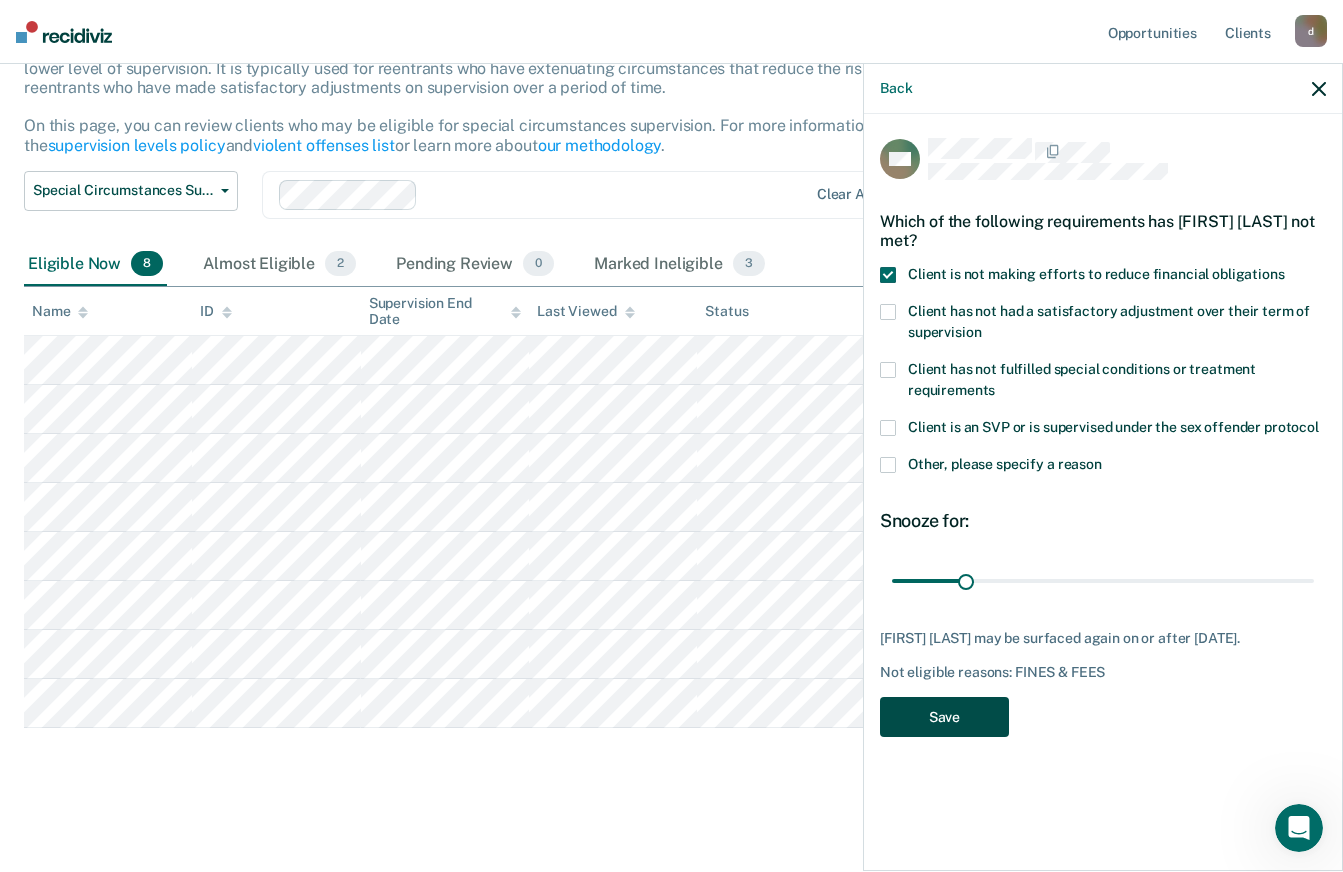 click on "Save" at bounding box center [944, 717] 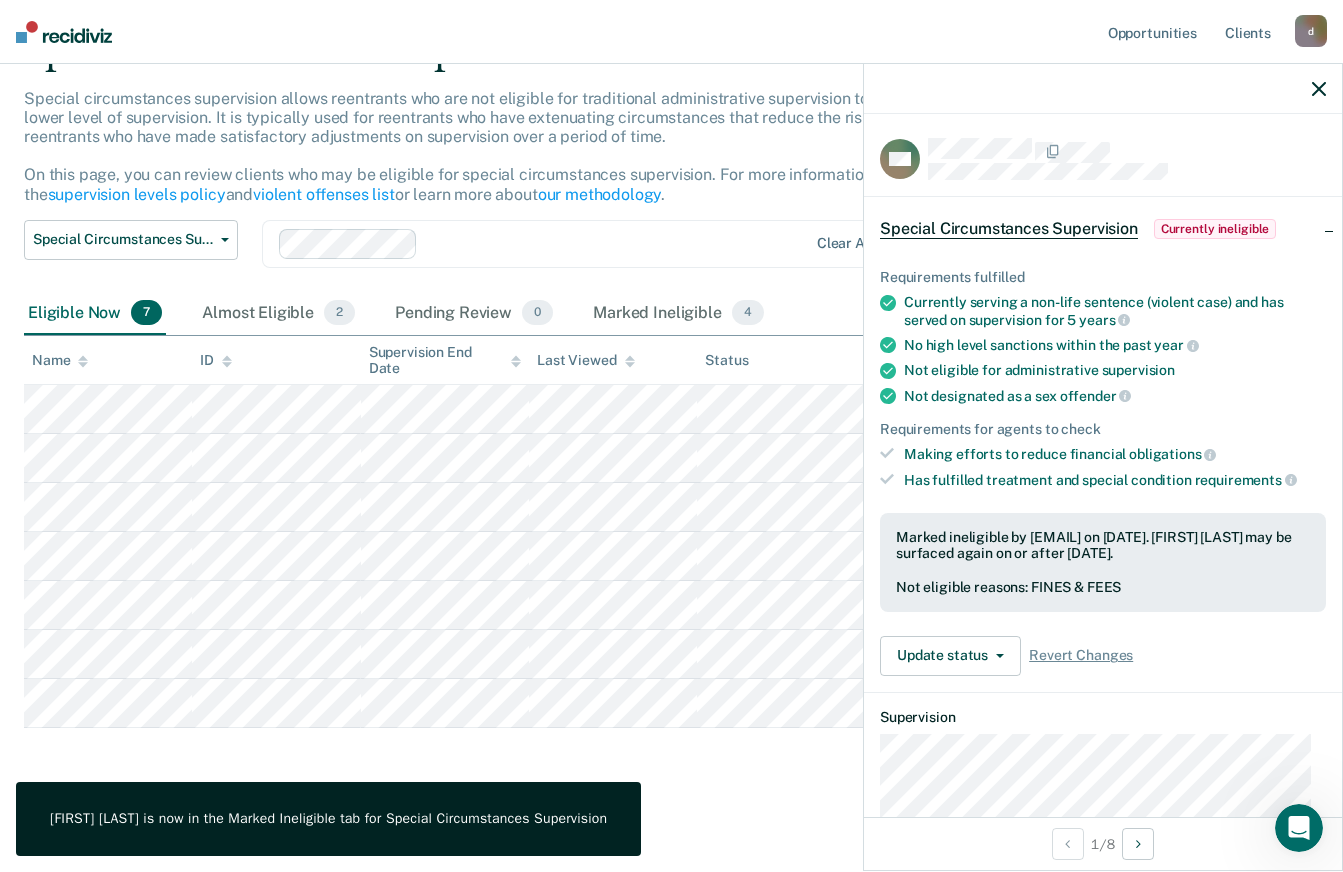 click 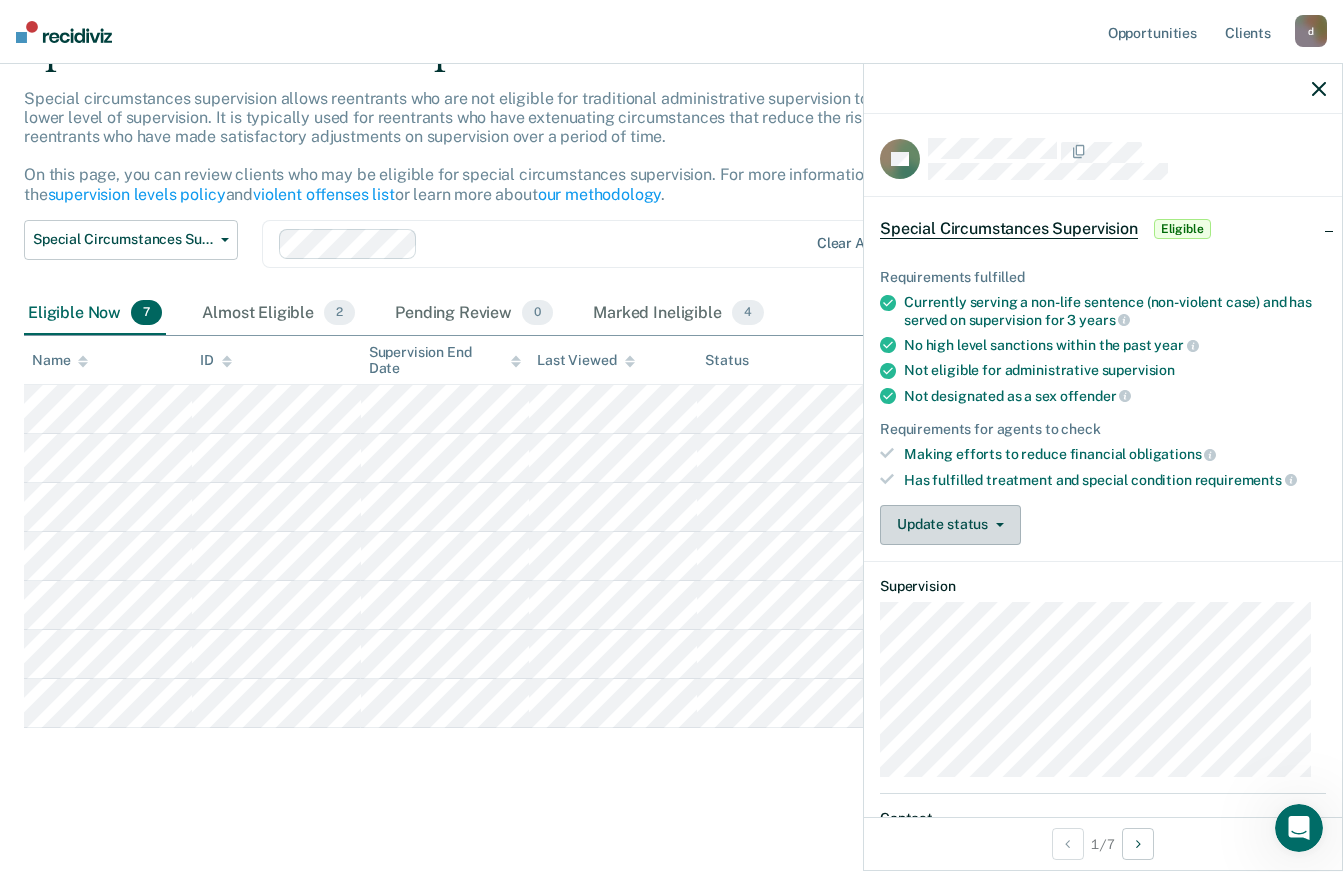 click on "Update status" at bounding box center [950, 525] 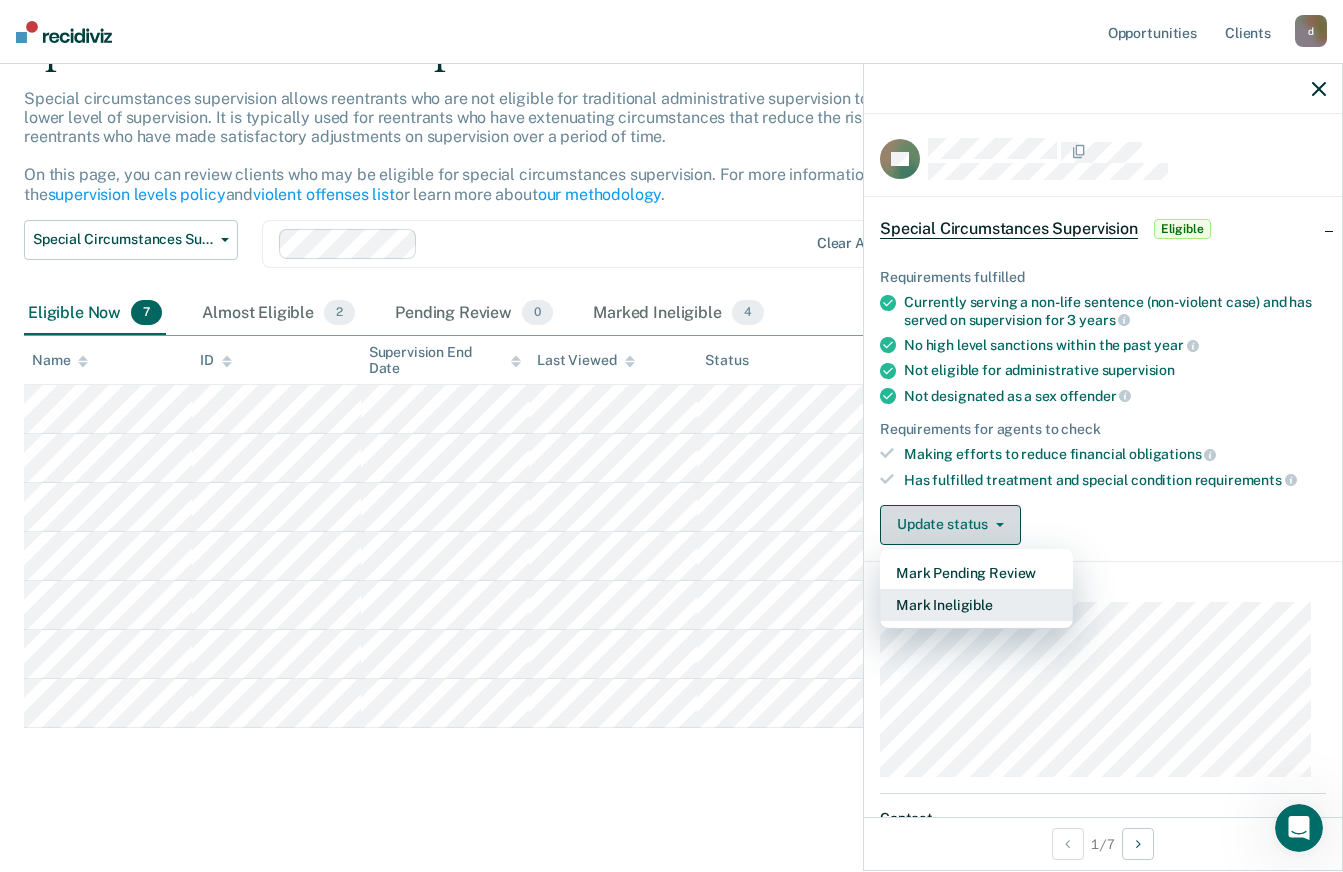 click on "Mark Ineligible" at bounding box center [976, 605] 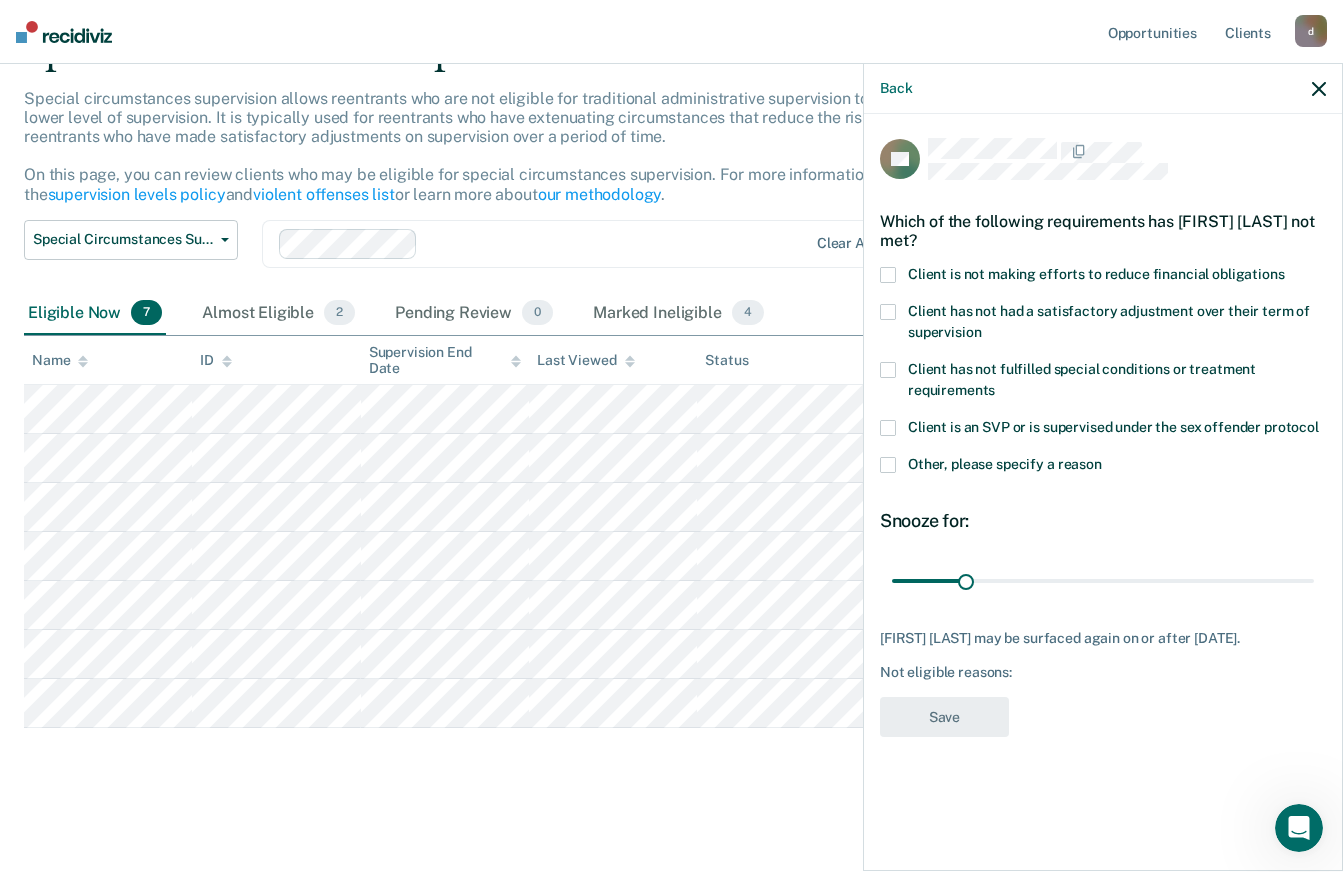 click at bounding box center (888, 275) 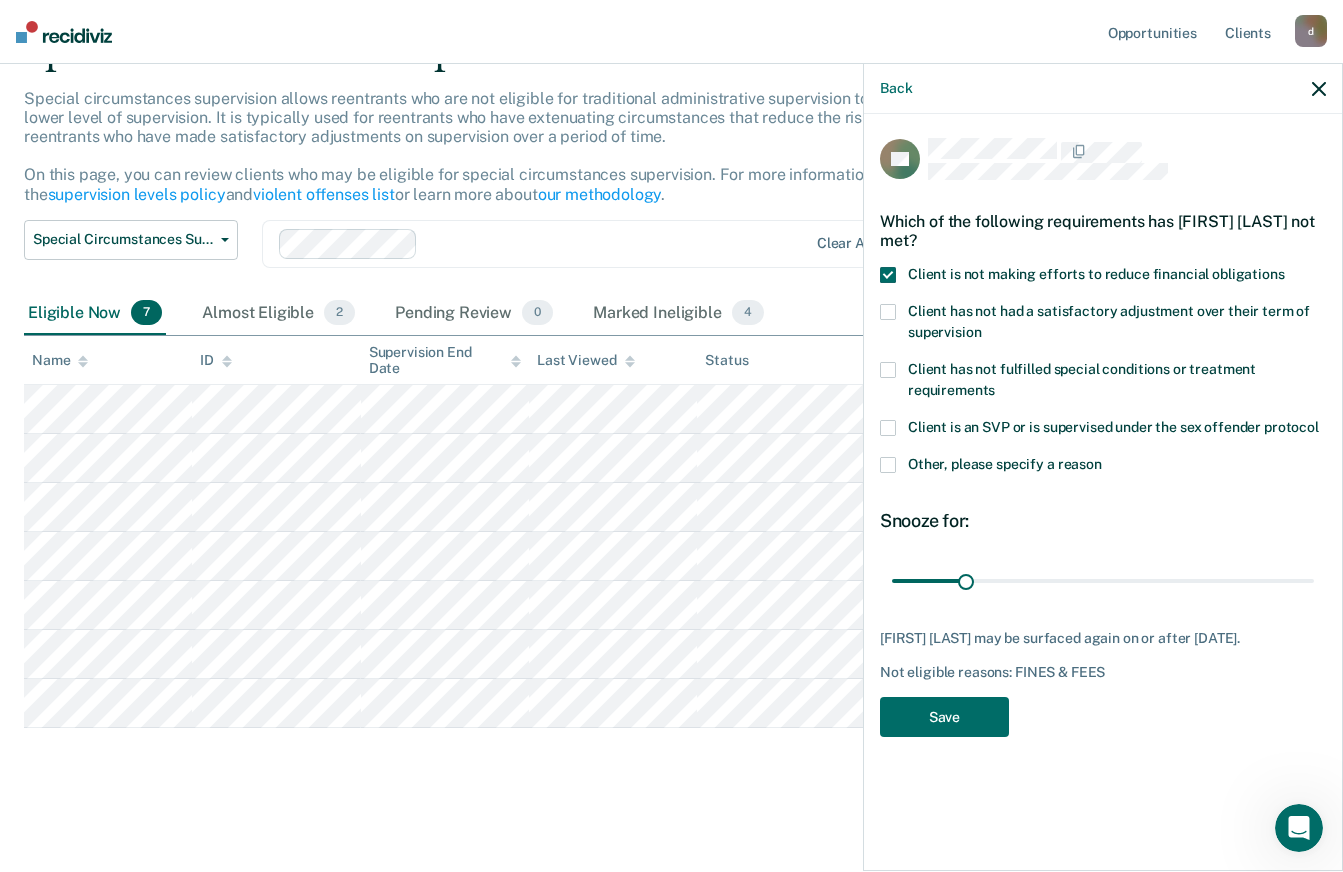 click on "Save" at bounding box center [944, 717] 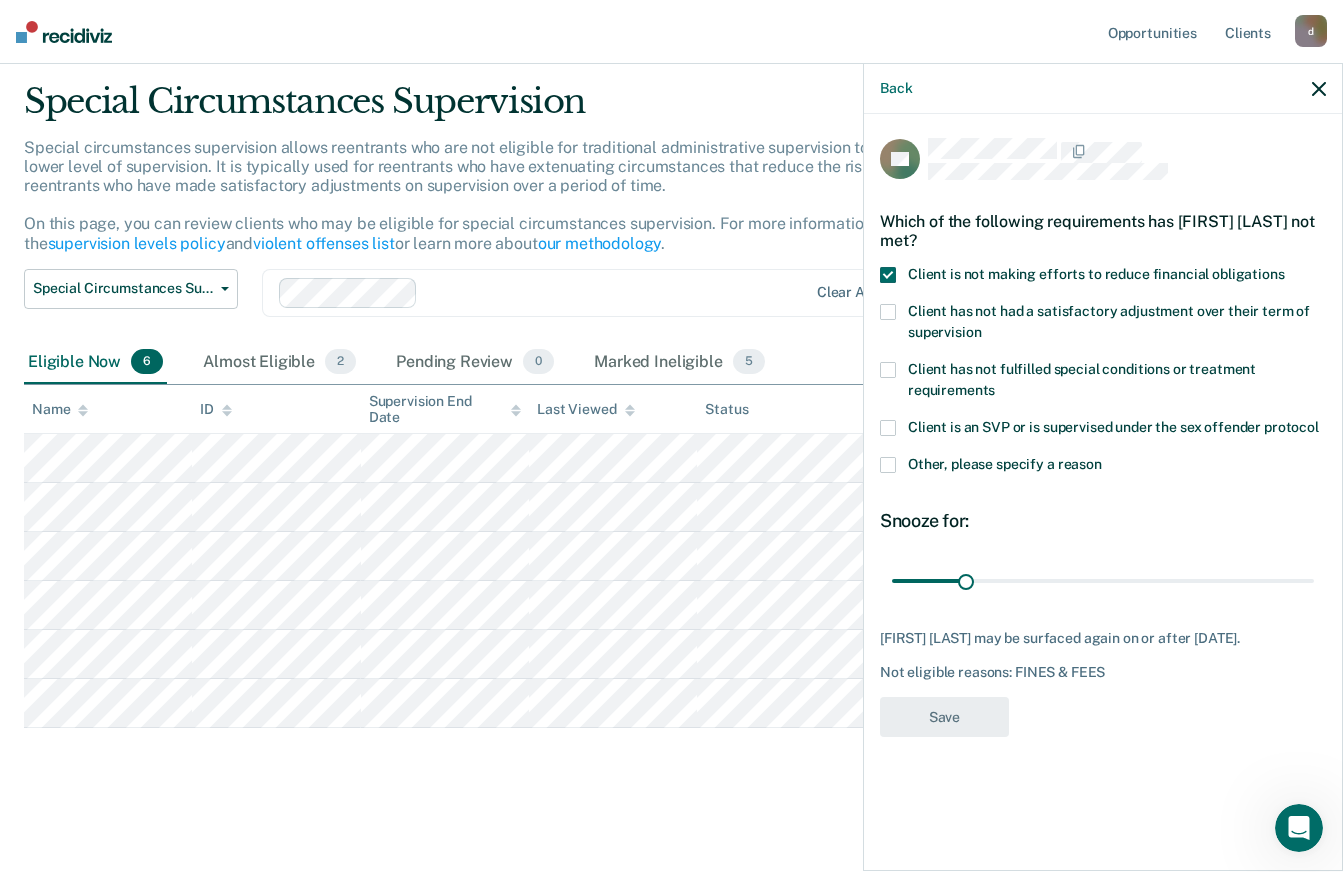 scroll, scrollTop: 57, scrollLeft: 0, axis: vertical 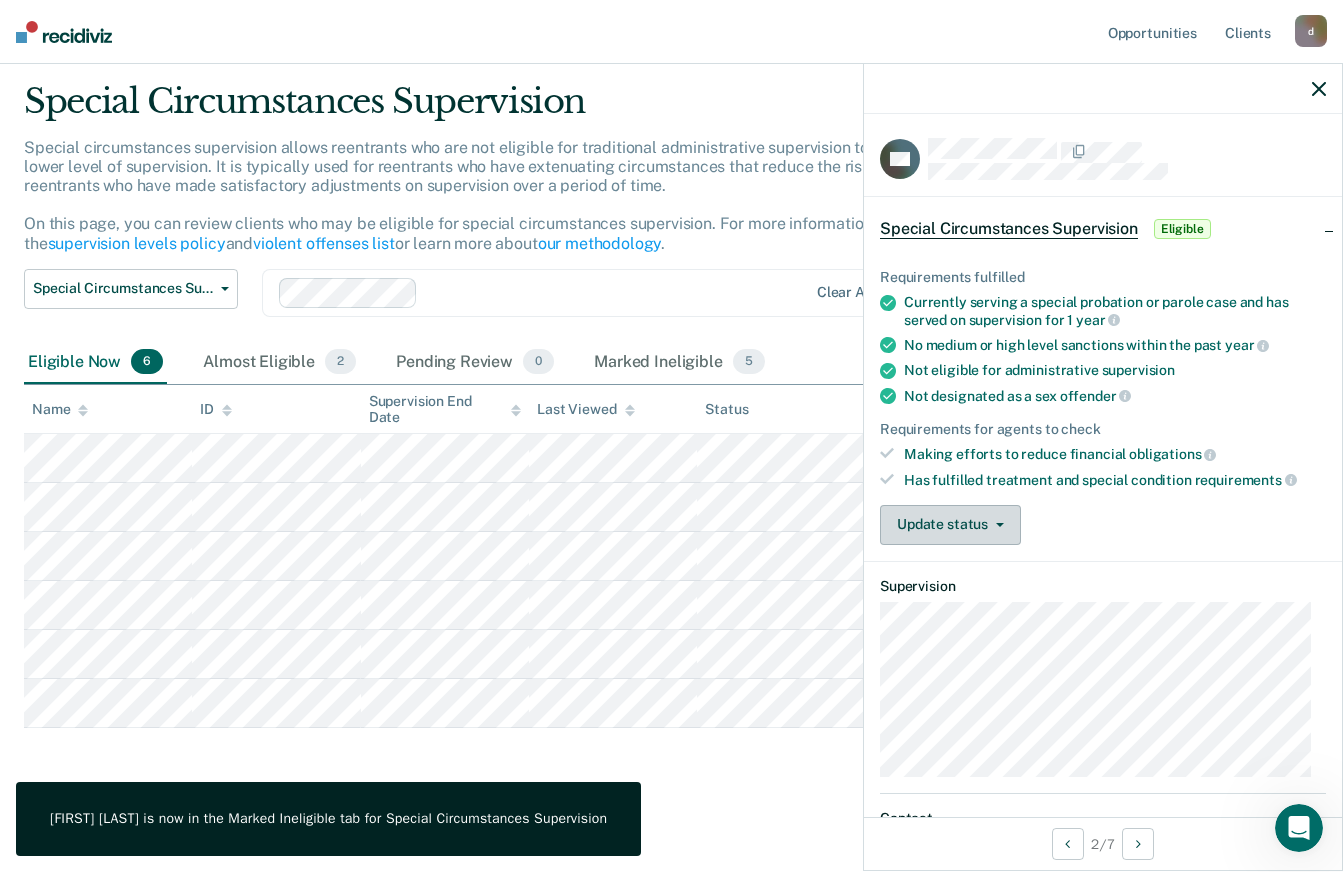 click 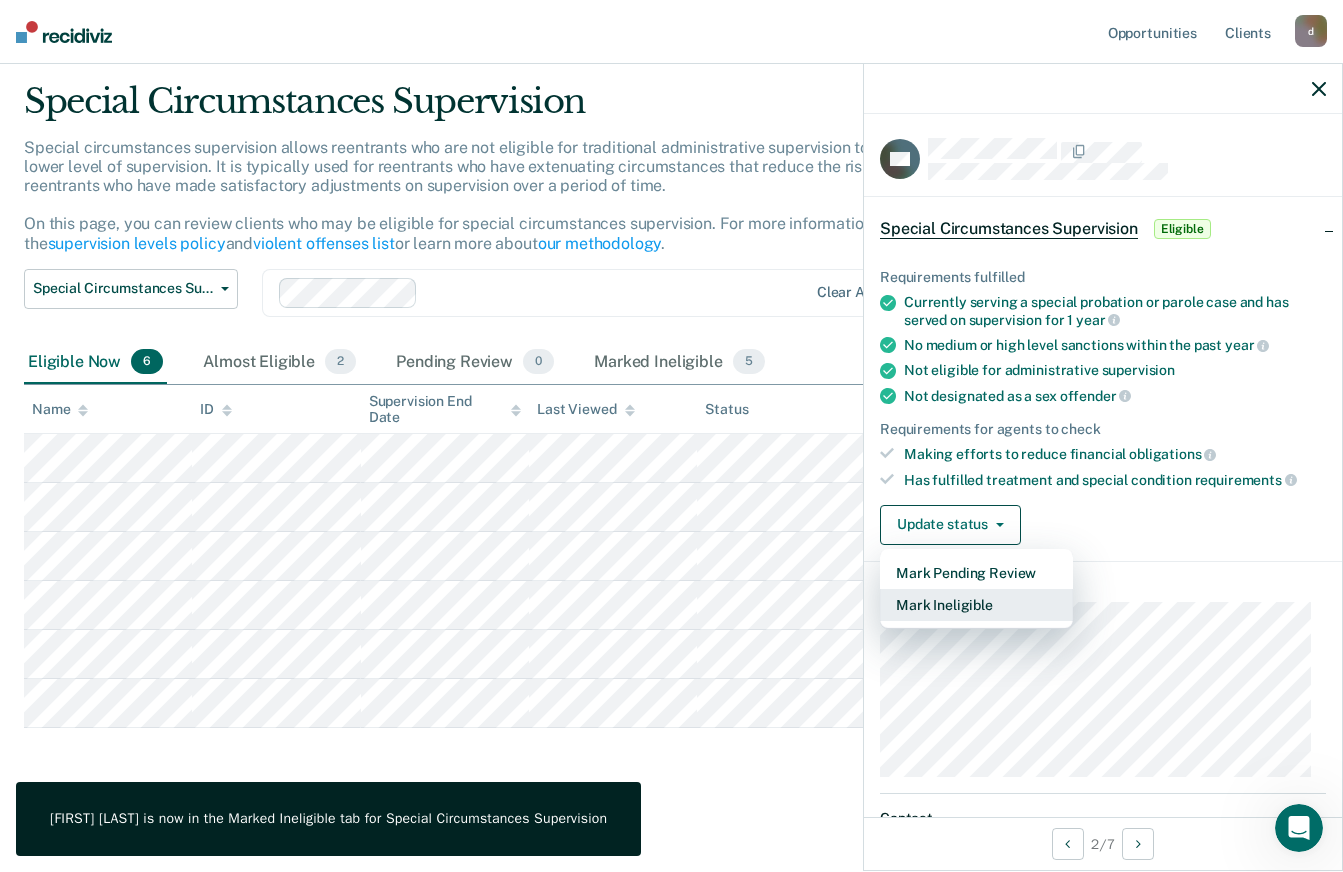 click on "Mark Ineligible" at bounding box center (976, 605) 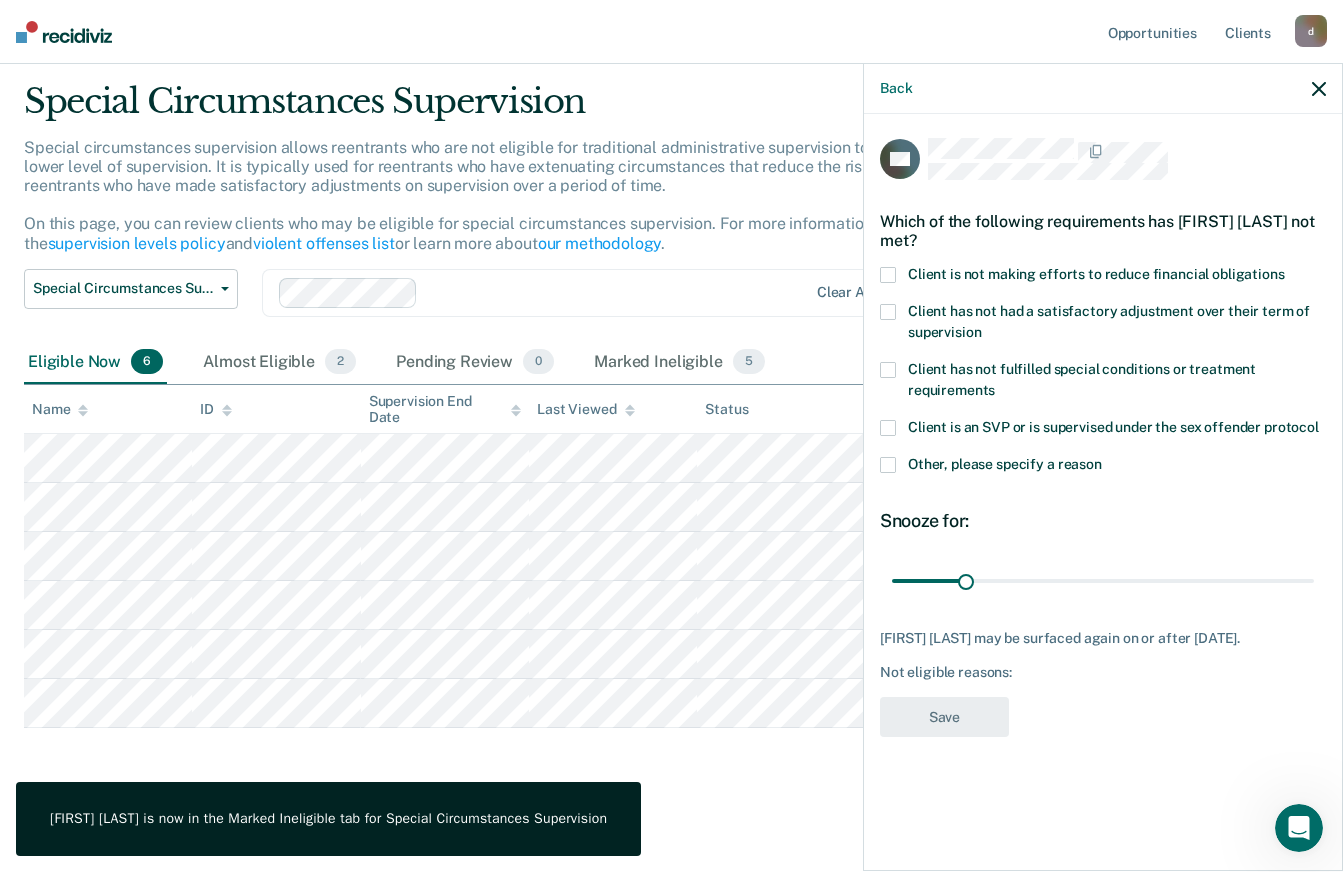 click at bounding box center (888, 275) 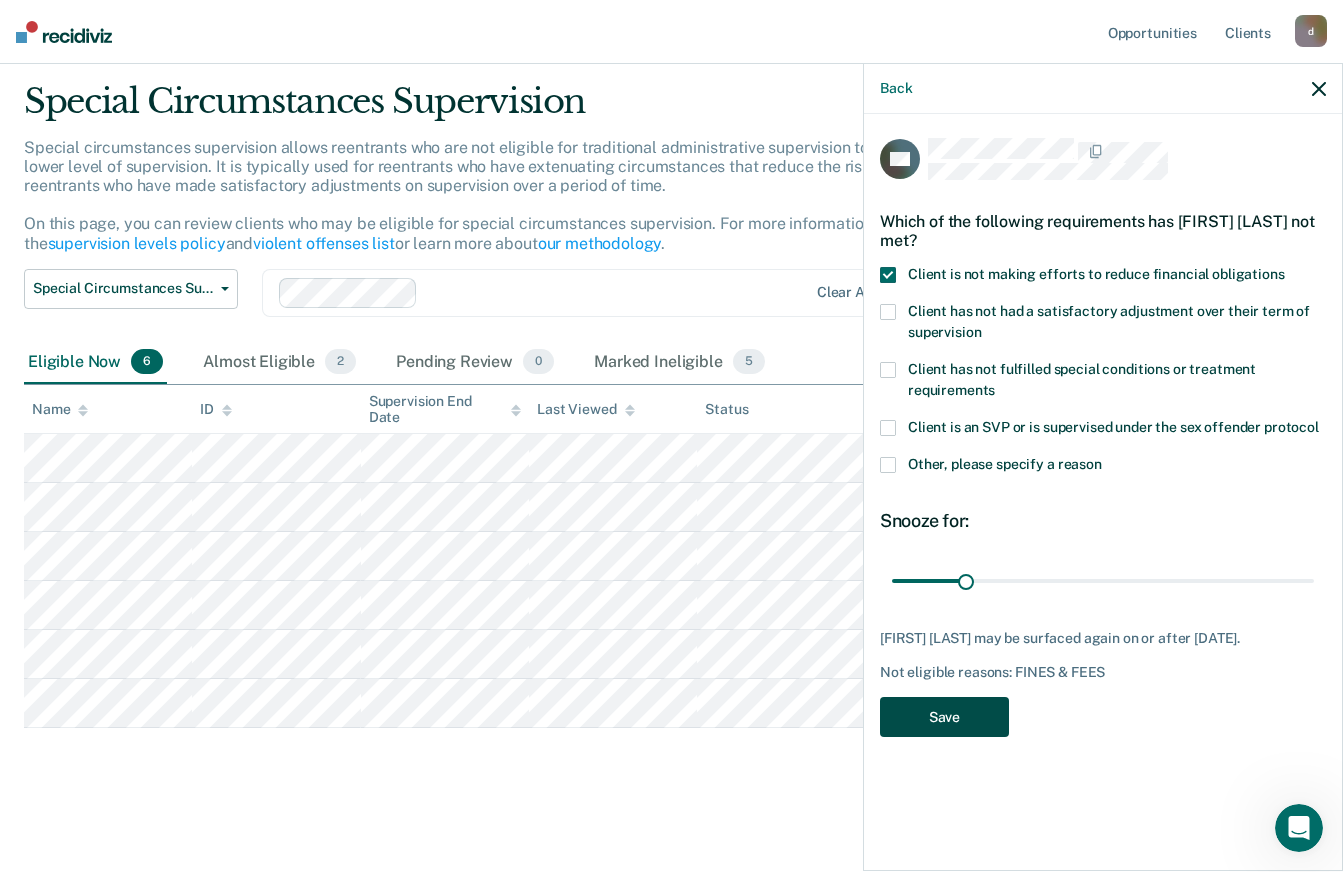 click on "Save" at bounding box center (944, 717) 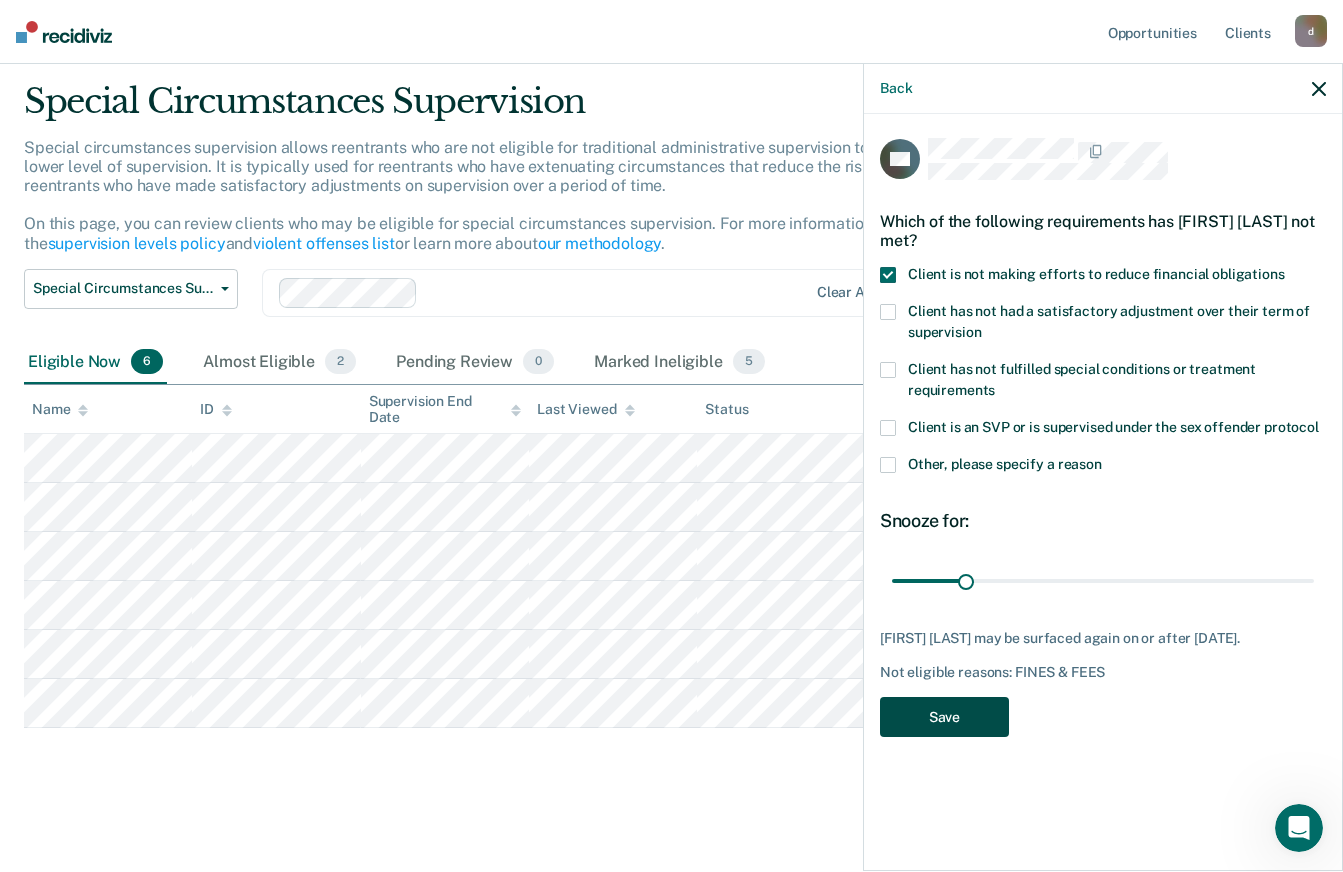 scroll, scrollTop: 8, scrollLeft: 0, axis: vertical 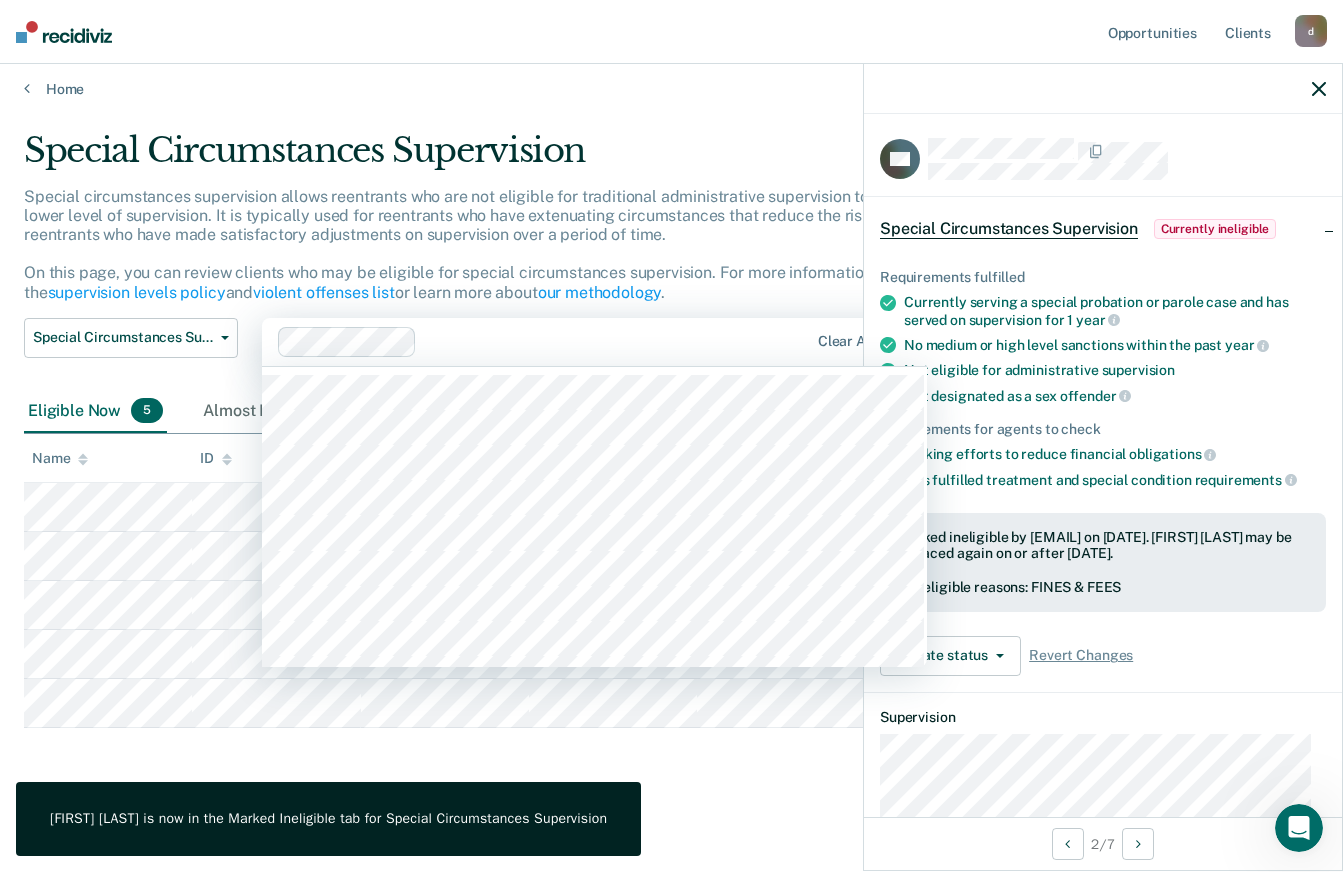 click on "Special circumstances supervision allows reentrants who are not eligible for traditional administrative supervision to be supervised at a lower level of supervision. It is typically used for reentrants who have extenuating circumstances that reduce the risk of re-offending or reentrants who have made satisfactory adjustments on supervision over a period of time. On this page, you can review clients who may be eligible for special circumstances supervision. For more information, please refer to the  supervision levels policy  and  violent offenses list  or learn more about  our methodology ." at bounding box center (527, 252) 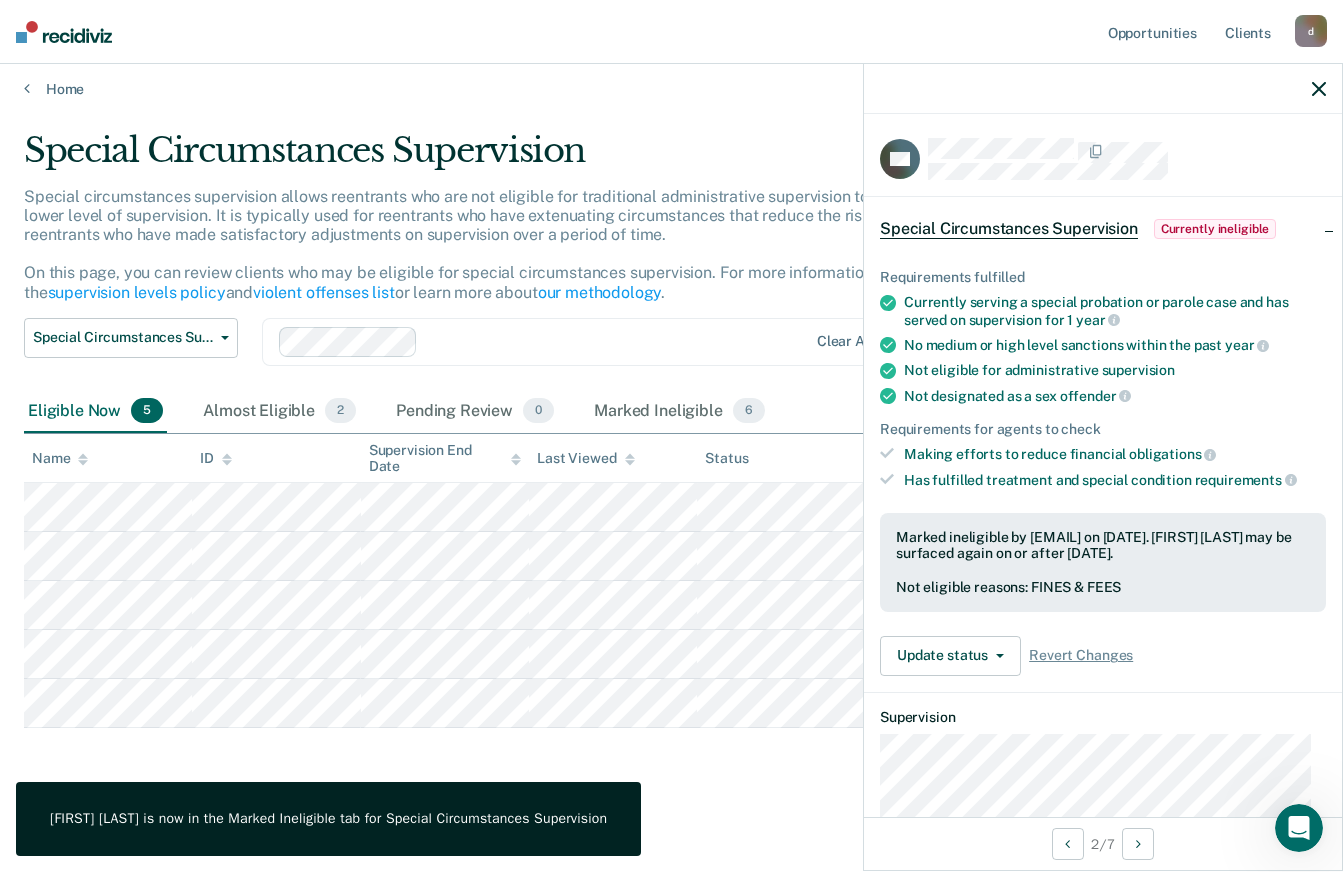 click at bounding box center [1319, 88] 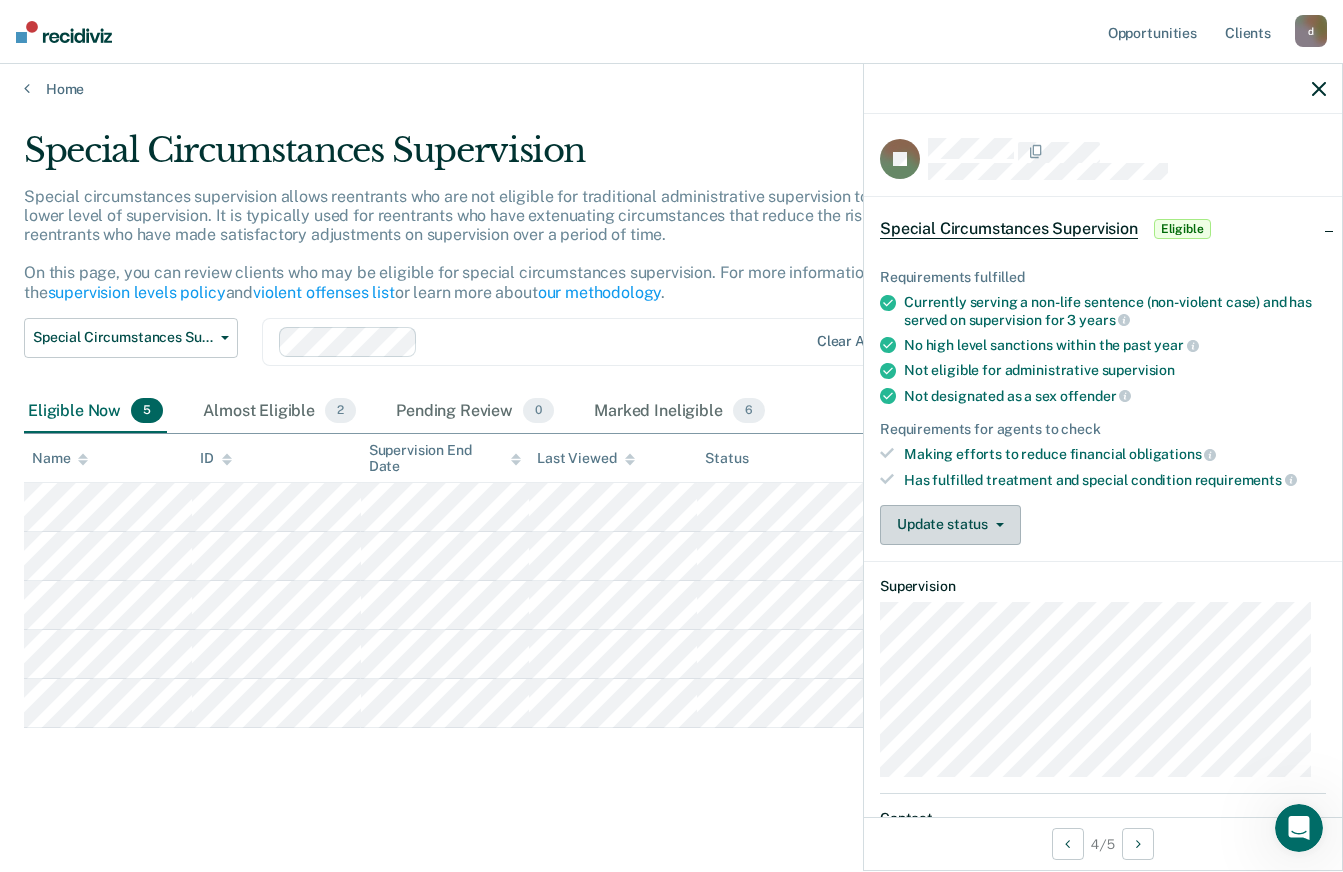 click on "Update status" at bounding box center (950, 525) 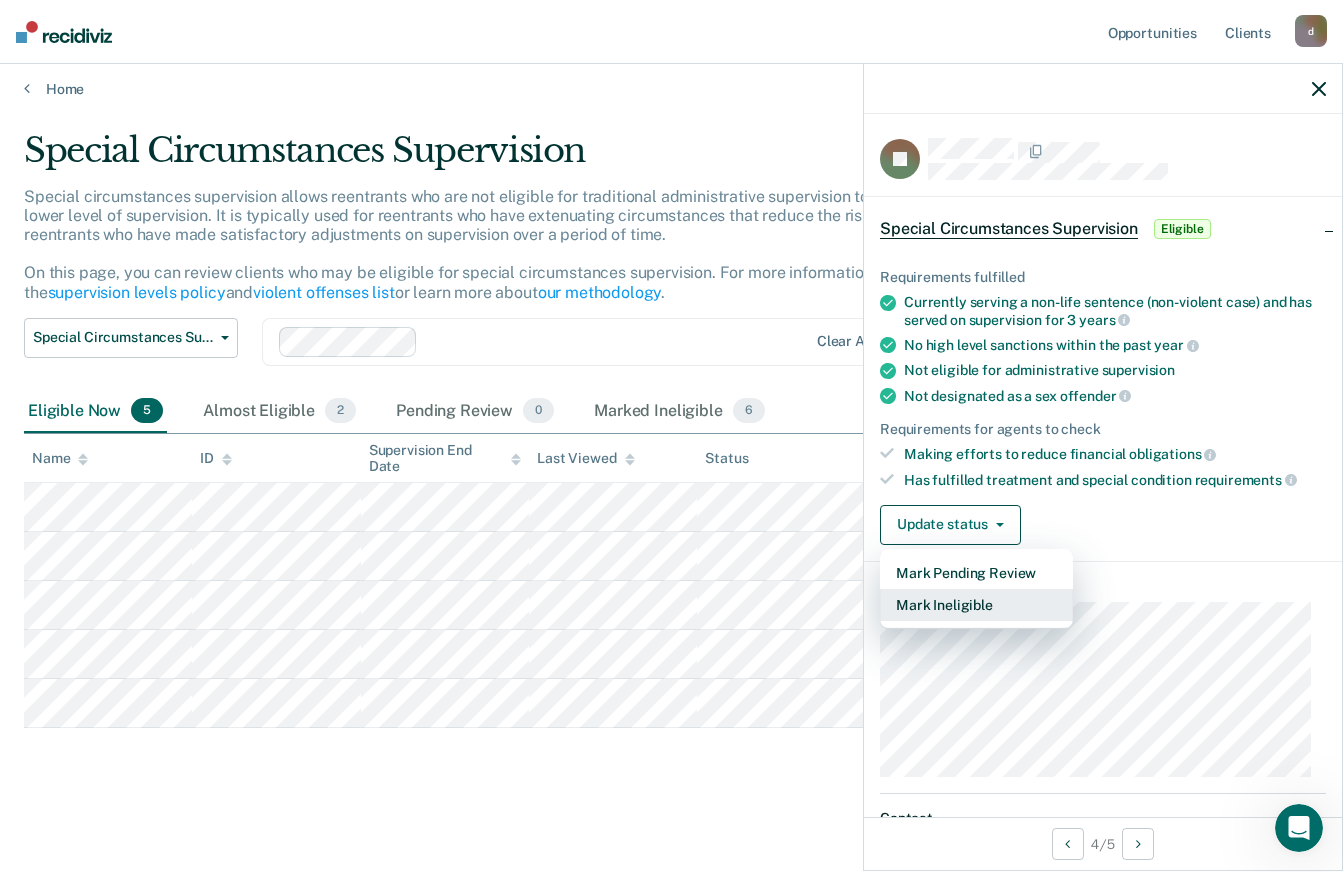 click on "Mark Ineligible" at bounding box center (976, 605) 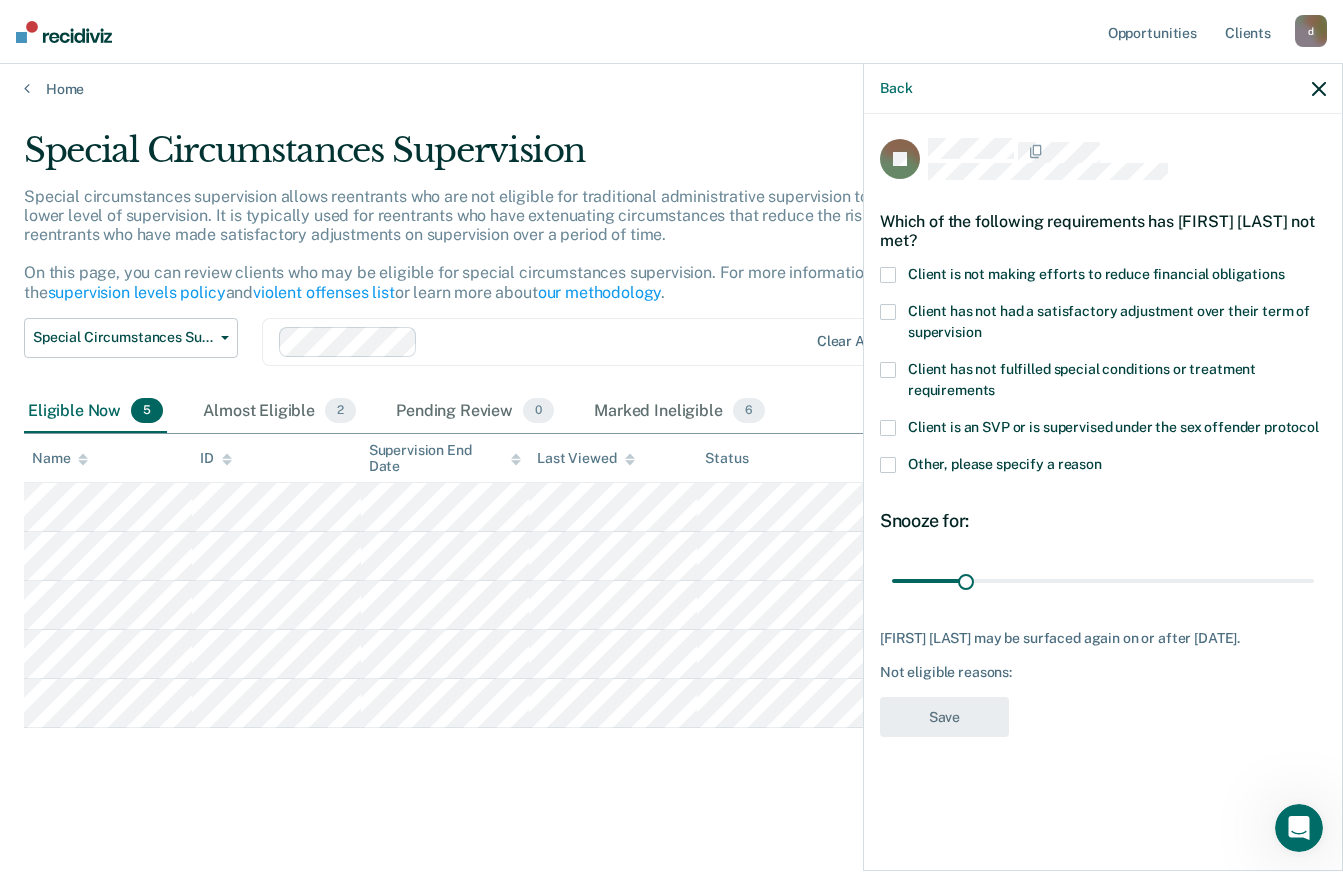 click at bounding box center [888, 275] 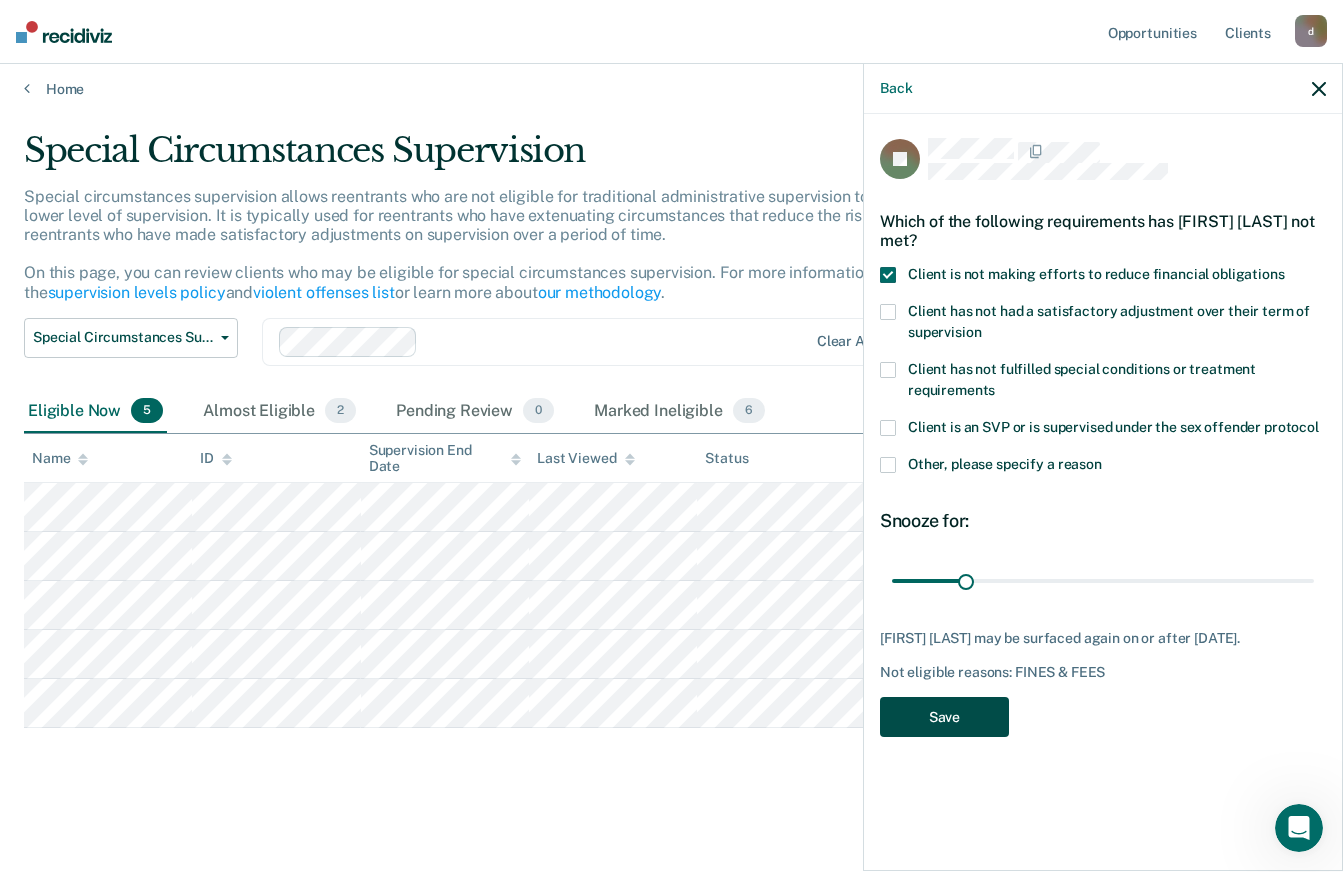 click on "Save" at bounding box center [944, 717] 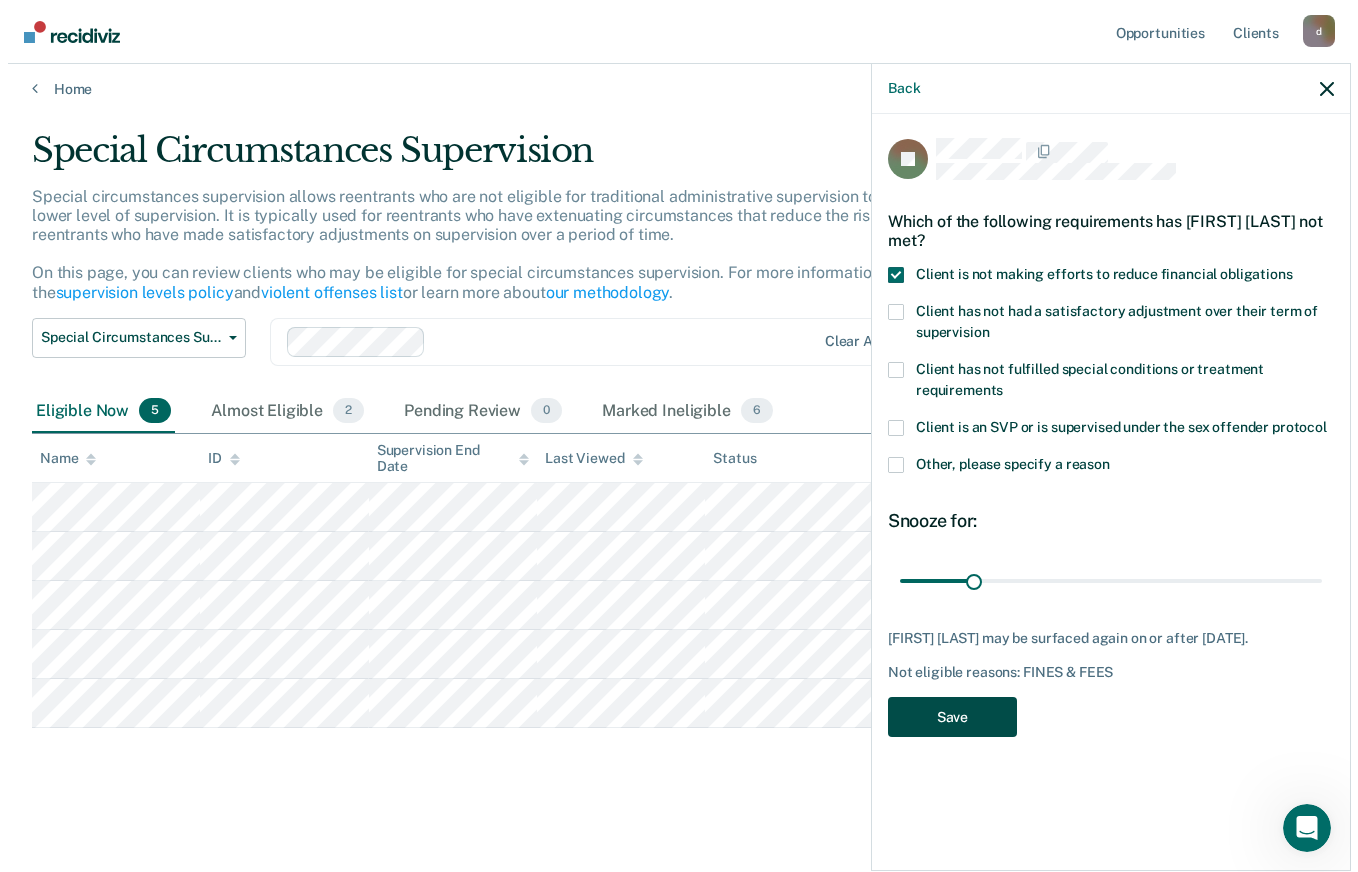 scroll, scrollTop: 0, scrollLeft: 0, axis: both 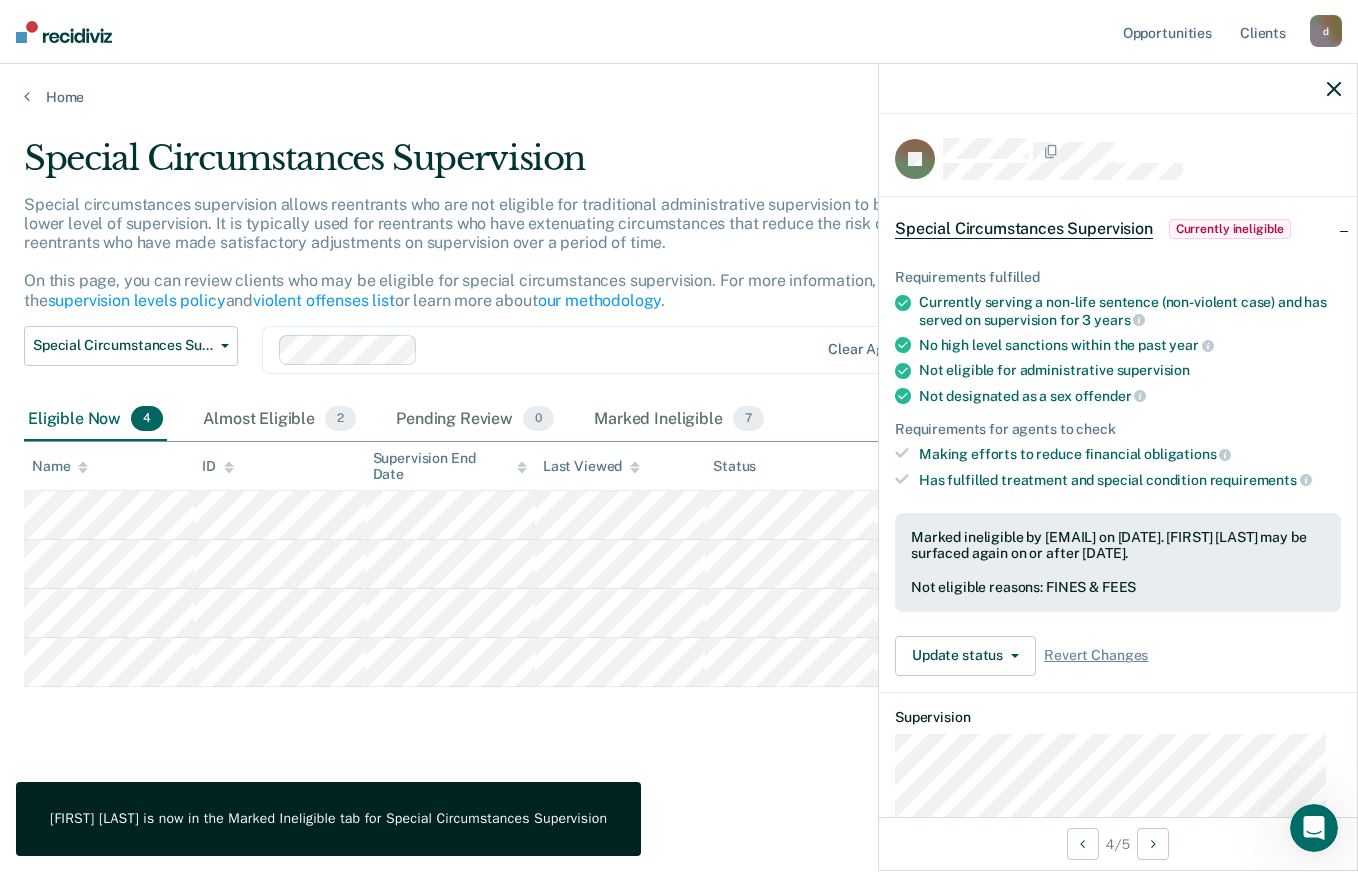 click 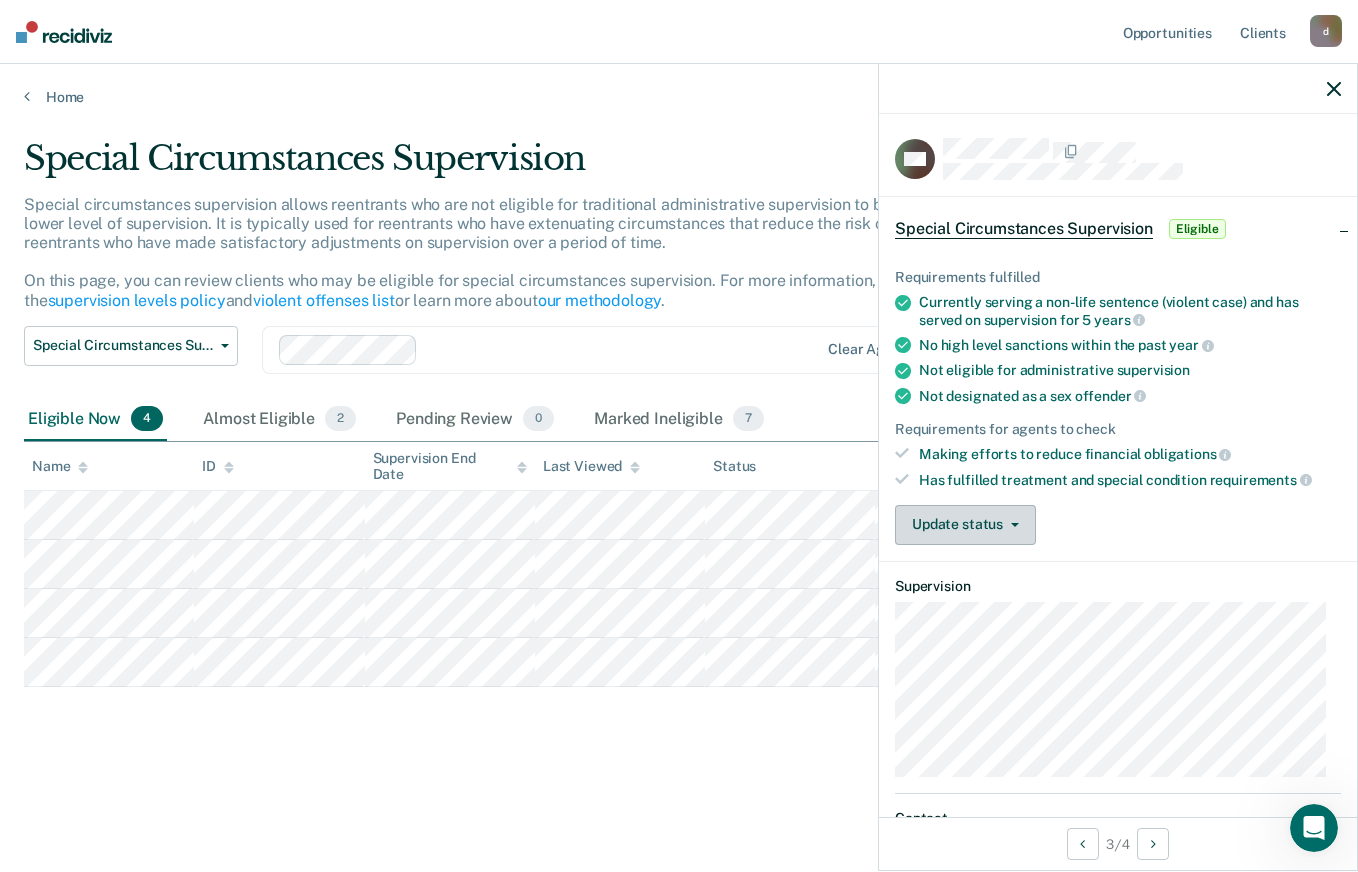 click at bounding box center (1011, 525) 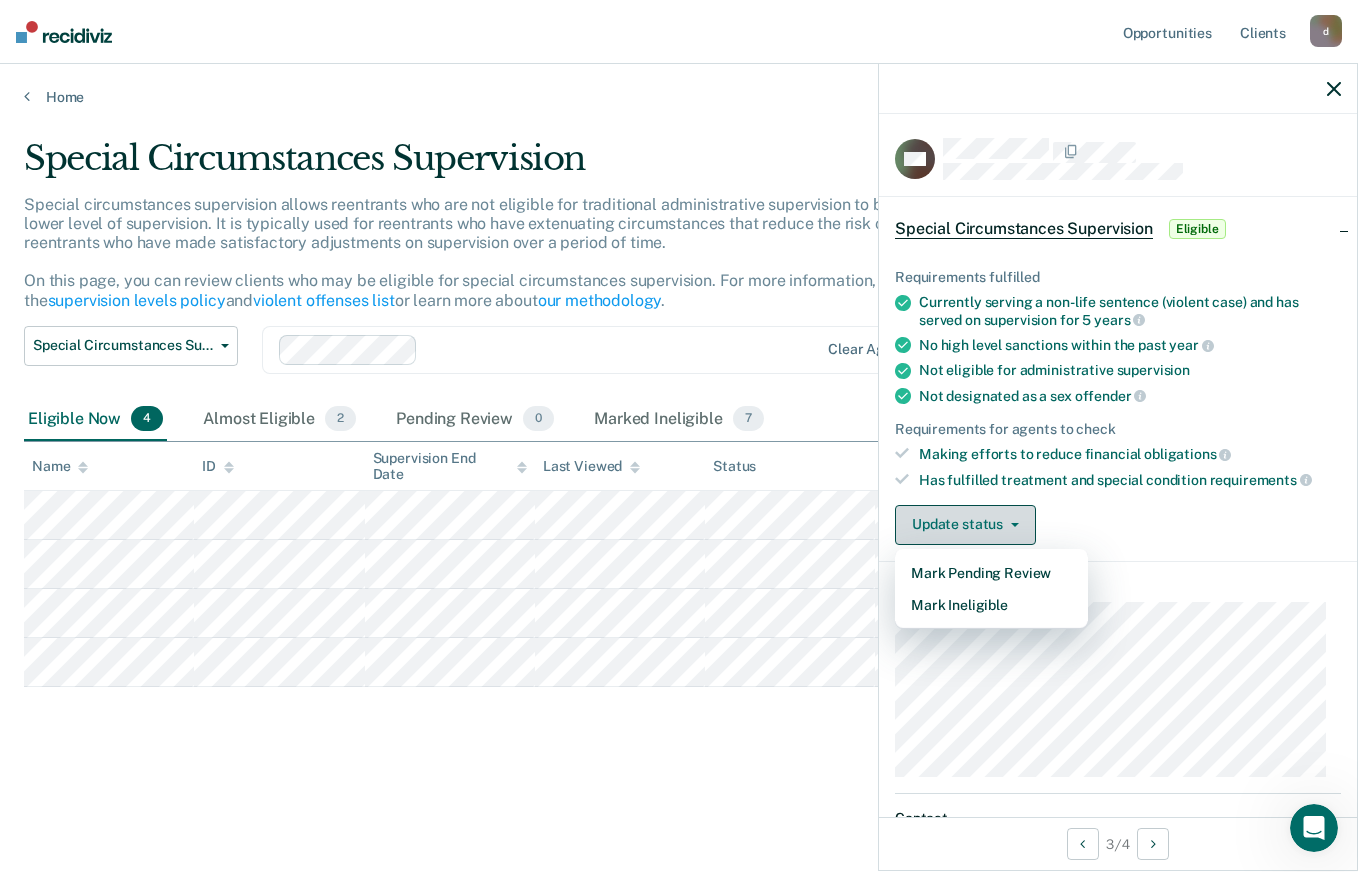 click on "Mark Ineligible" at bounding box center [991, 605] 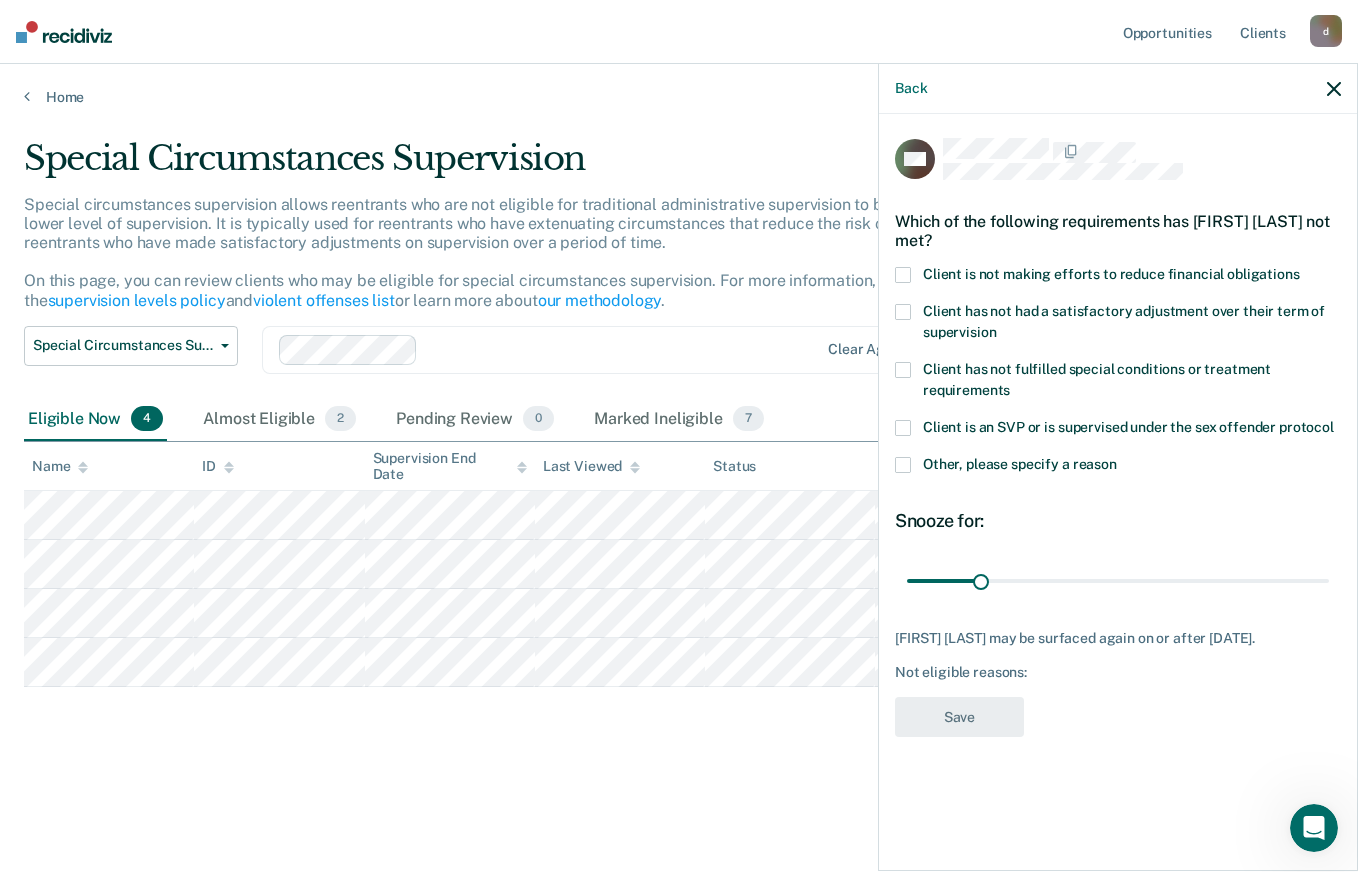 click on "Client is not making efforts to reduce financial obligations" at bounding box center [1118, 277] 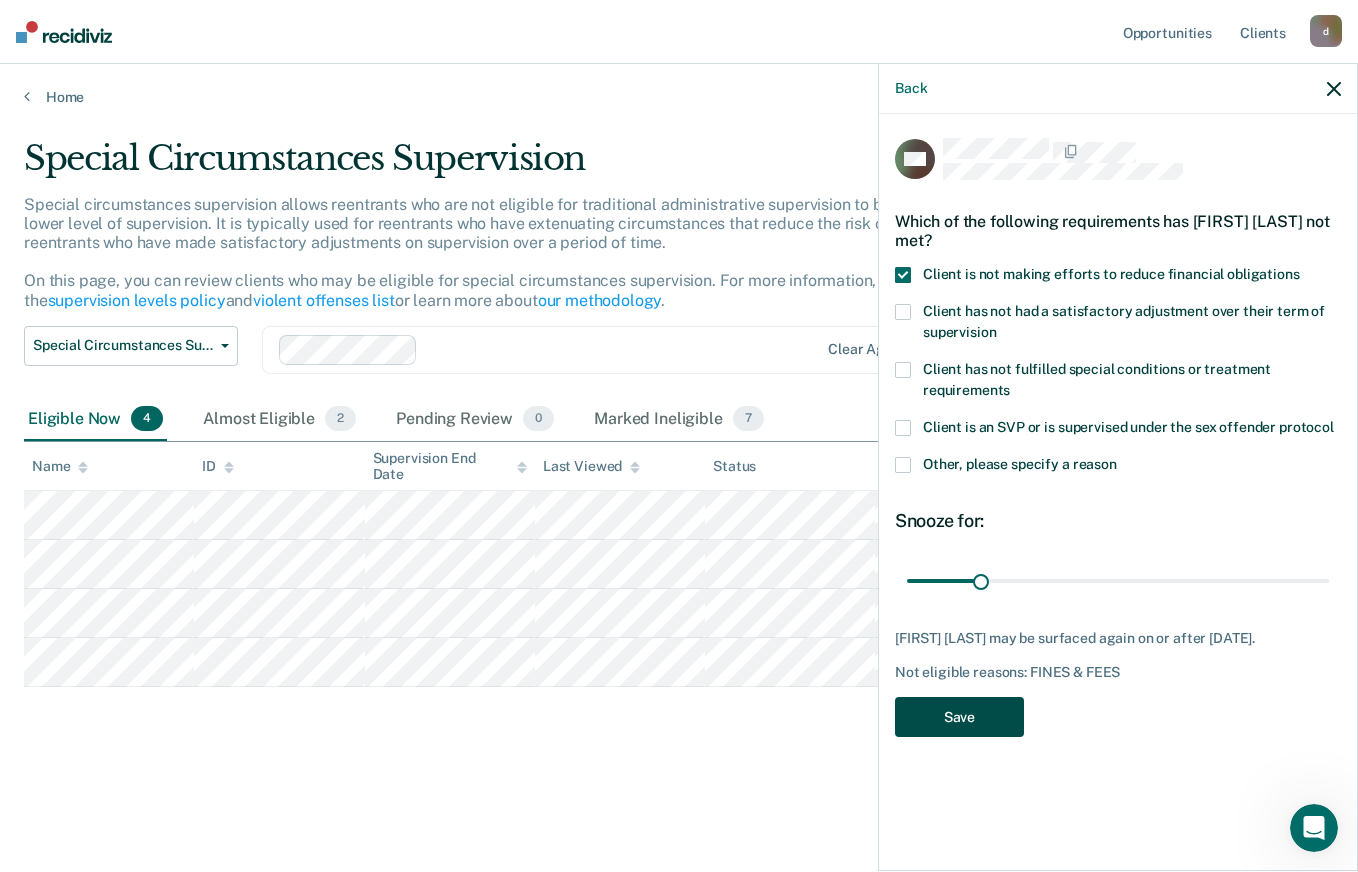 click on "Save" at bounding box center (959, 717) 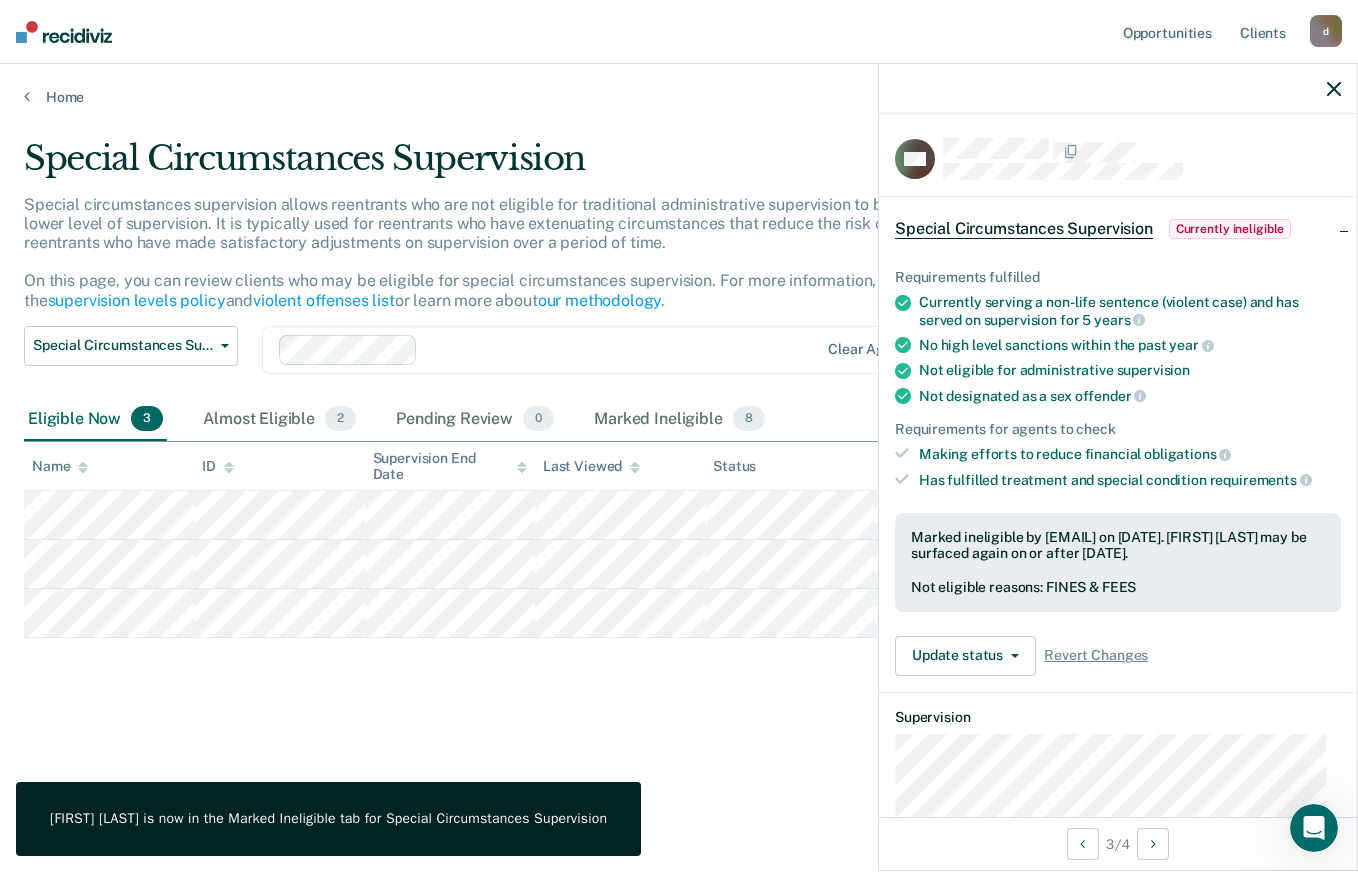 click 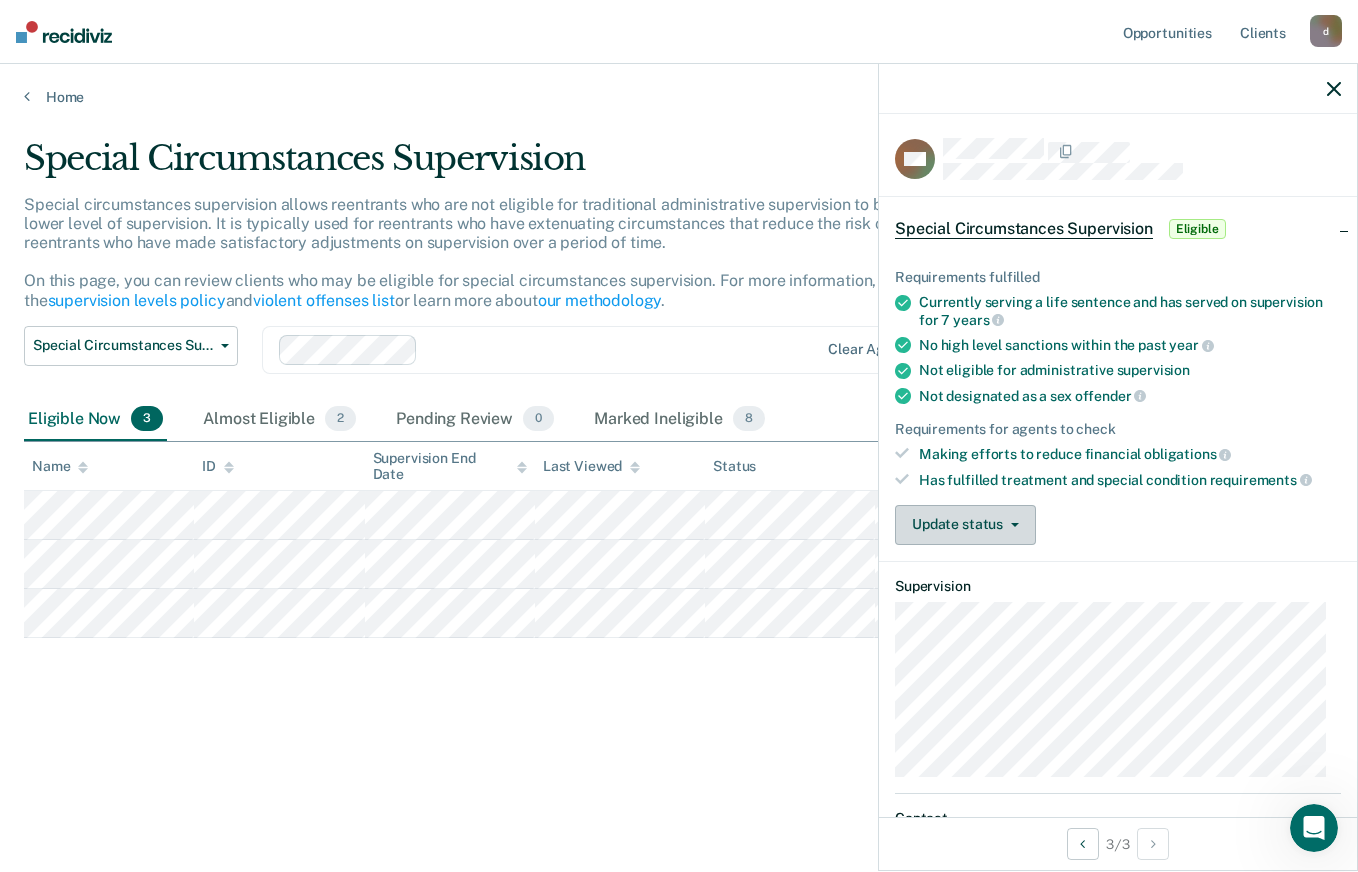 click 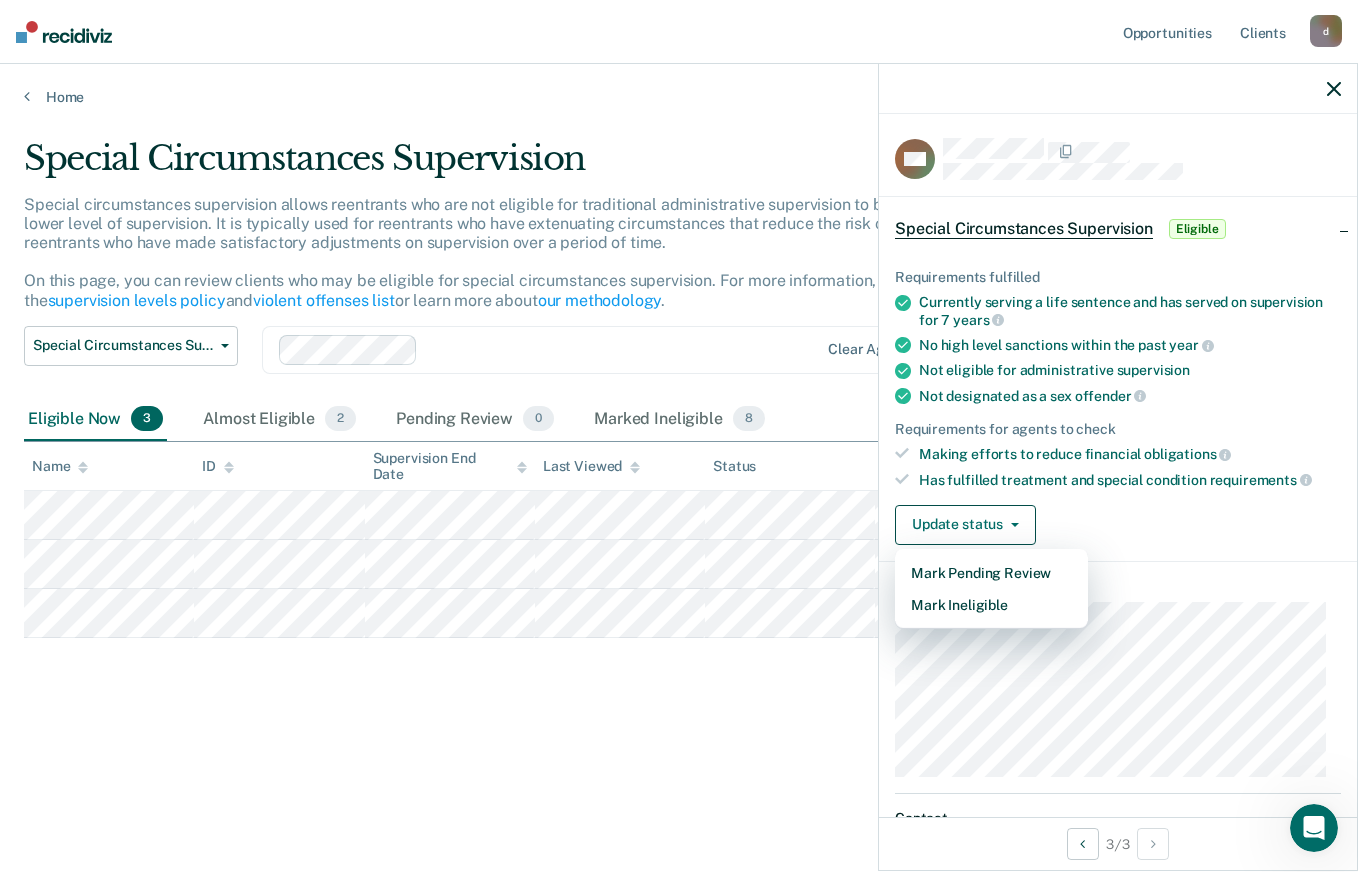 click on "Update status Mark Pending Review Mark Ineligible" at bounding box center (1118, 525) 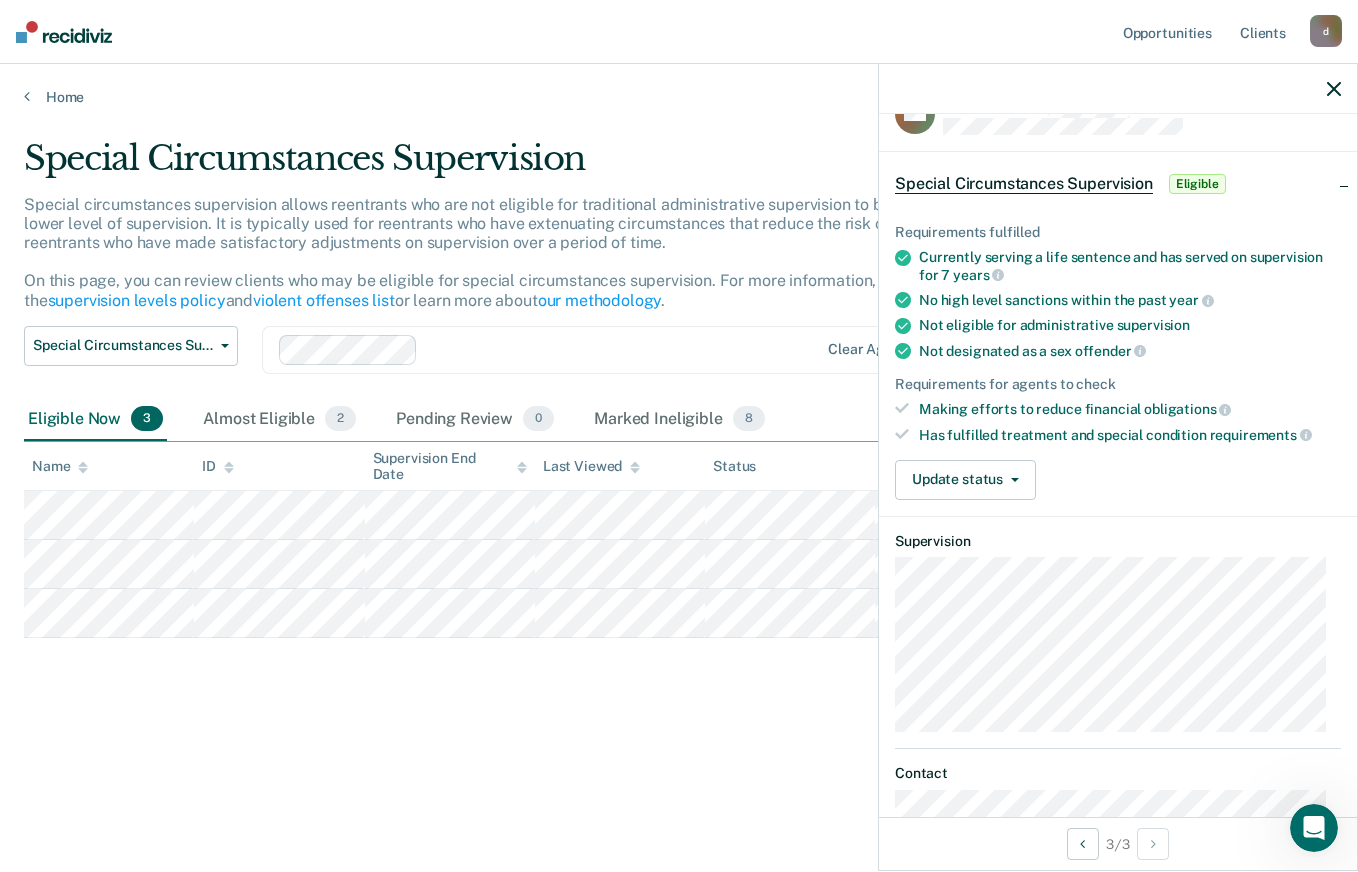 scroll, scrollTop: 0, scrollLeft: 0, axis: both 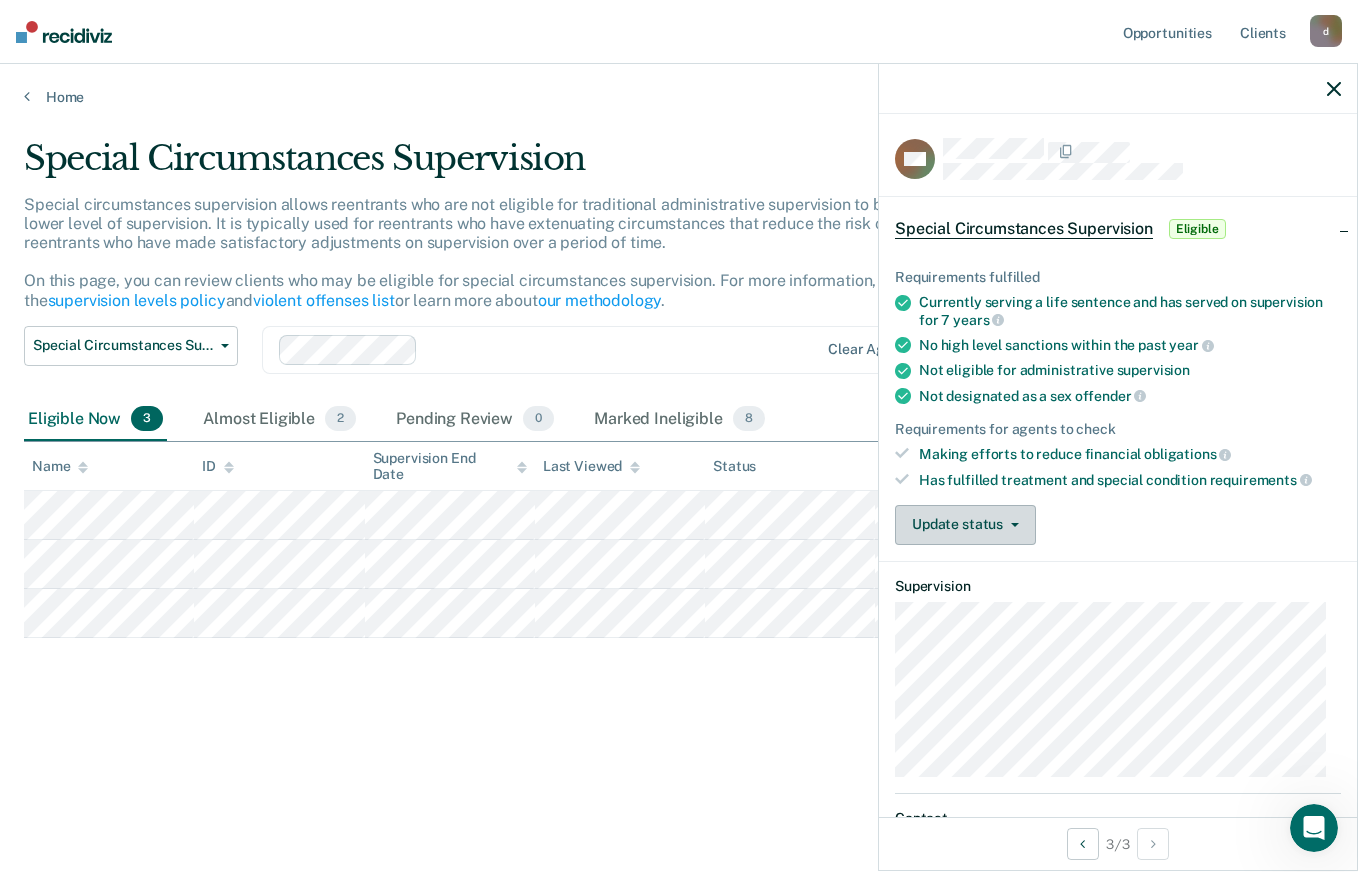 click 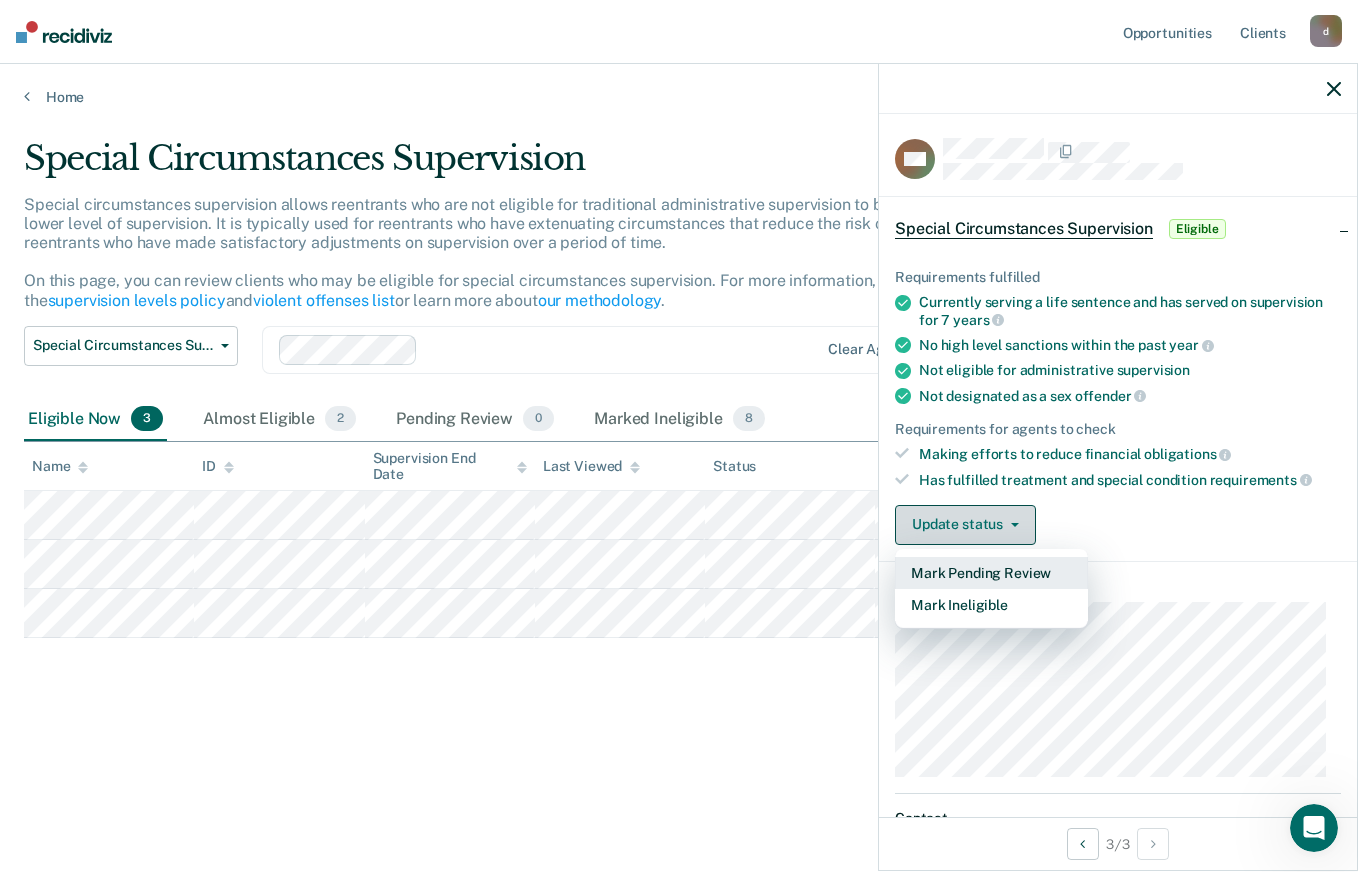 click on "Mark Pending Review" at bounding box center (991, 573) 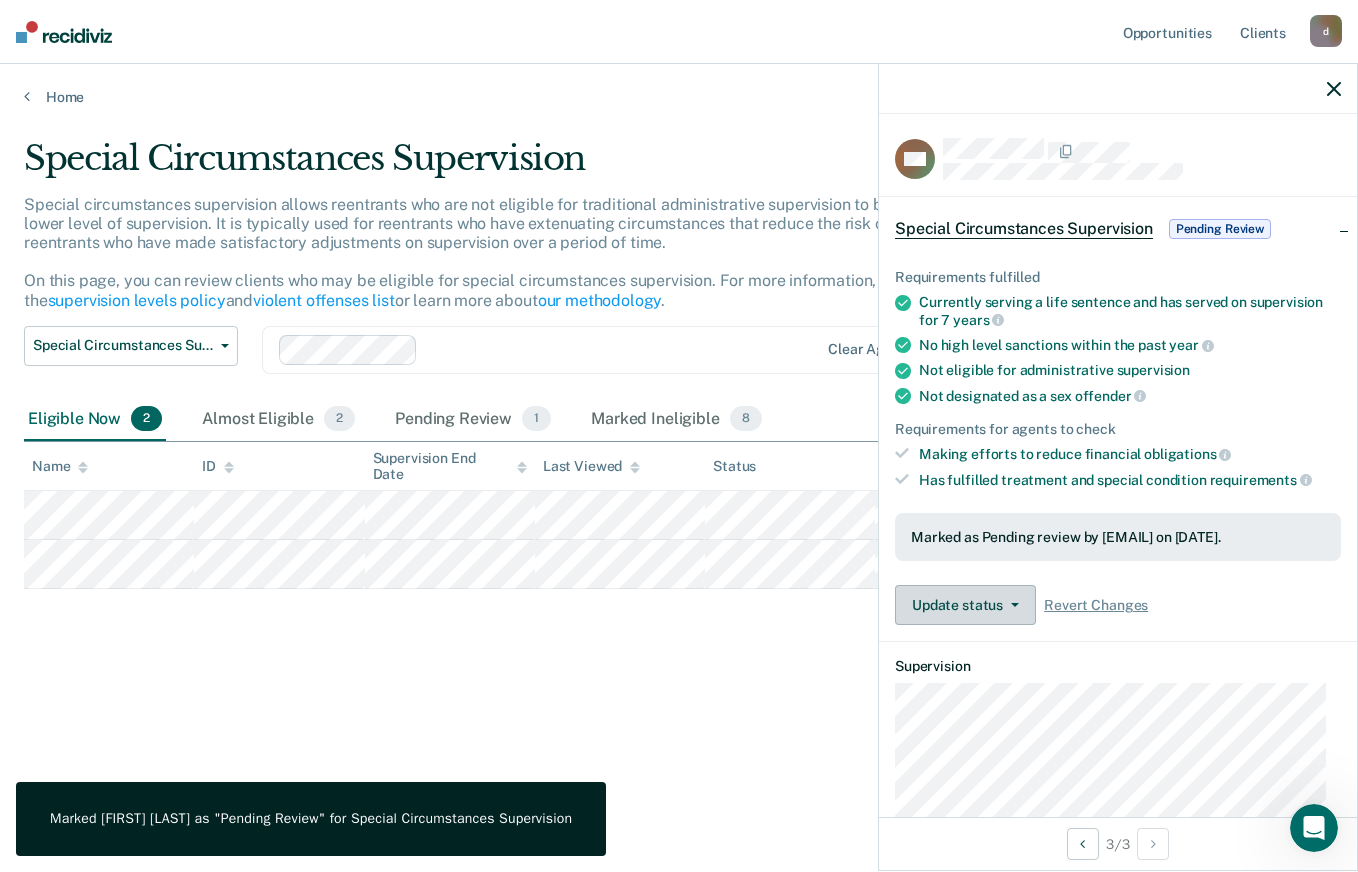 click on "Update status" at bounding box center [965, 605] 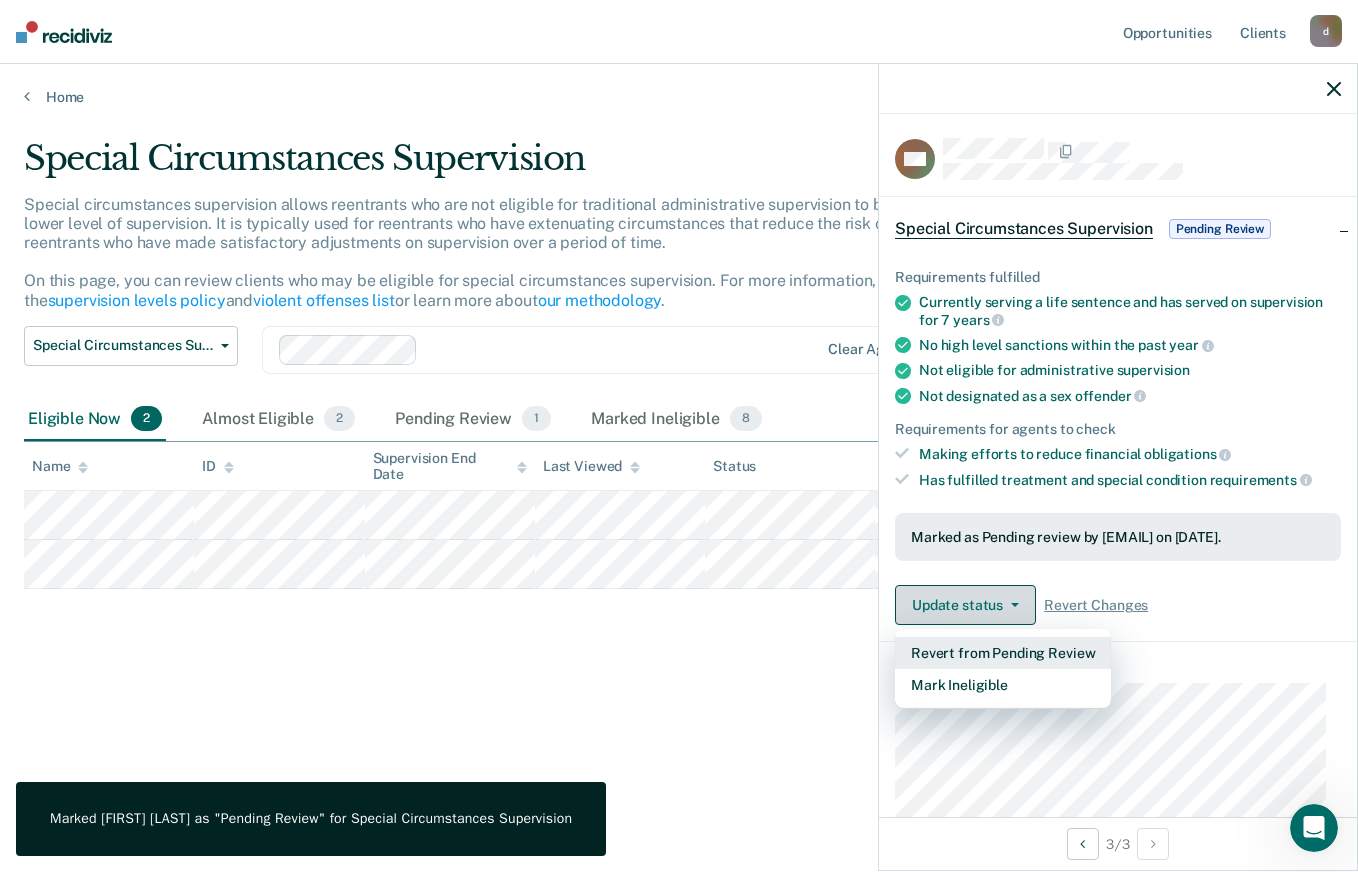 click on "Revert from Pending Review" at bounding box center [1003, 653] 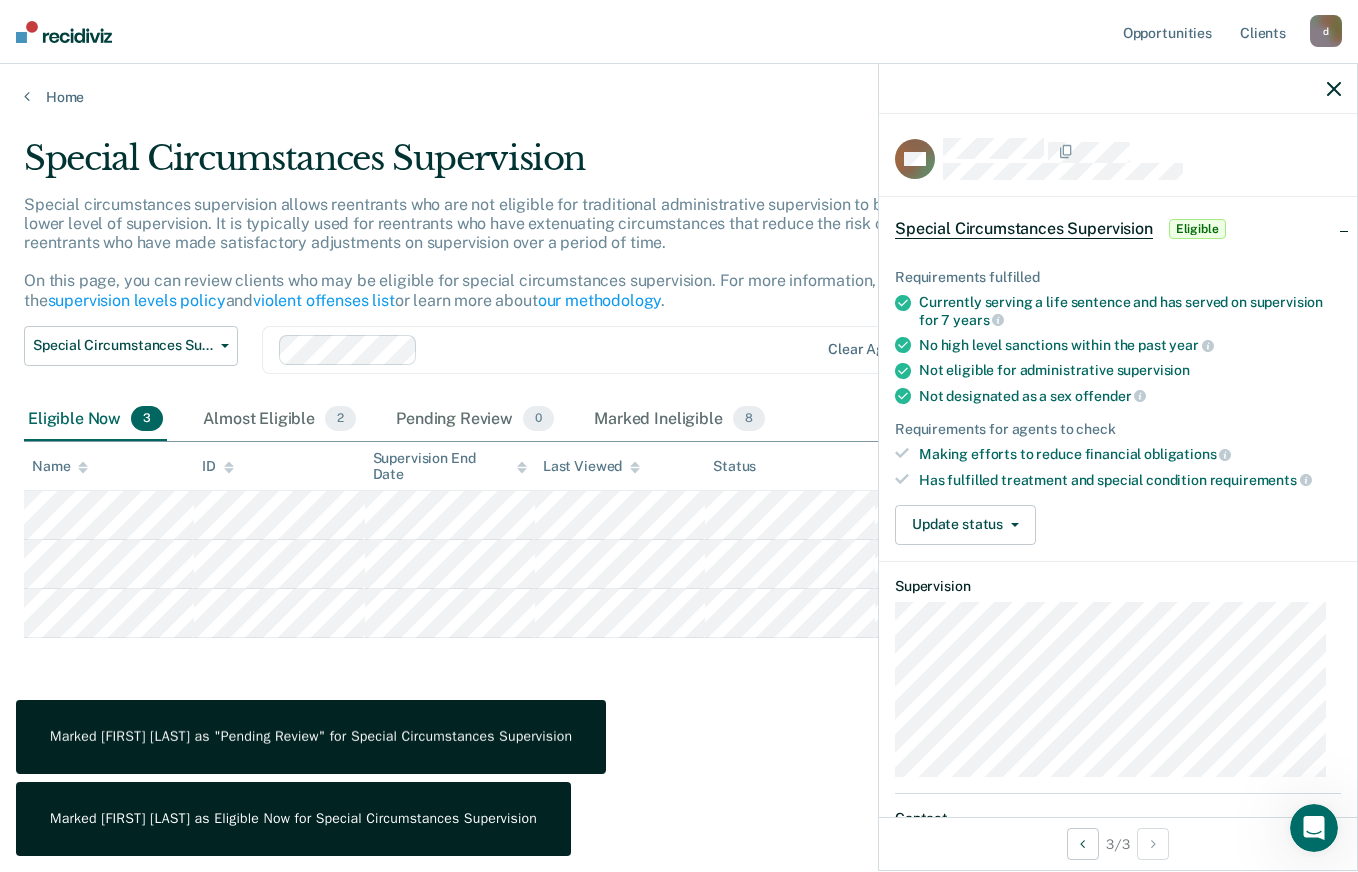 click on "Special Circumstances Supervision   Special circumstances supervision allows reentrants who are not eligible for traditional administrative supervision to be supervised at a lower level of supervision. It is typically used for reentrants who have extenuating circumstances that reduce the risk of re-offending or reentrants who have made satisfactory adjustments on supervision over a period of time. On this page, you can review clients who may be eligible for special circumstances supervision. For more information, please refer to the  supervision levels policy  and  violent offenses list  or learn more about  our methodology .  Special Circumstances Supervision Administrative Supervision Special Circumstances Supervision Clear   agents Eligible Now 3 Almost Eligible 2 Pending Review 0 Marked Ineligible 8
To pick up a draggable item, press the space bar.
While dragging, use the arrow keys to move the item.
Press space again to drop the item in its new position, or press escape to cancel.
Name ID" at bounding box center [679, 462] 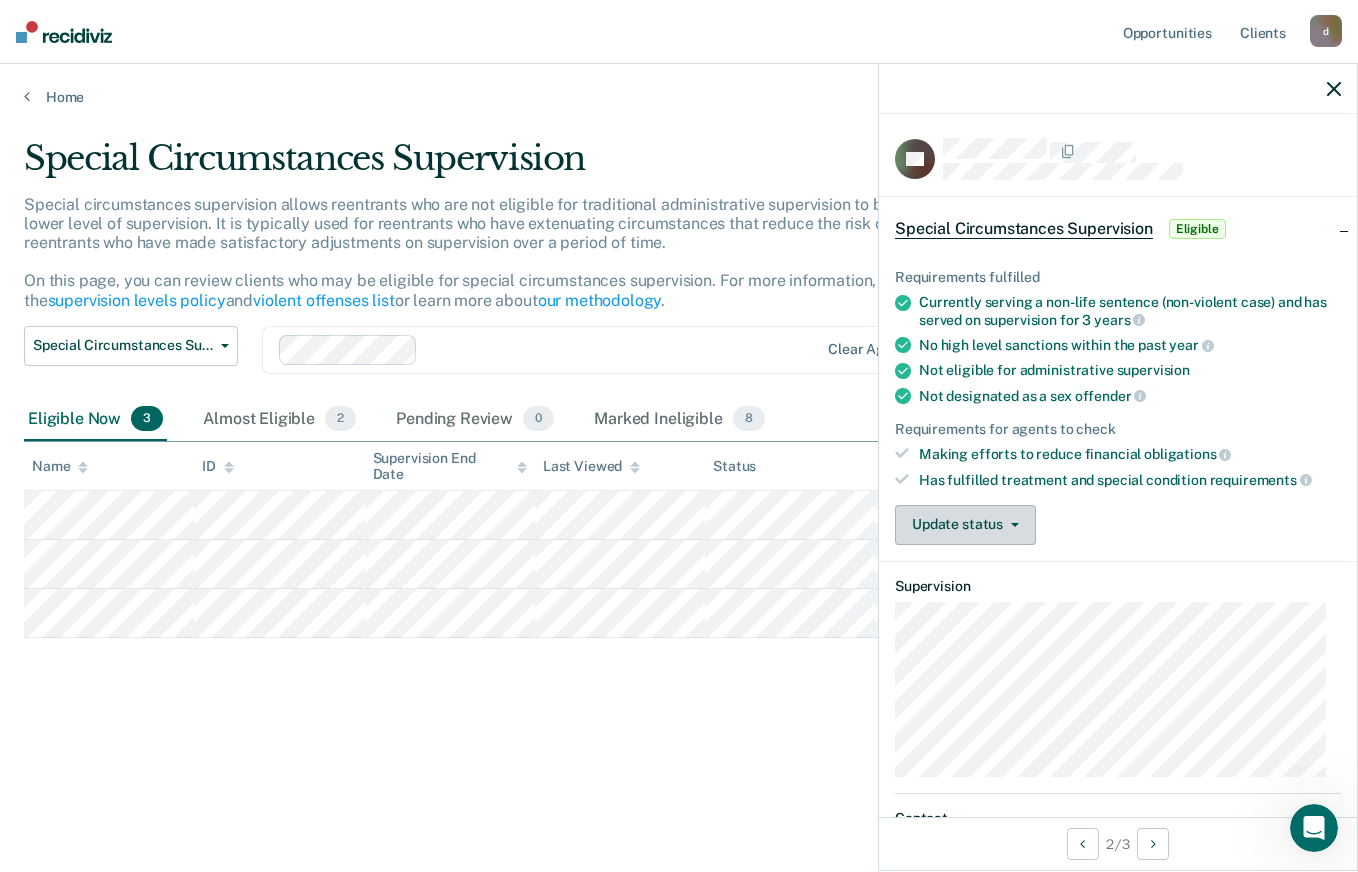 click on "Update status" at bounding box center (965, 525) 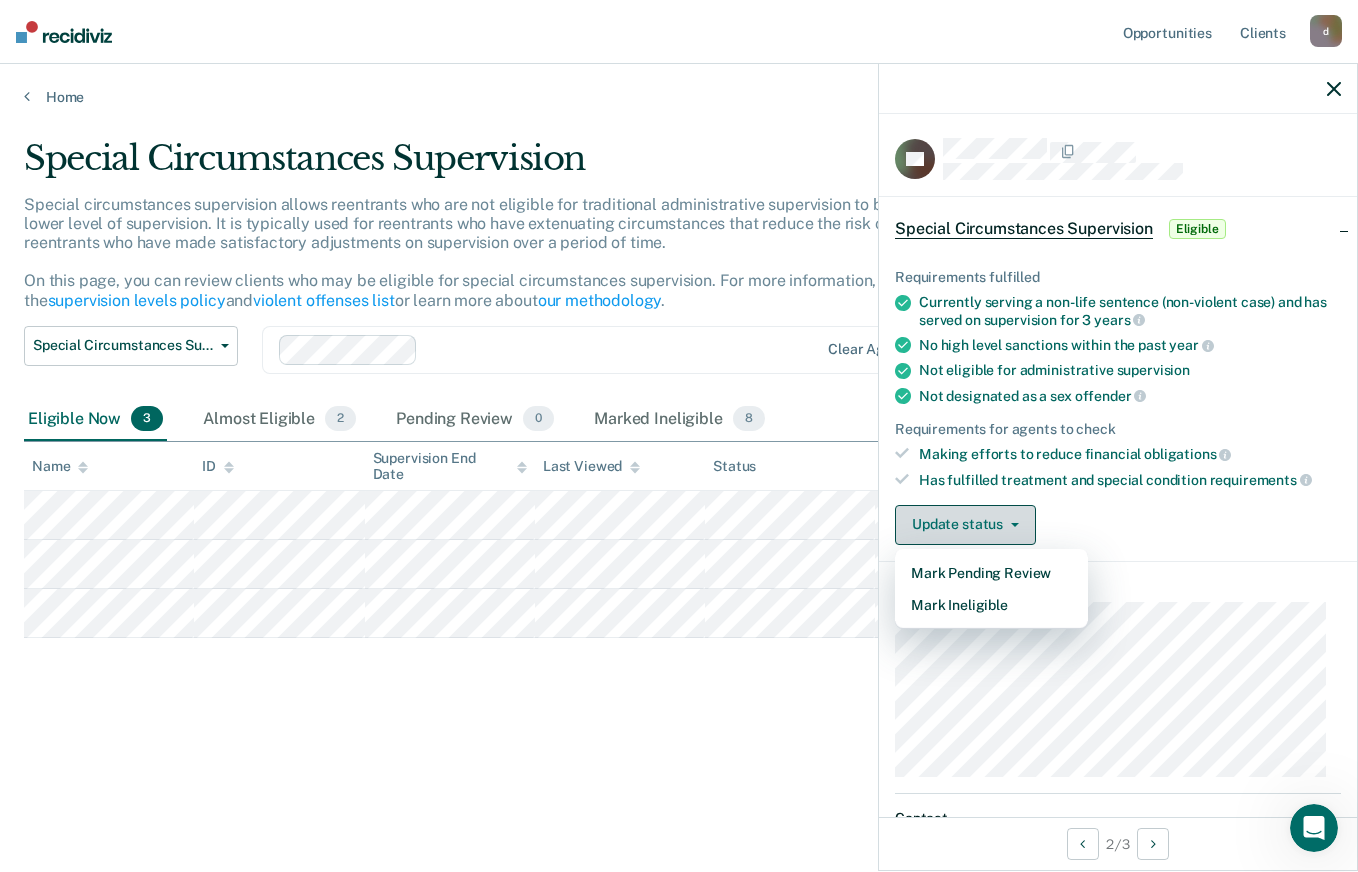 click on "Mark Ineligible" at bounding box center [991, 605] 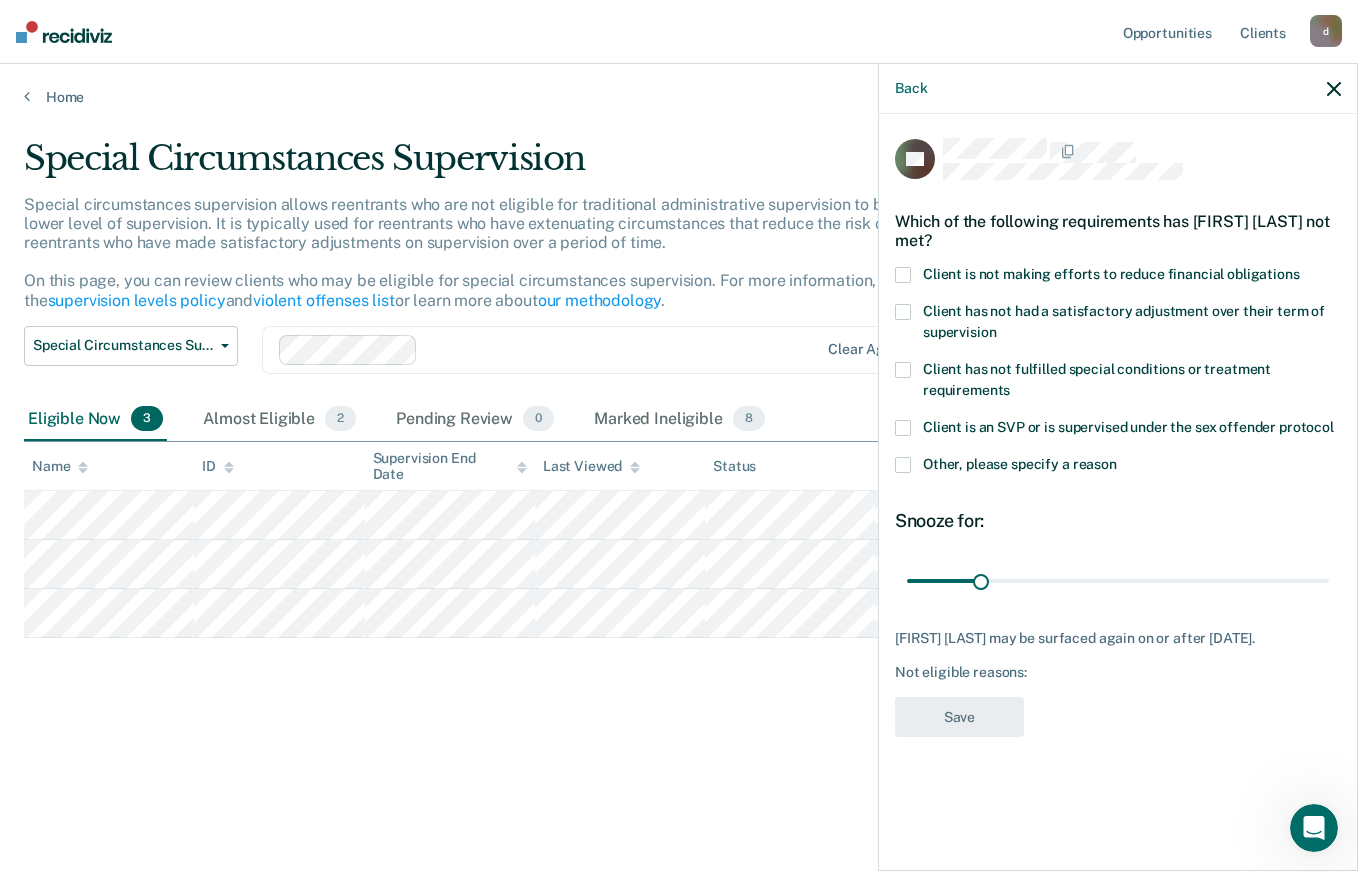 click on "LA   Which of the following requirements has [FIRST] [LAST] not met? Client is not making efforts to reduce financial obligations Client has not had a satisfactory adjustment over their term of supervision Client has not fulfilled special conditions or treatment requirements Client is an SVP or is supervised under the sex offender protocol Other, please specify a reason Snooze for: 30 days [FIRST] [LAST] may be surfaced again on or after [DATE]. Not eligible reasons:  Save" at bounding box center [1118, 490] 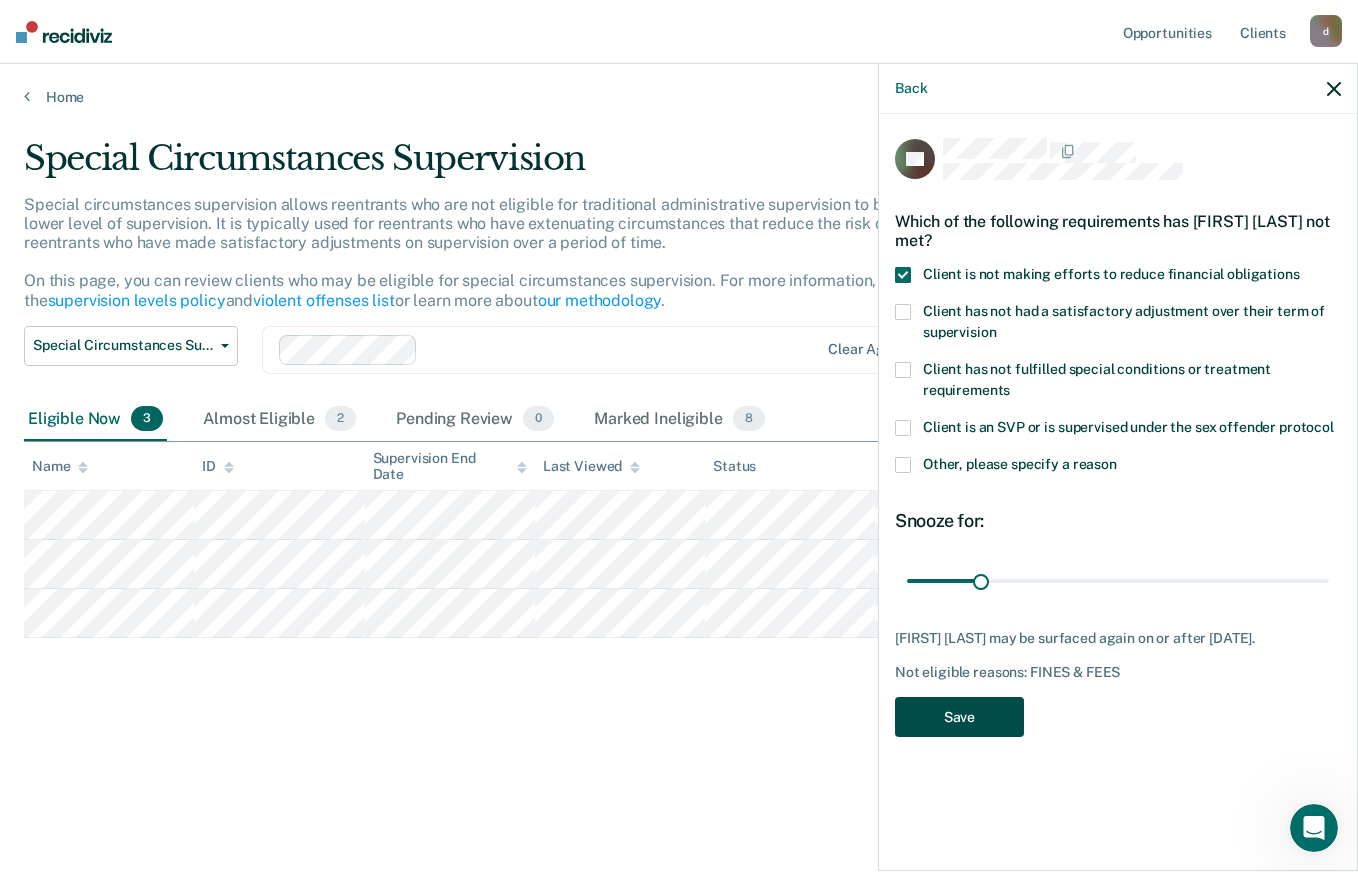 click on "Save" at bounding box center (959, 717) 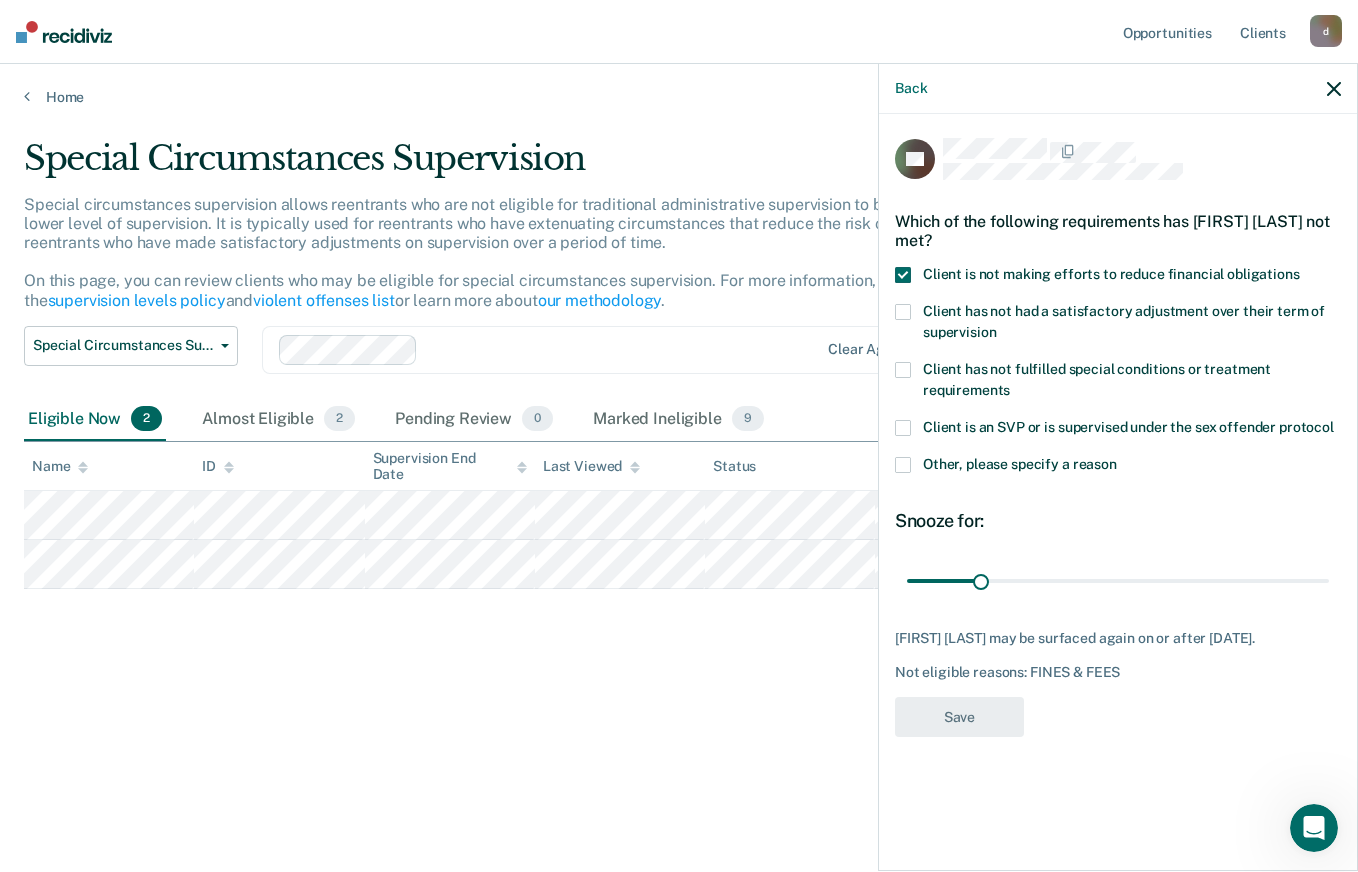click on "Special Circumstances Supervision   Special circumstances supervision allows reentrants who are not eligible for traditional administrative supervision to be supervised at a lower level of supervision. It is typically used for reentrants who have extenuating circumstances that reduce the risk of re-offending or reentrants who have made satisfactory adjustments on supervision over a period of time. On this page, you can review clients who may be eligible for special circumstances supervision. For more information, please refer to the  supervision levels policy  and  violent offenses list  or learn more about  our methodology .  Special Circumstances Supervision Administrative Supervision Special Circumstances Supervision Clear   agents Eligible Now 2 Almost Eligible 2 Pending Review 0 Marked Ineligible 9
To pick up a draggable item, press the space bar.
While dragging, use the arrow keys to move the item.
Press space again to drop the item in its new position, or press escape to cancel.
Name ID" at bounding box center (679, 430) 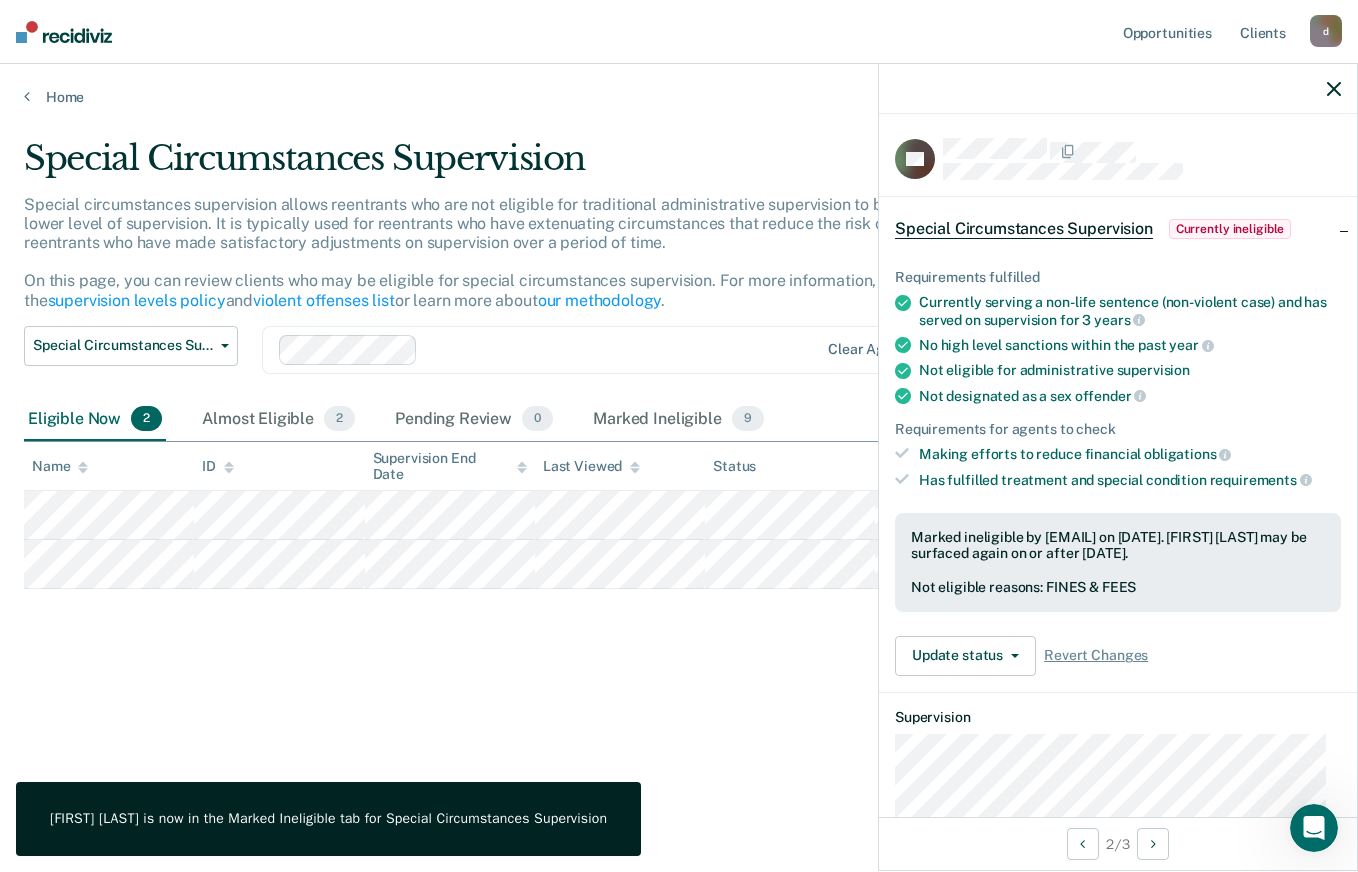 click 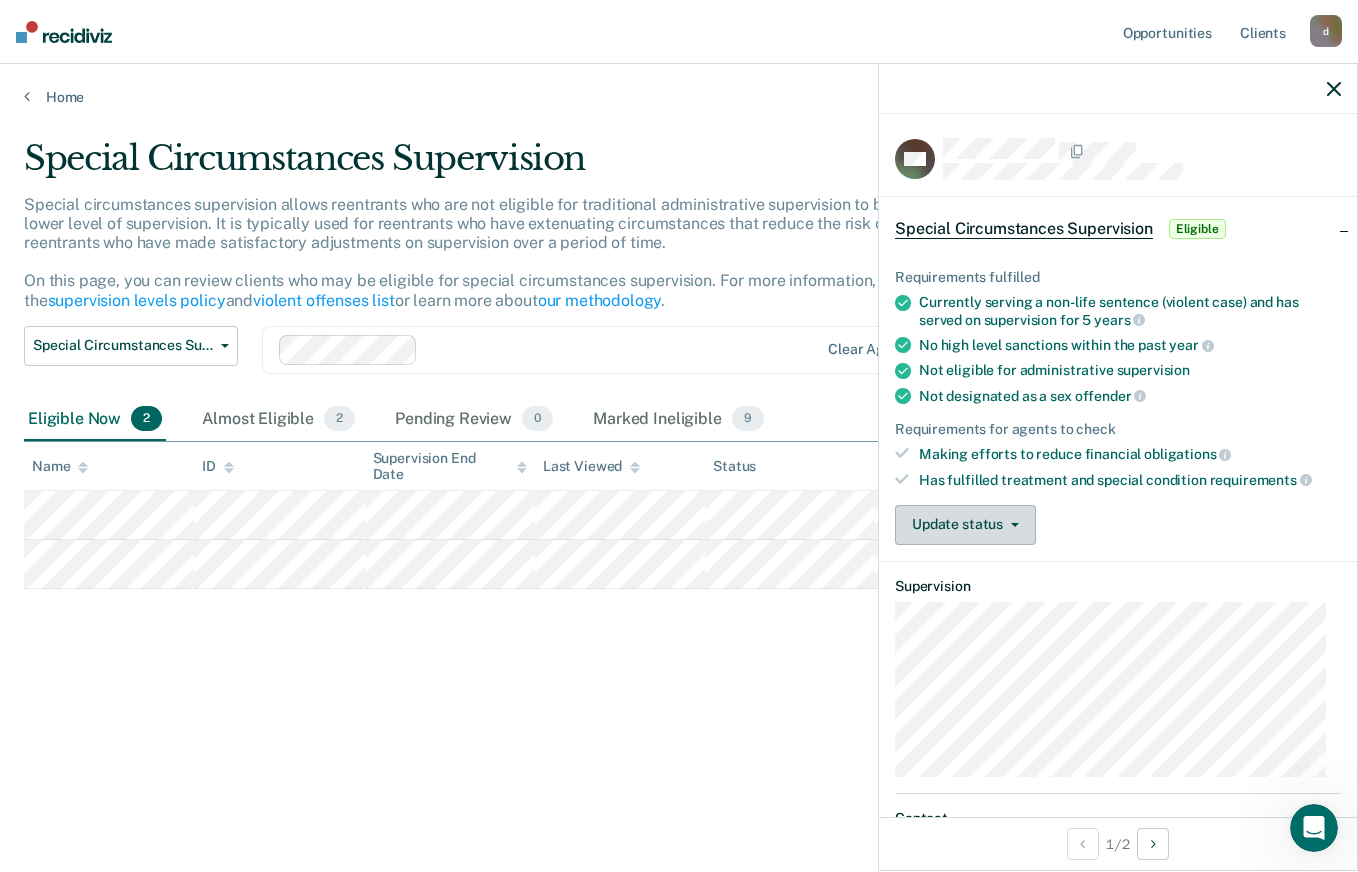 click on "Update status" at bounding box center [965, 525] 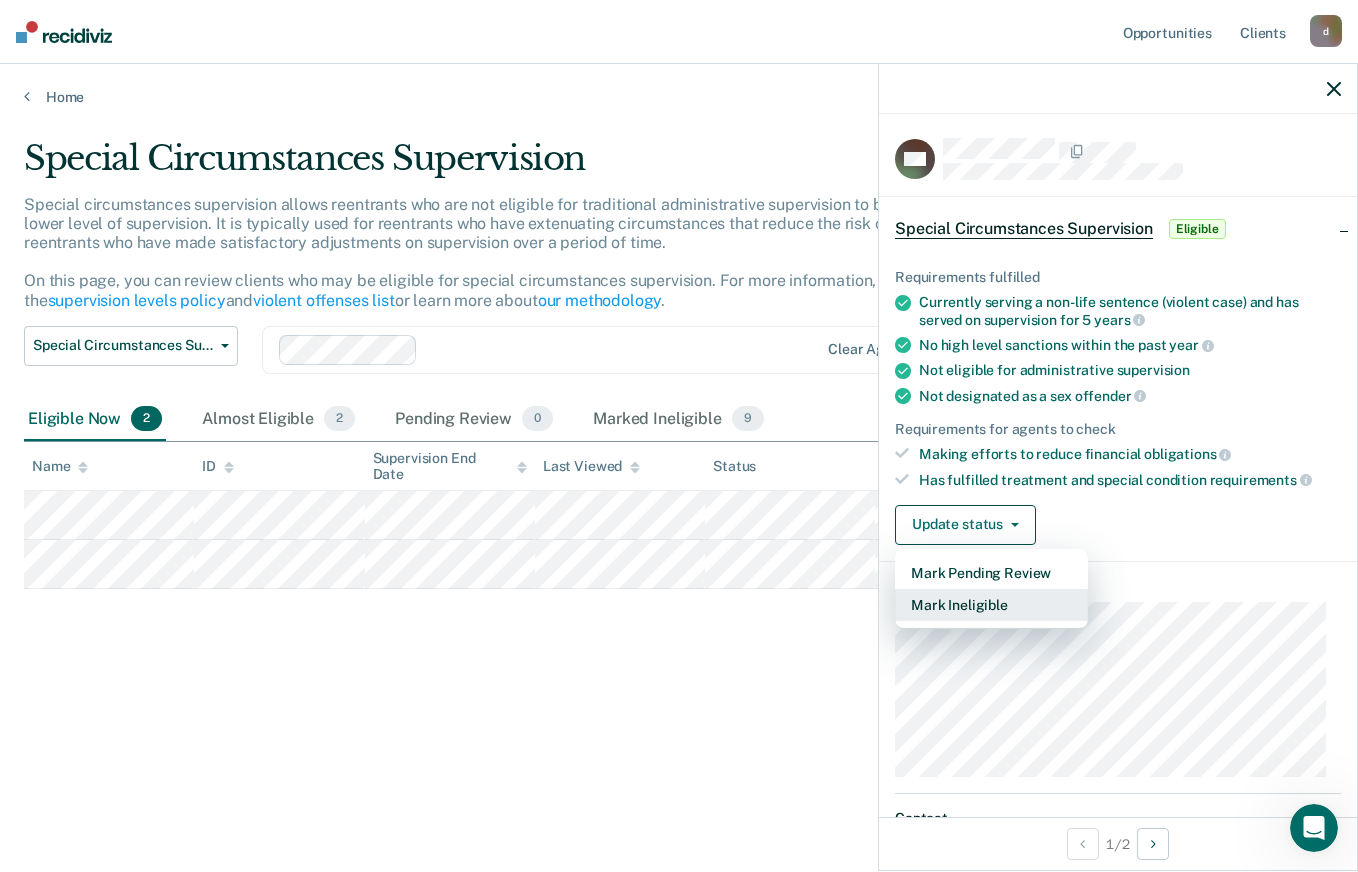 click on "Mark Ineligible" at bounding box center (991, 605) 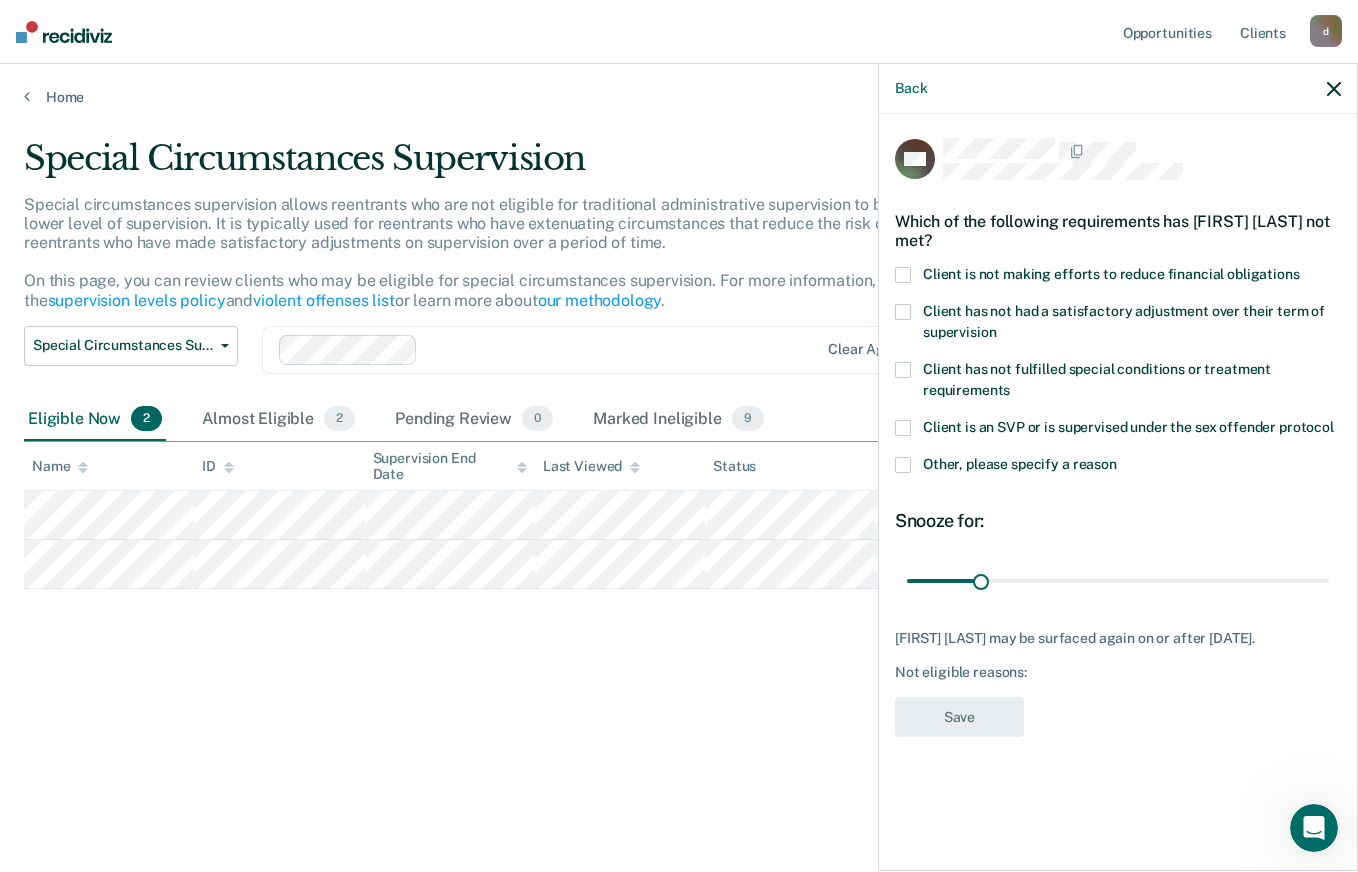 click on "MB   Which of the following requirements has [FIRST] [LAST] not met? Client is not making efforts to reduce financial obligations Client has not had a satisfactory adjustment over their term of supervision Client has not fulfilled special conditions or treatment requirements Client is an SVP or is supervised under the sex offender protocol Other, please specify a reason Snooze for: 30 days [FIRST] [LAST] may be surfaced again on or after [DATE]. Not eligible reasons:  Save" at bounding box center [1118, 490] 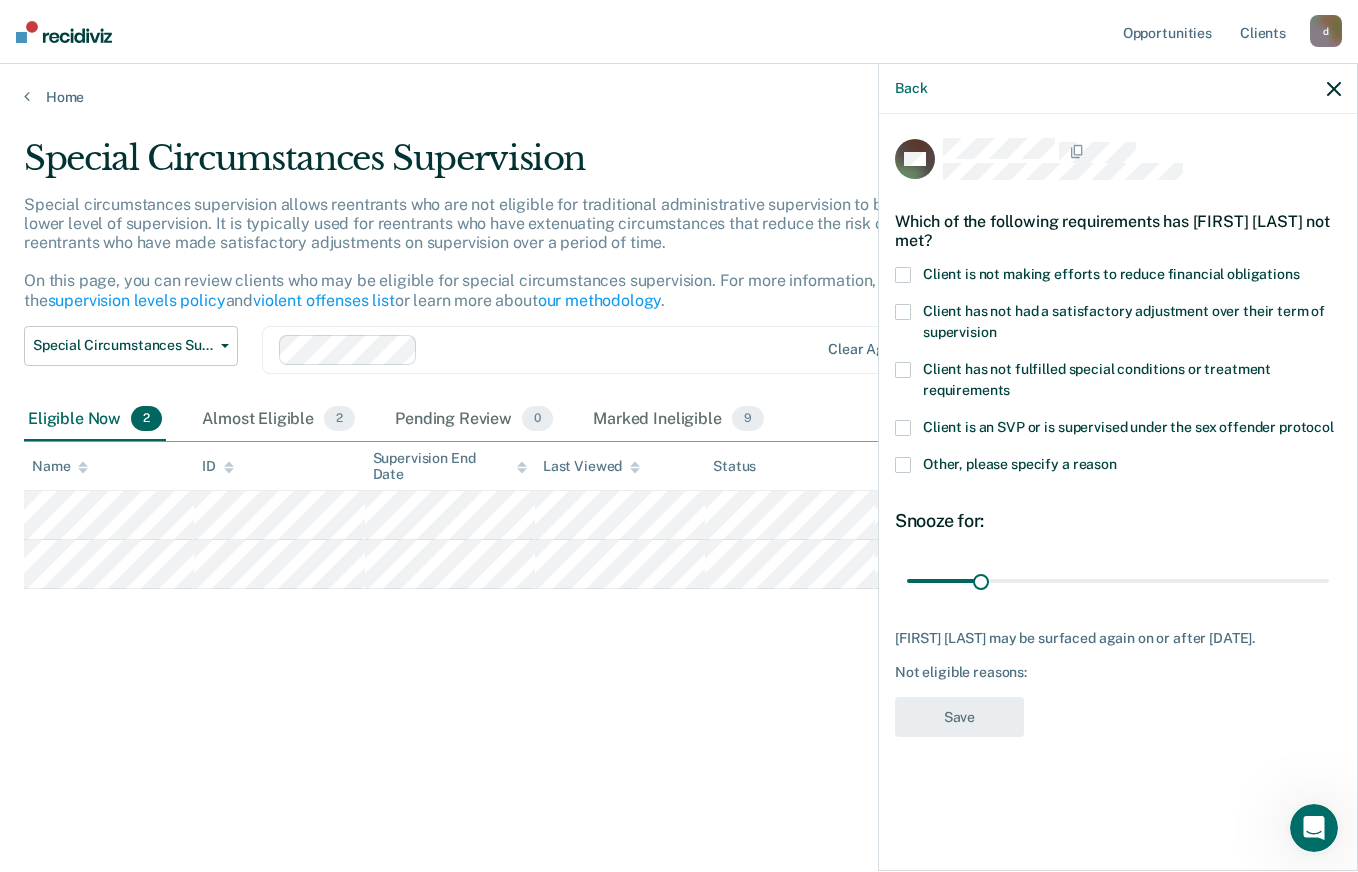 click at bounding box center (903, 275) 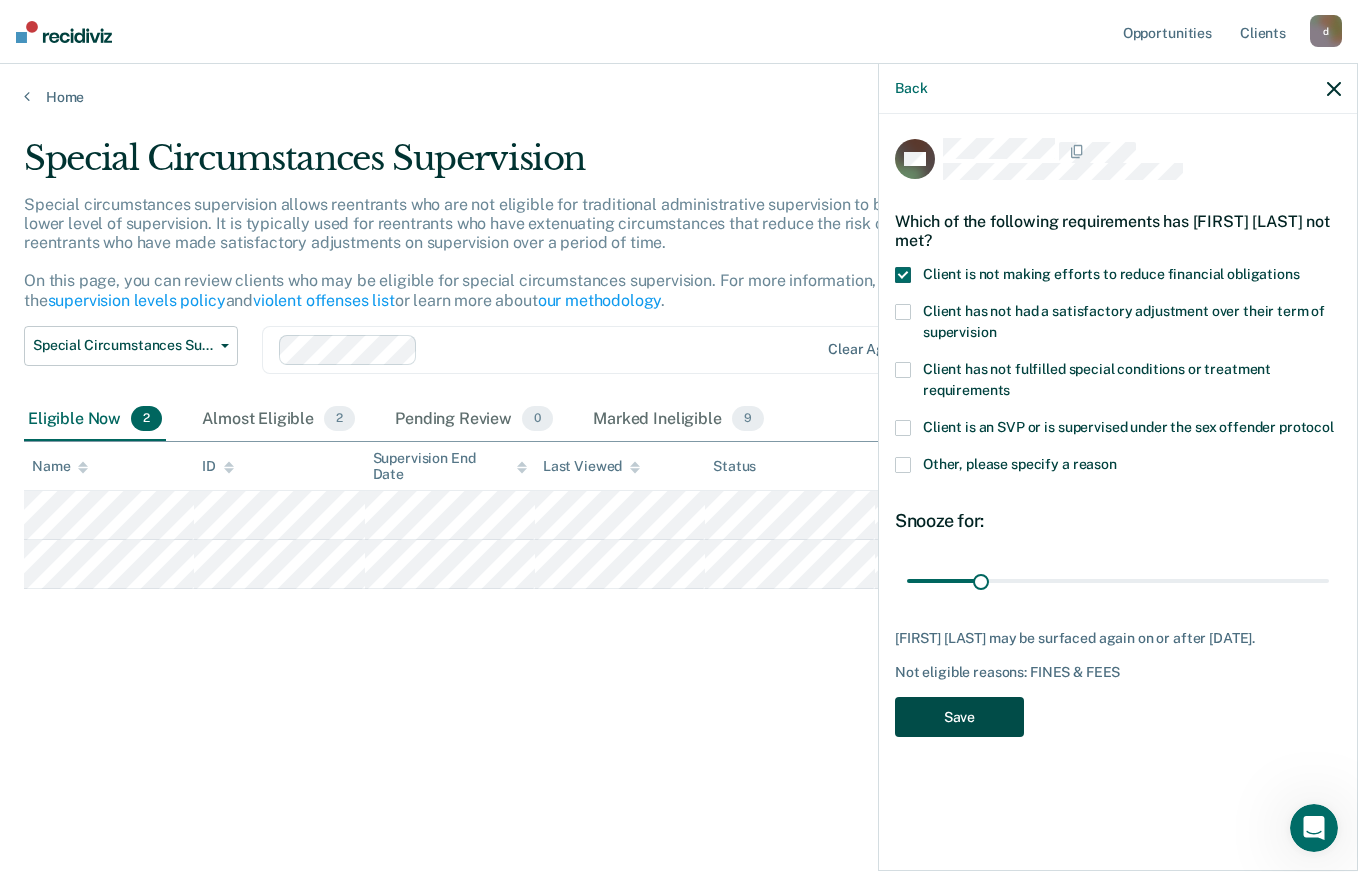 click on "Save" at bounding box center (959, 717) 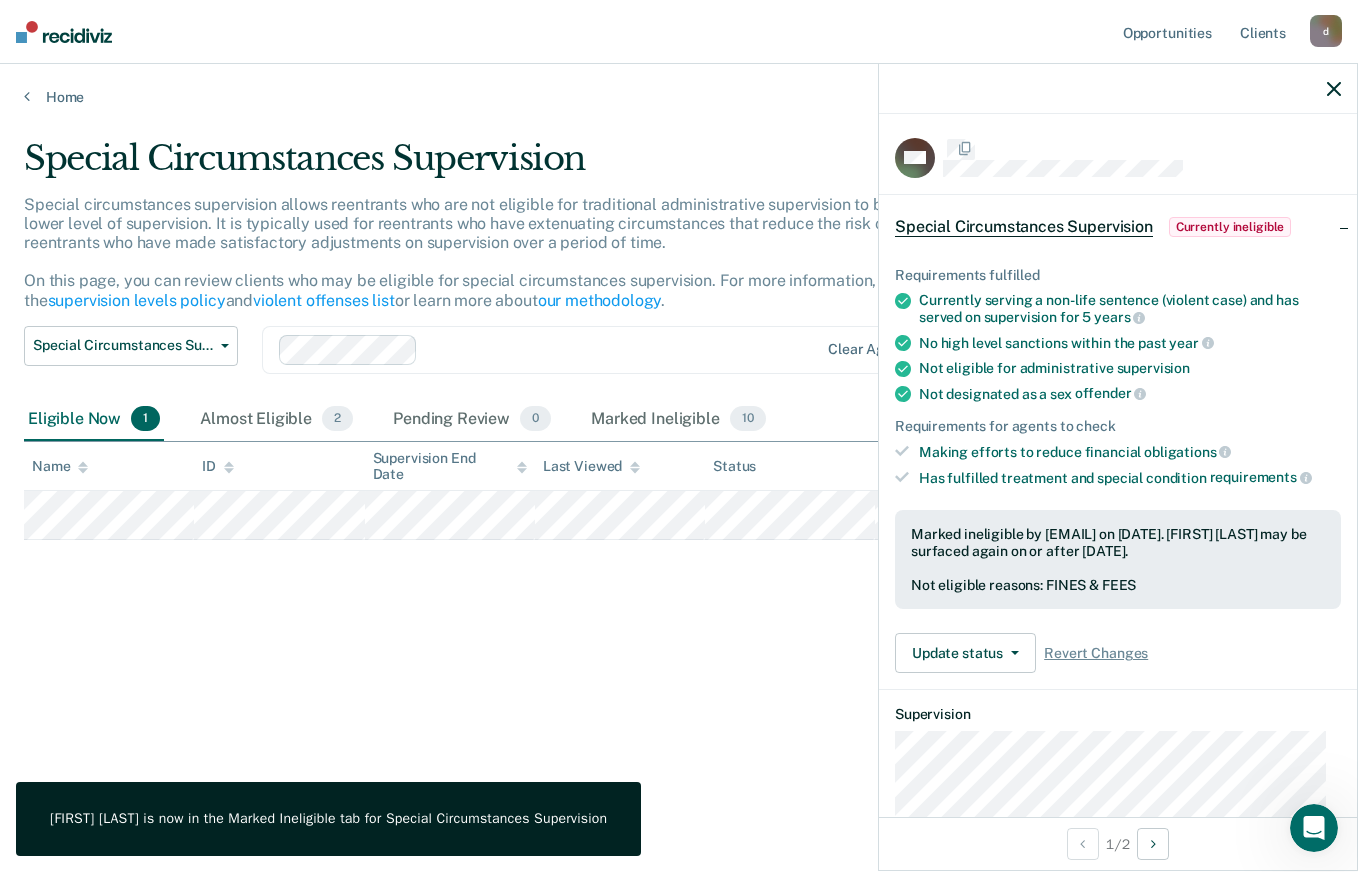 click on "Special Circumstances Supervision   Special circumstances supervision allows reentrants who are not eligible for traditional administrative supervision to be supervised at a lower level of supervision. It is typically used for reentrants who have extenuating circumstances that reduce the risk of re-offending or reentrants who have made satisfactory adjustments on supervision over a period of time. On this page, you can review clients who may be eligible for special circumstances supervision. For more information, please refer to the  supervision levels policy  and  violent offenses list  or learn more about  our methodology .  Special Circumstances Supervision Administrative Supervision Special Circumstances Supervision Clear   agents Eligible Now 1 Almost Eligible 2 Pending Review 0 Marked Ineligible 10
To pick up a draggable item, press the space bar.
While dragging, use the arrow keys to move the item.
Press space again to drop the item in its new position, or press escape to cancel.
Name" at bounding box center (679, 430) 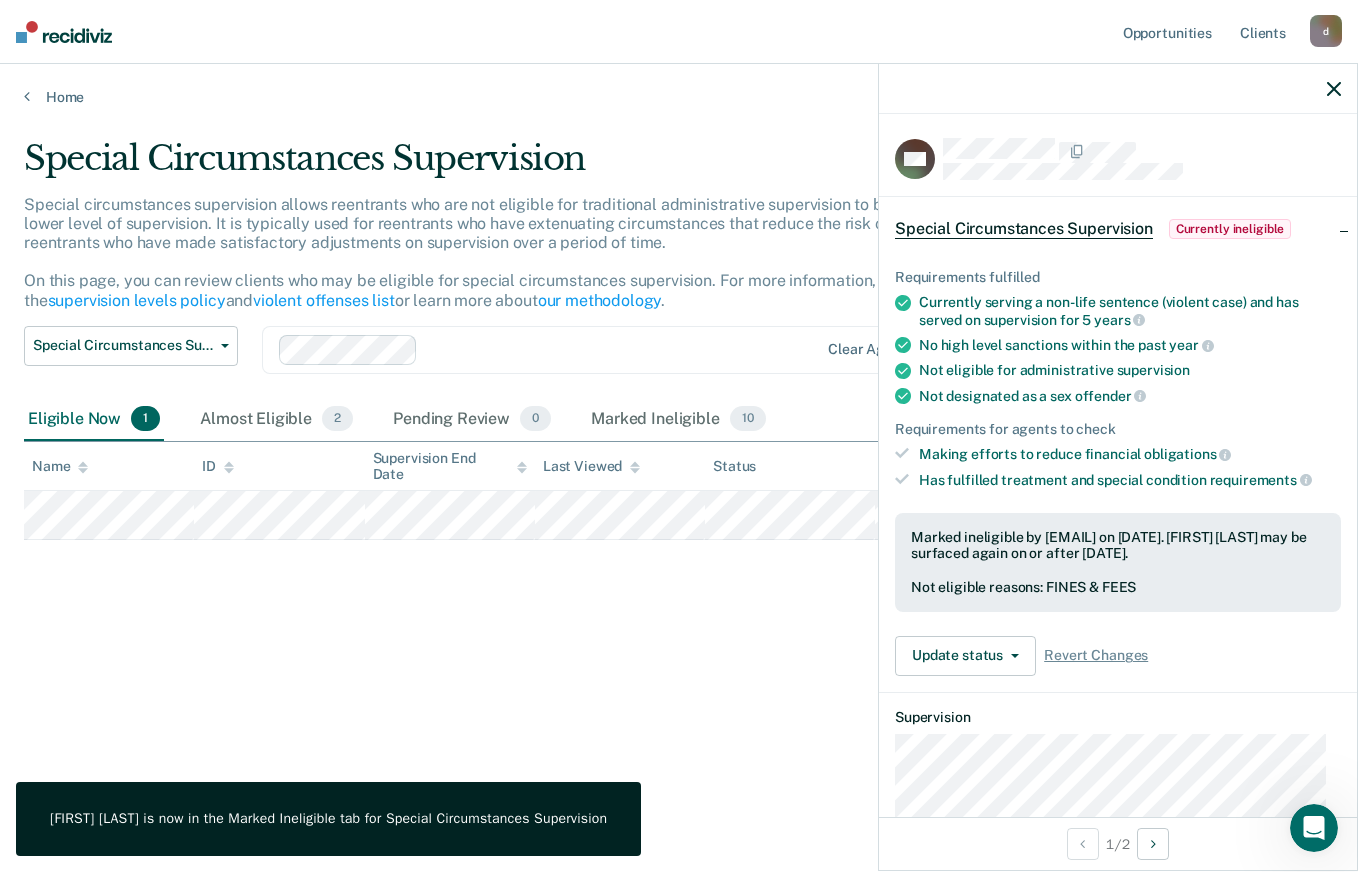 click 